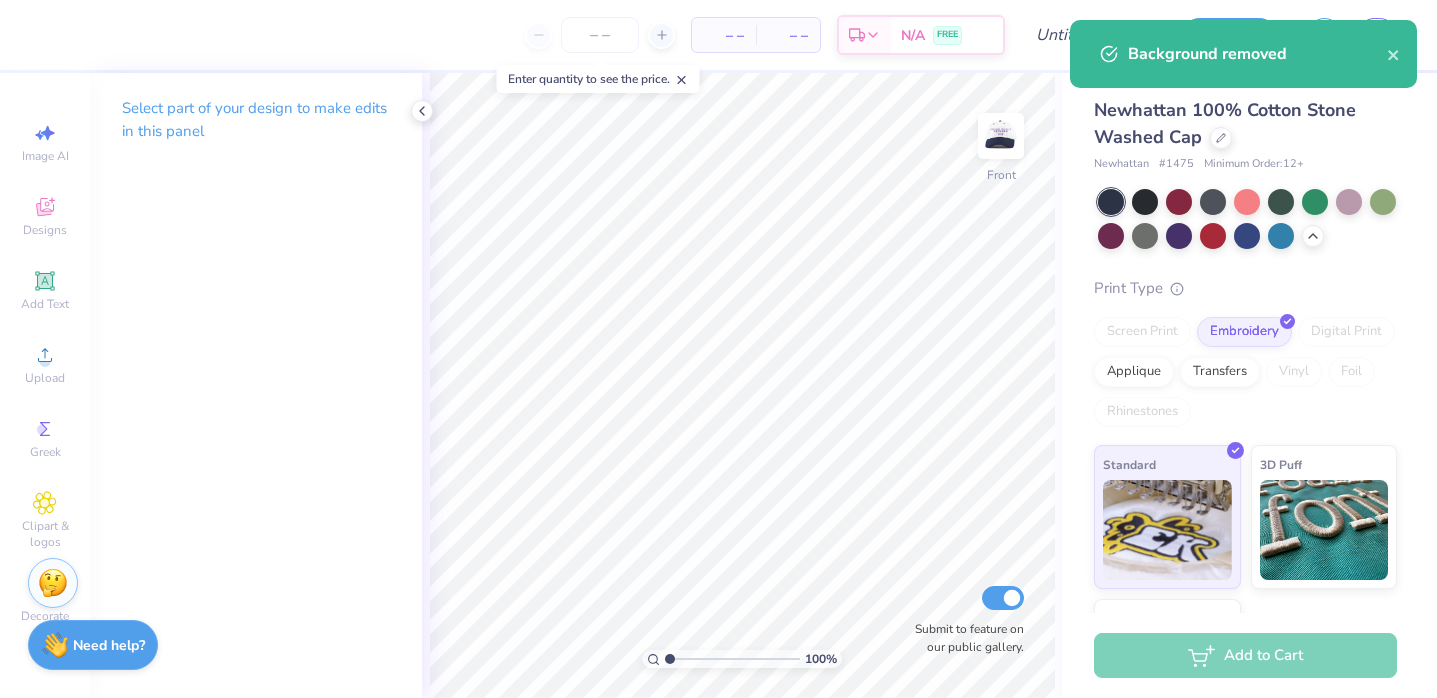scroll, scrollTop: 0, scrollLeft: 0, axis: both 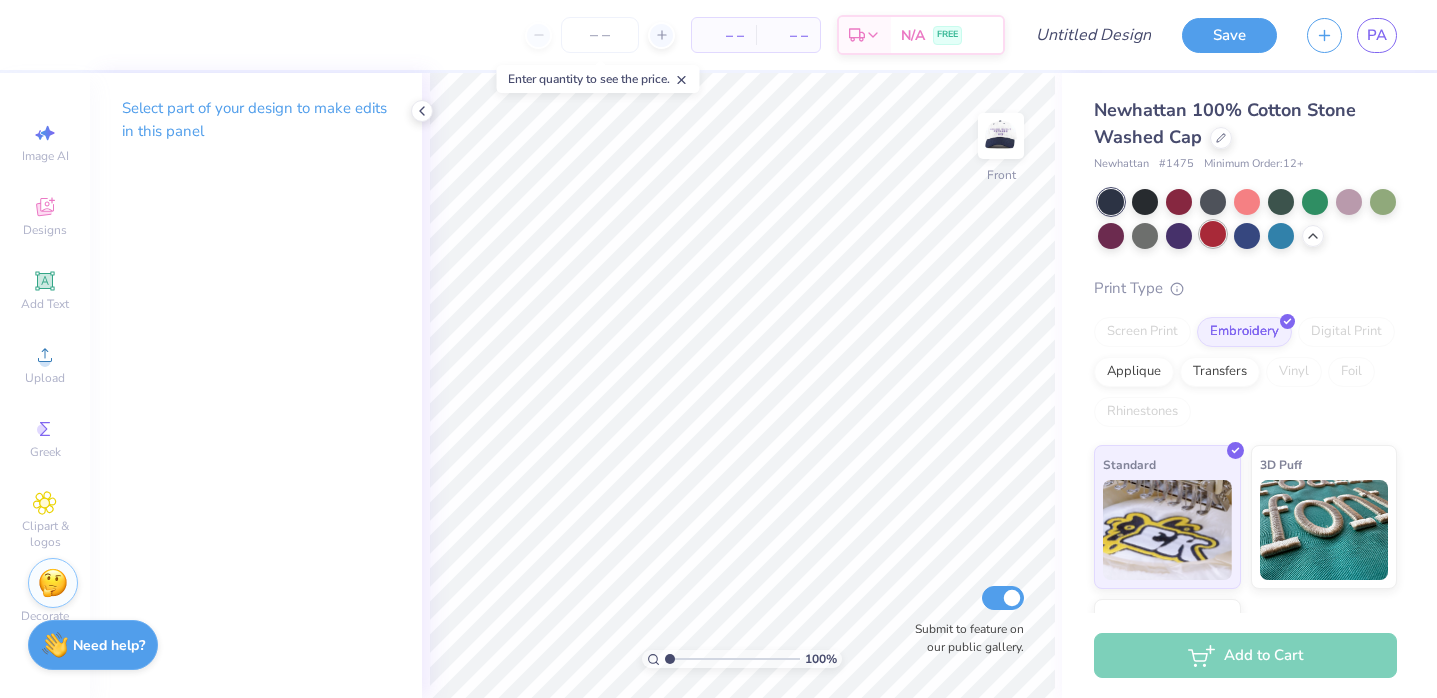 click at bounding box center [1213, 234] 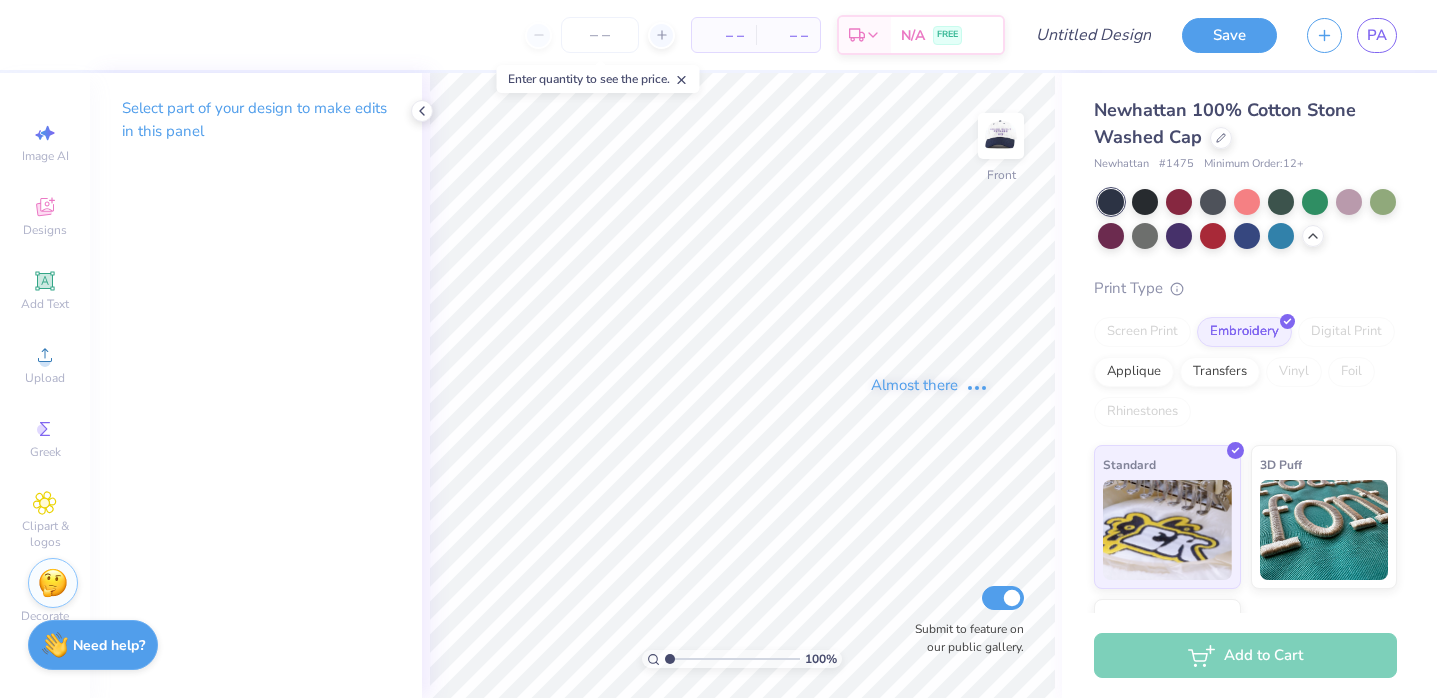 click on "Almost there" at bounding box center (929, 385) 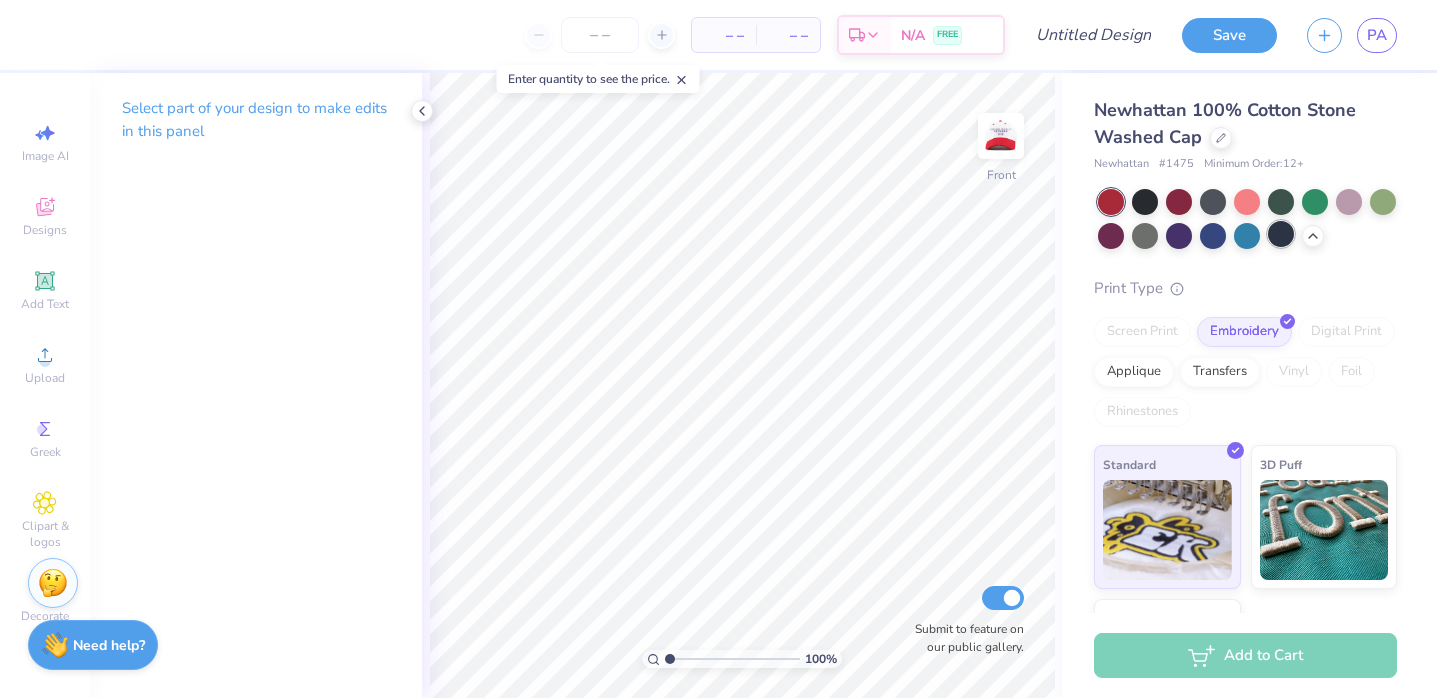 click at bounding box center [1247, 219] 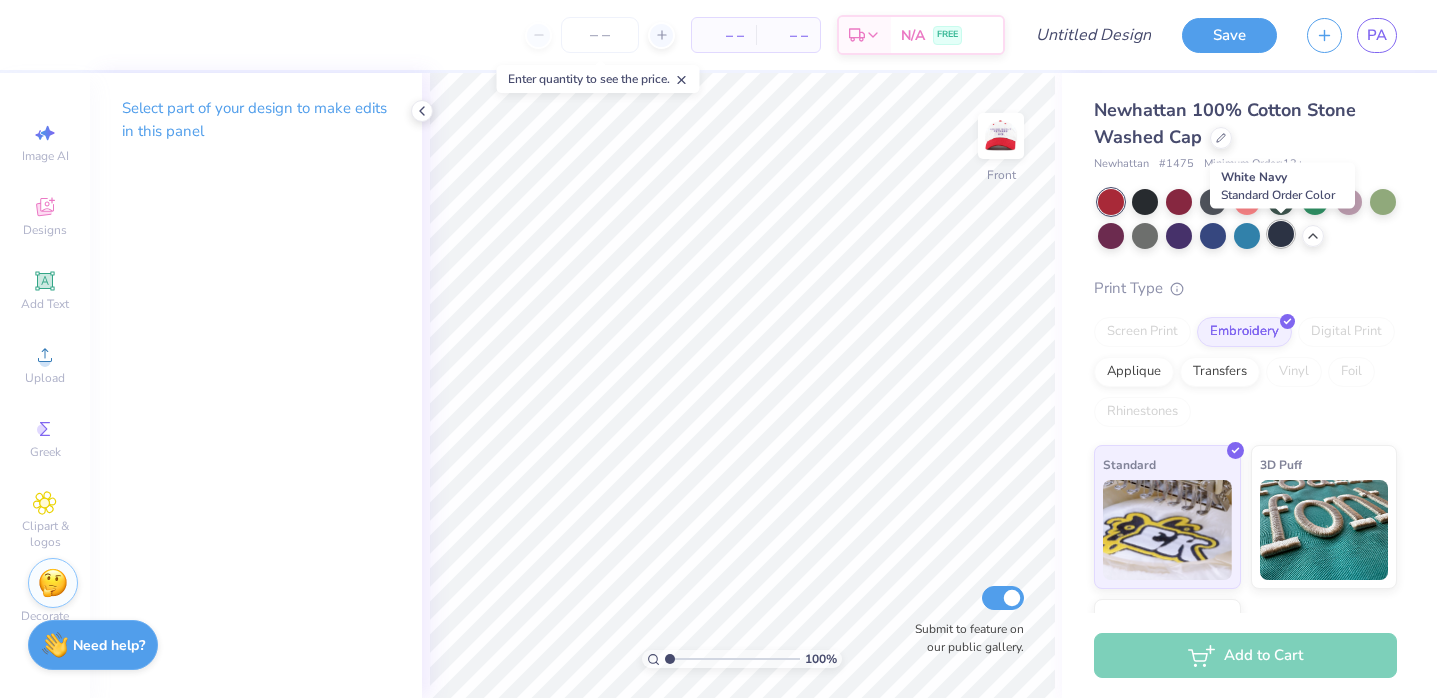 click at bounding box center (1281, 234) 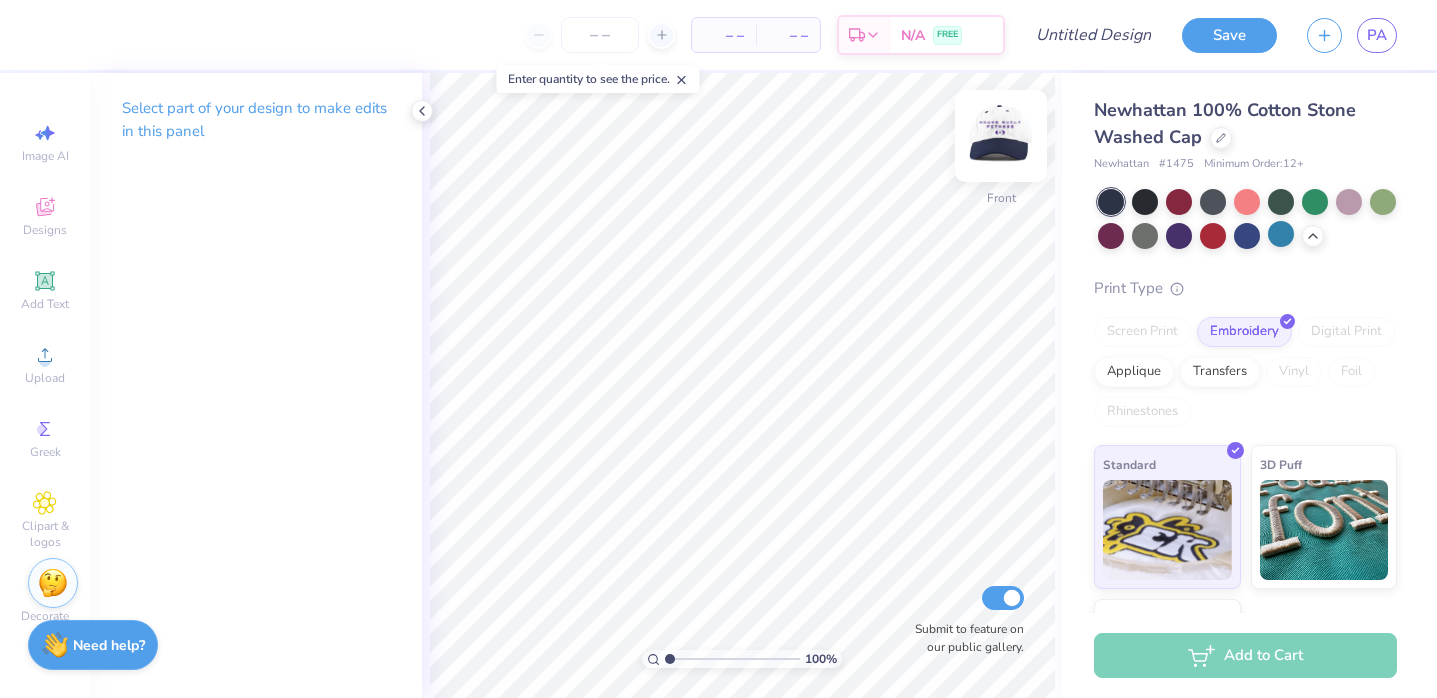 click at bounding box center (1001, 136) 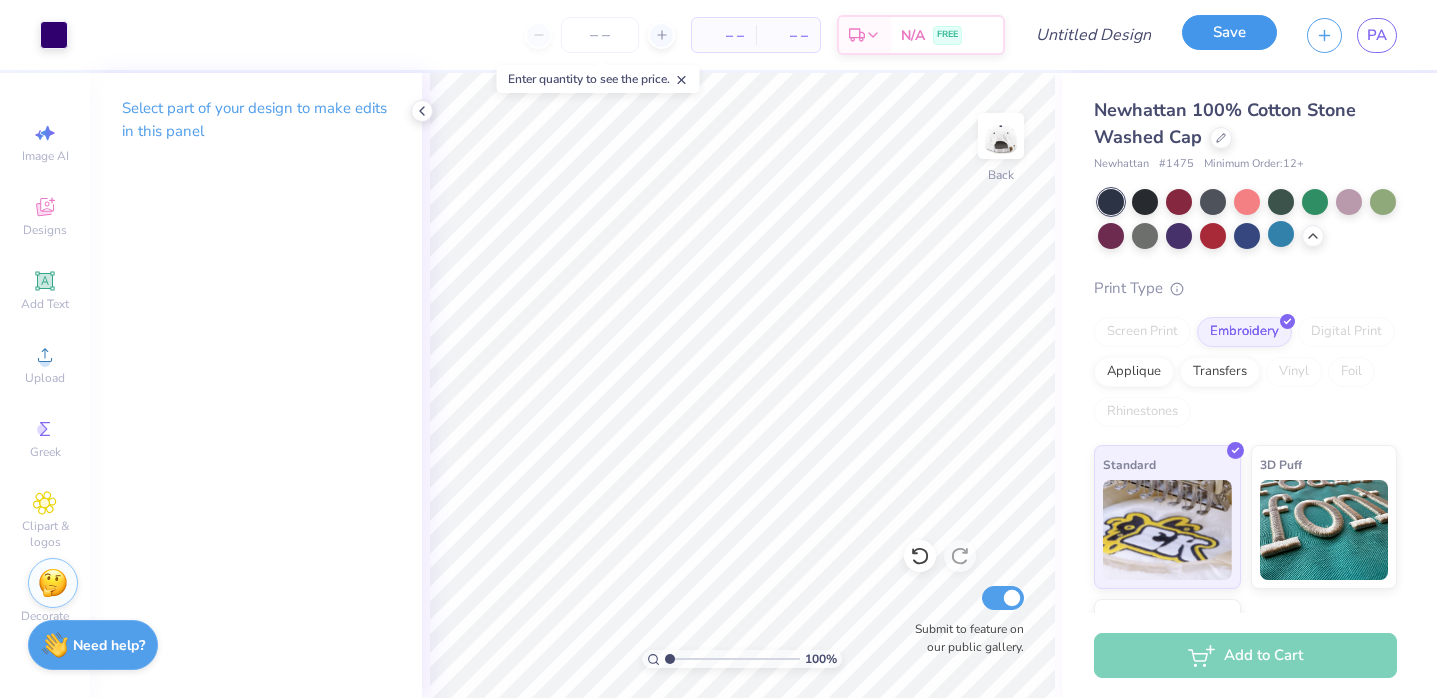 click on "Save" at bounding box center (1229, 32) 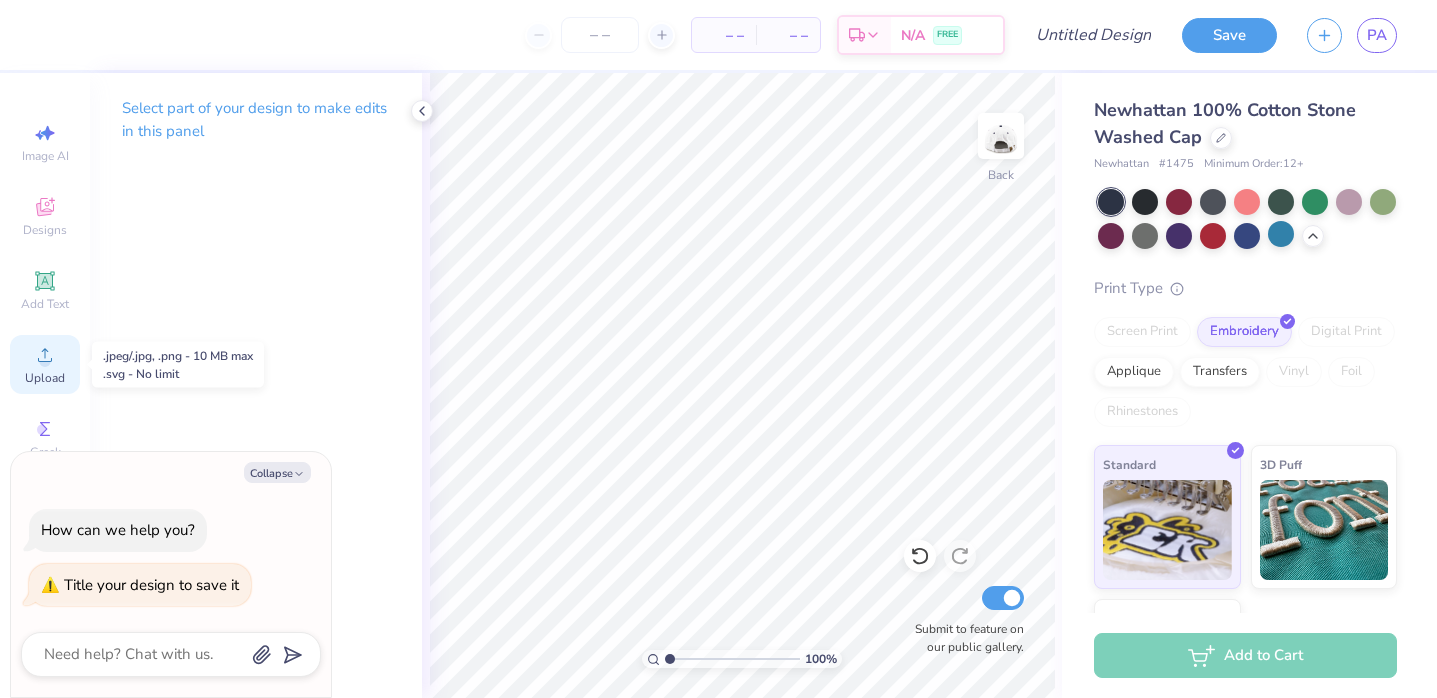 click on "Upload" at bounding box center [45, 364] 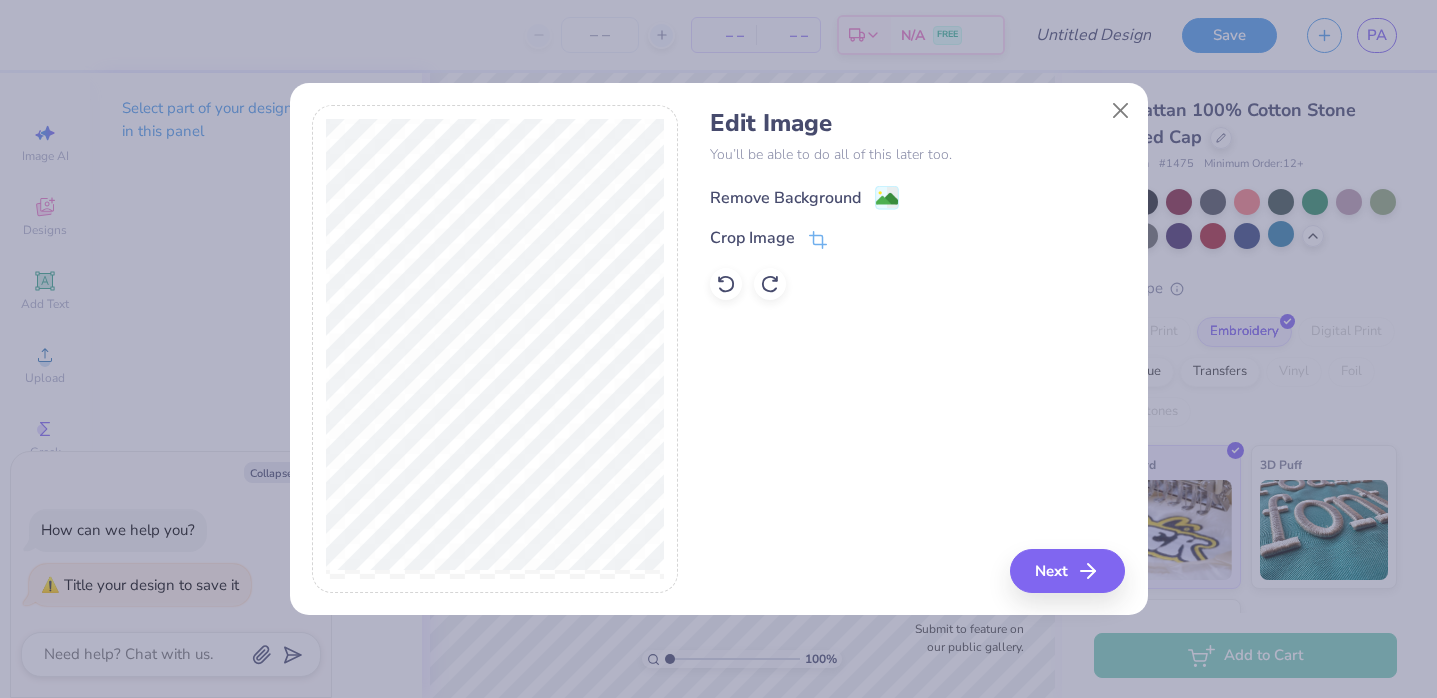 click on "Remove Background" at bounding box center [785, 198] 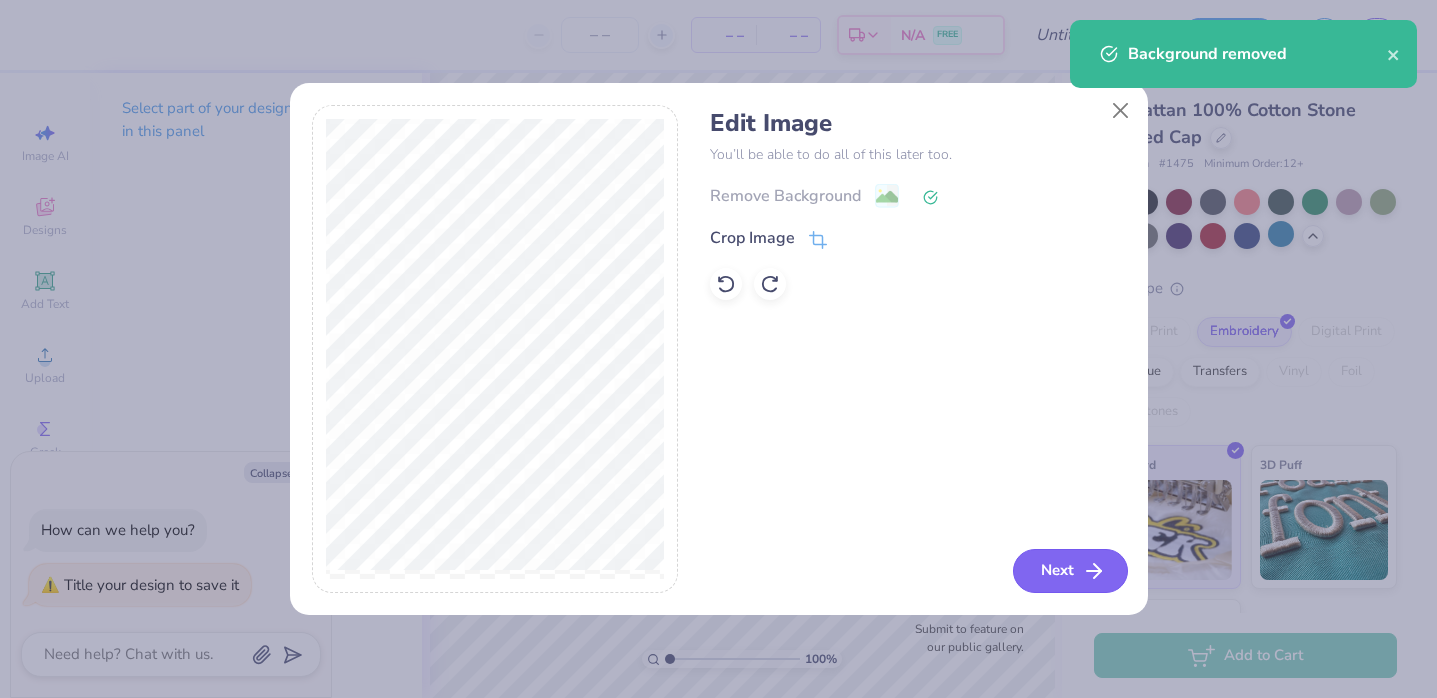 click 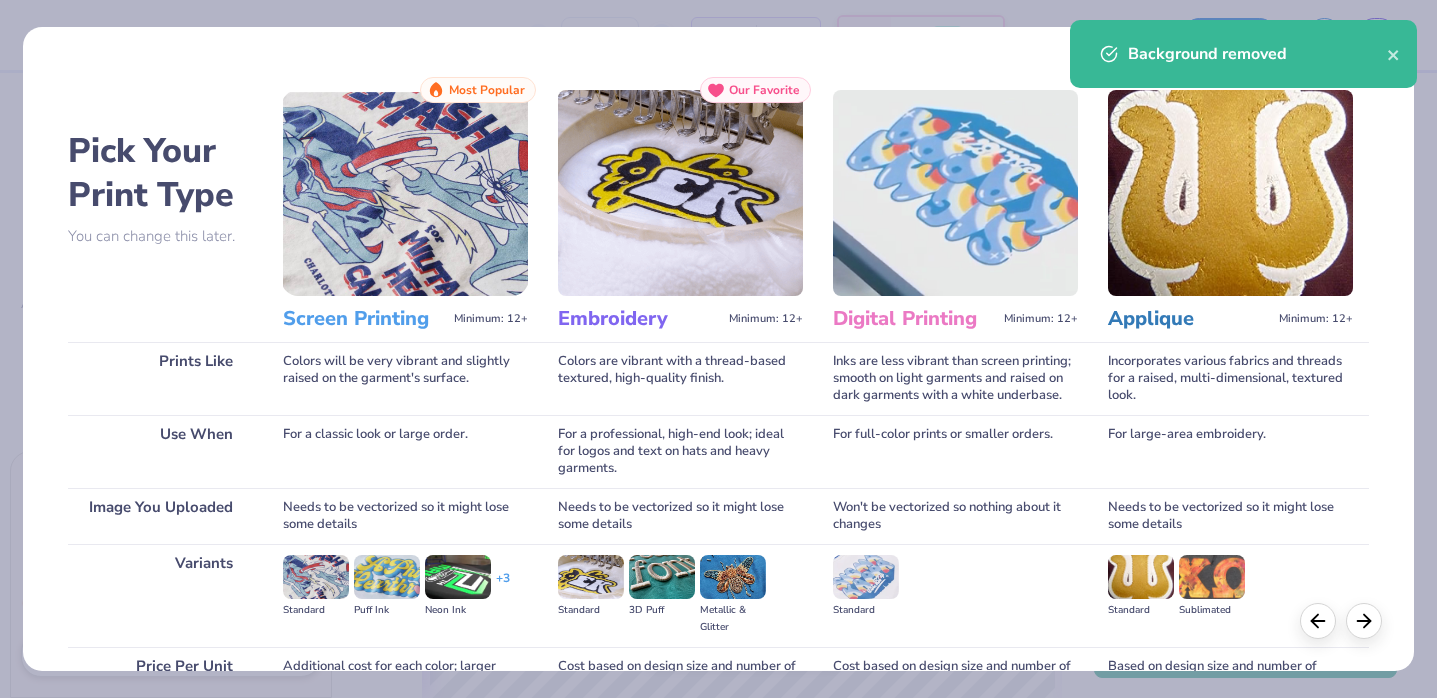 scroll, scrollTop: 199, scrollLeft: 0, axis: vertical 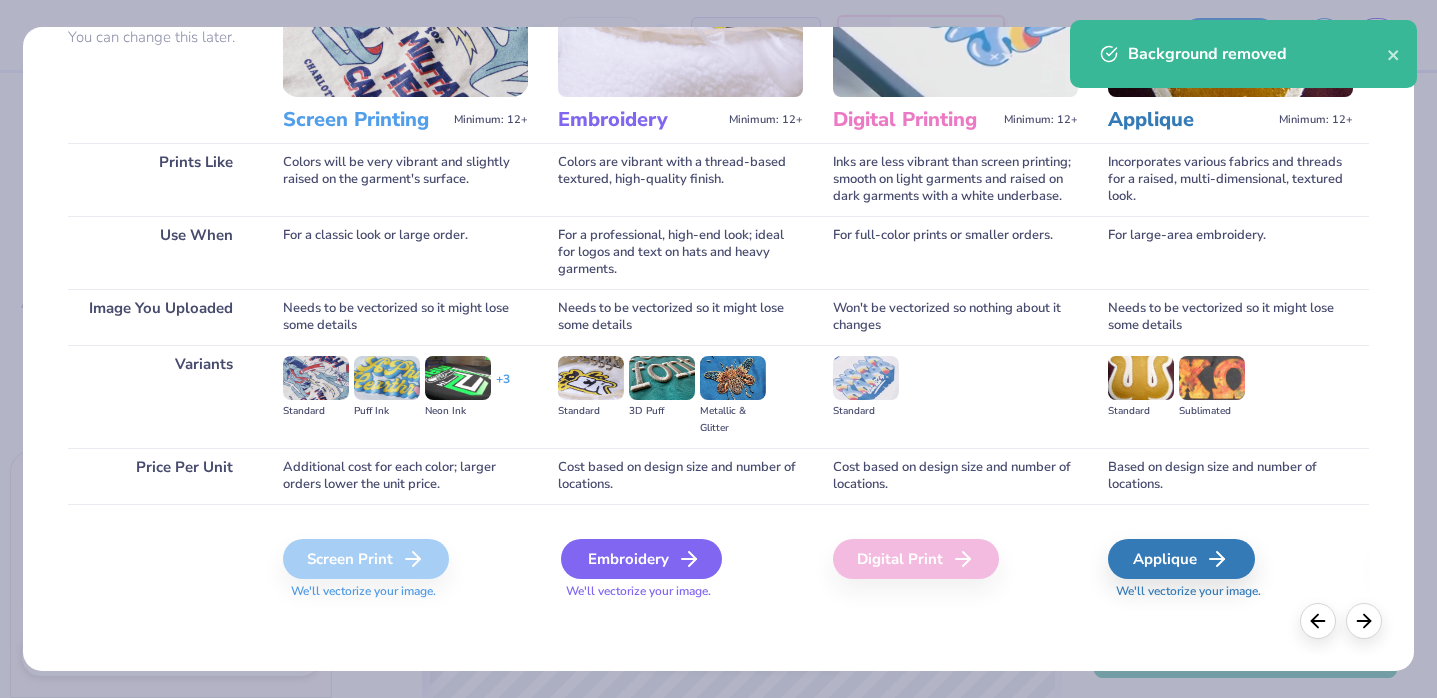 click on "Embroidery" at bounding box center (641, 559) 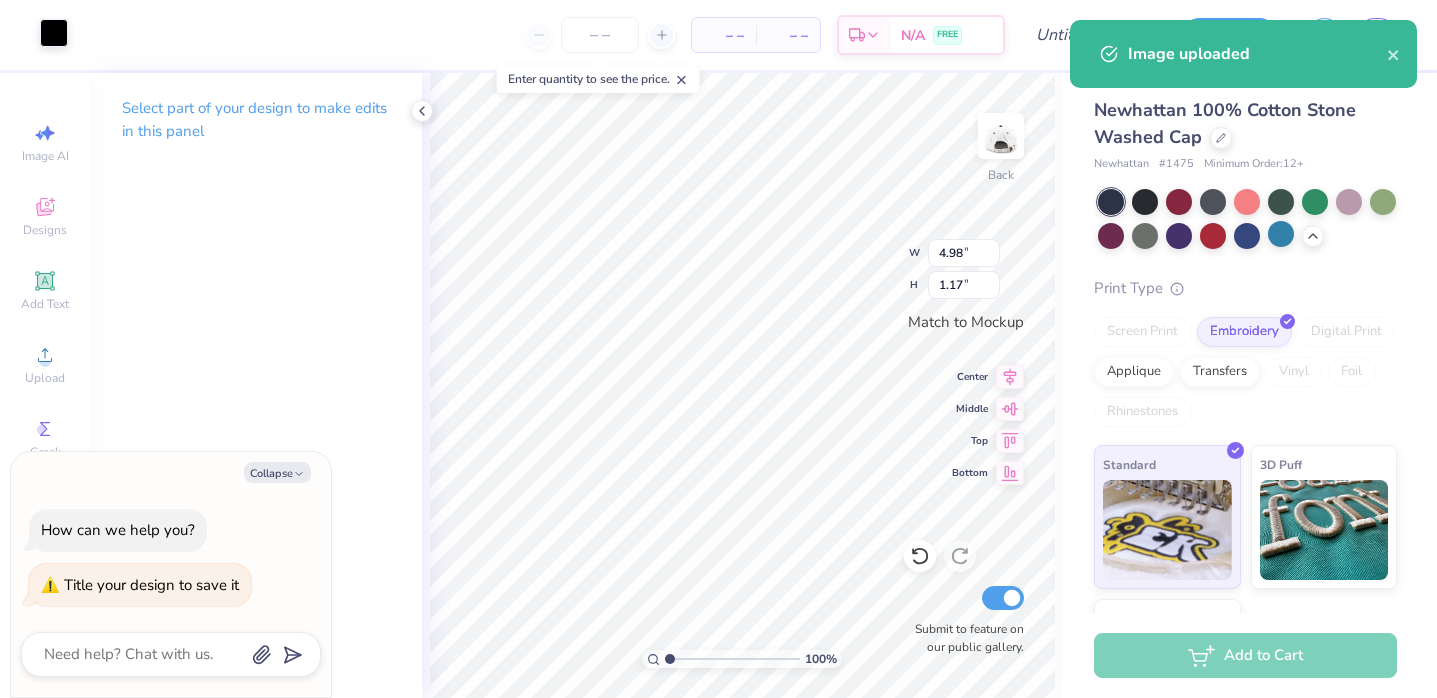 click on "Art colors" at bounding box center (34, 35) 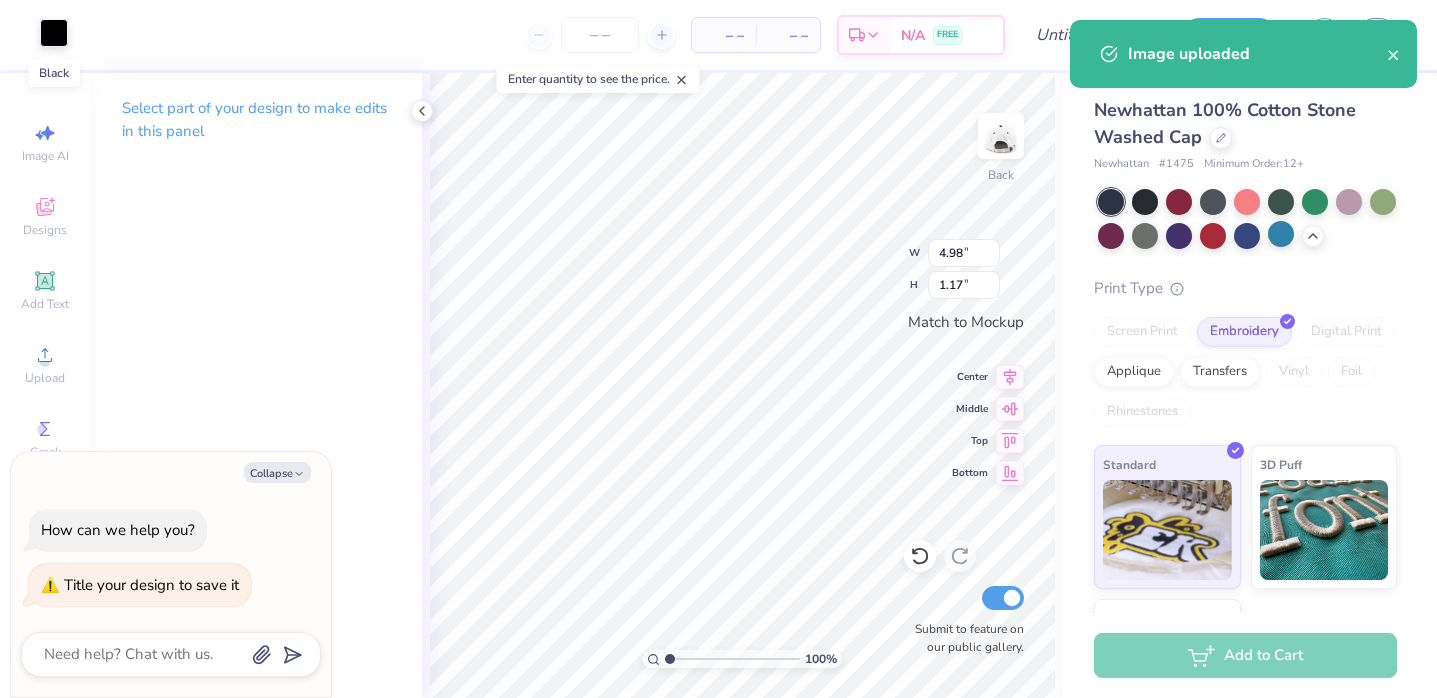 click at bounding box center (54, 33) 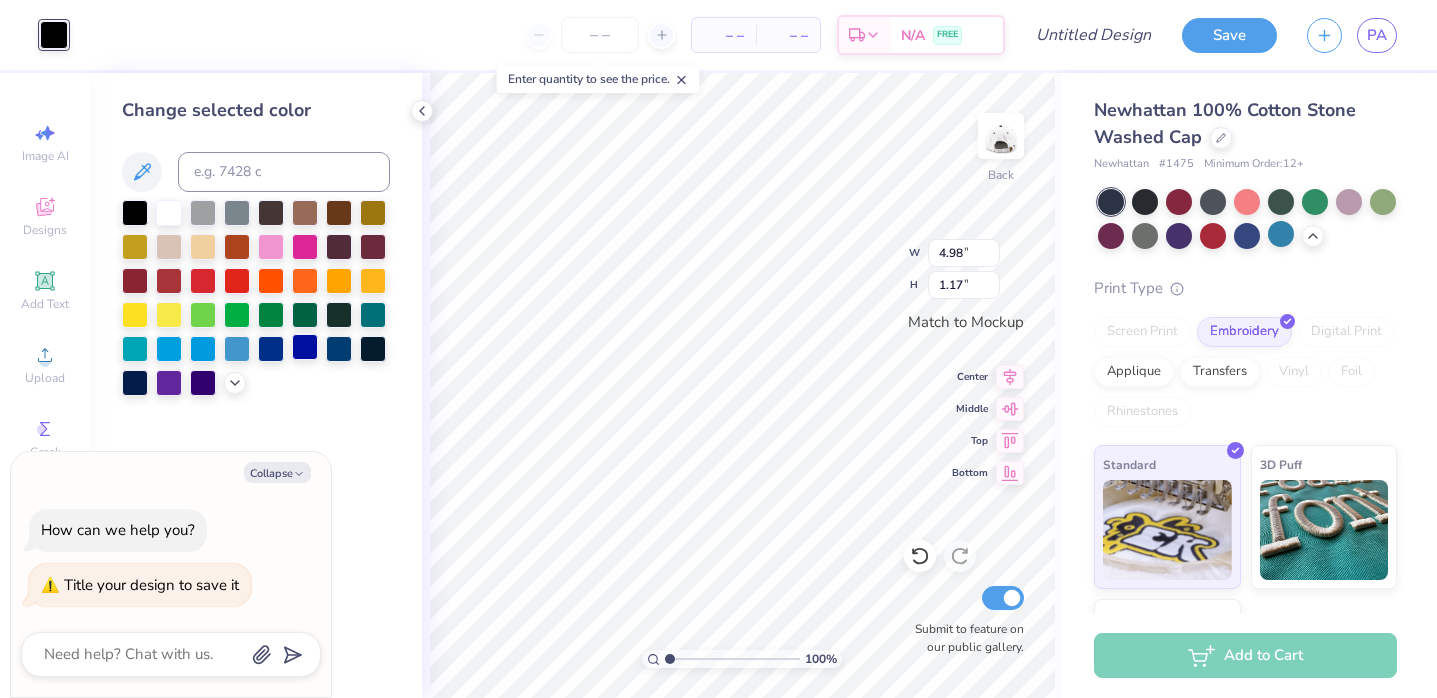 click at bounding box center [305, 347] 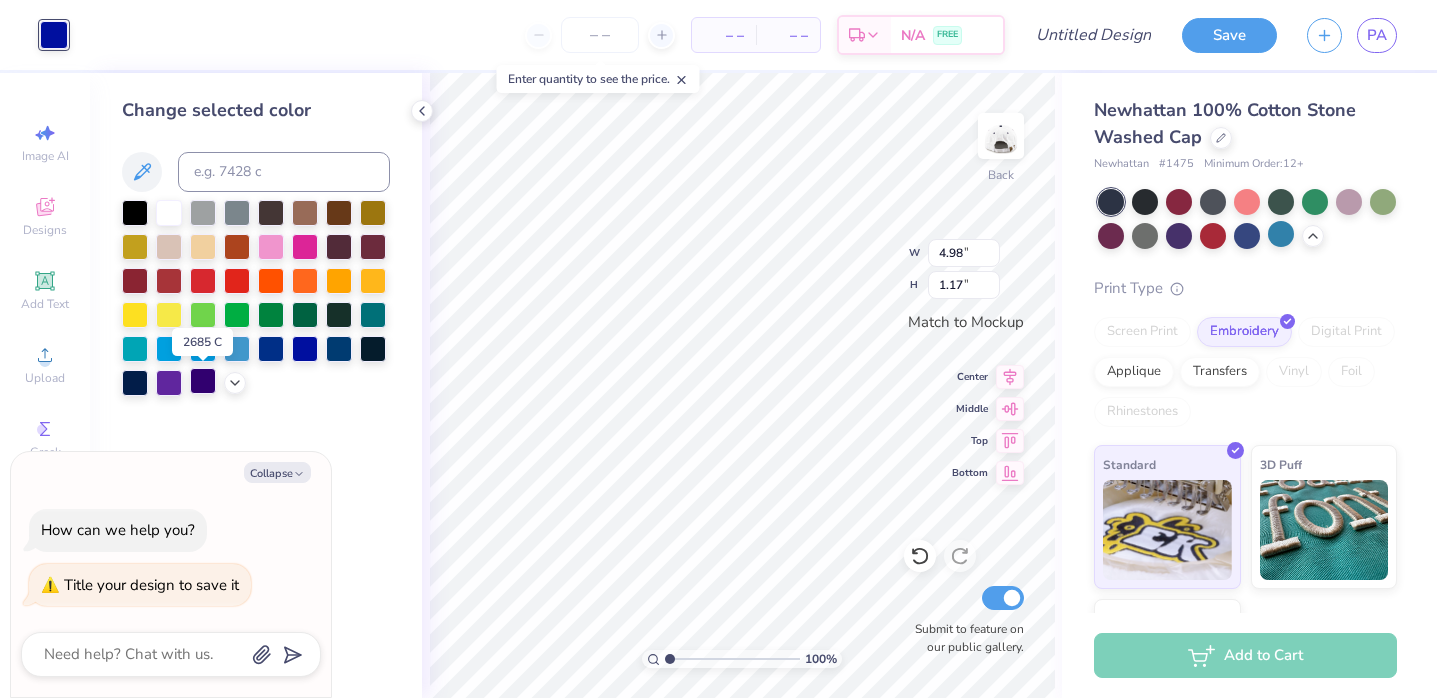 click at bounding box center [203, 381] 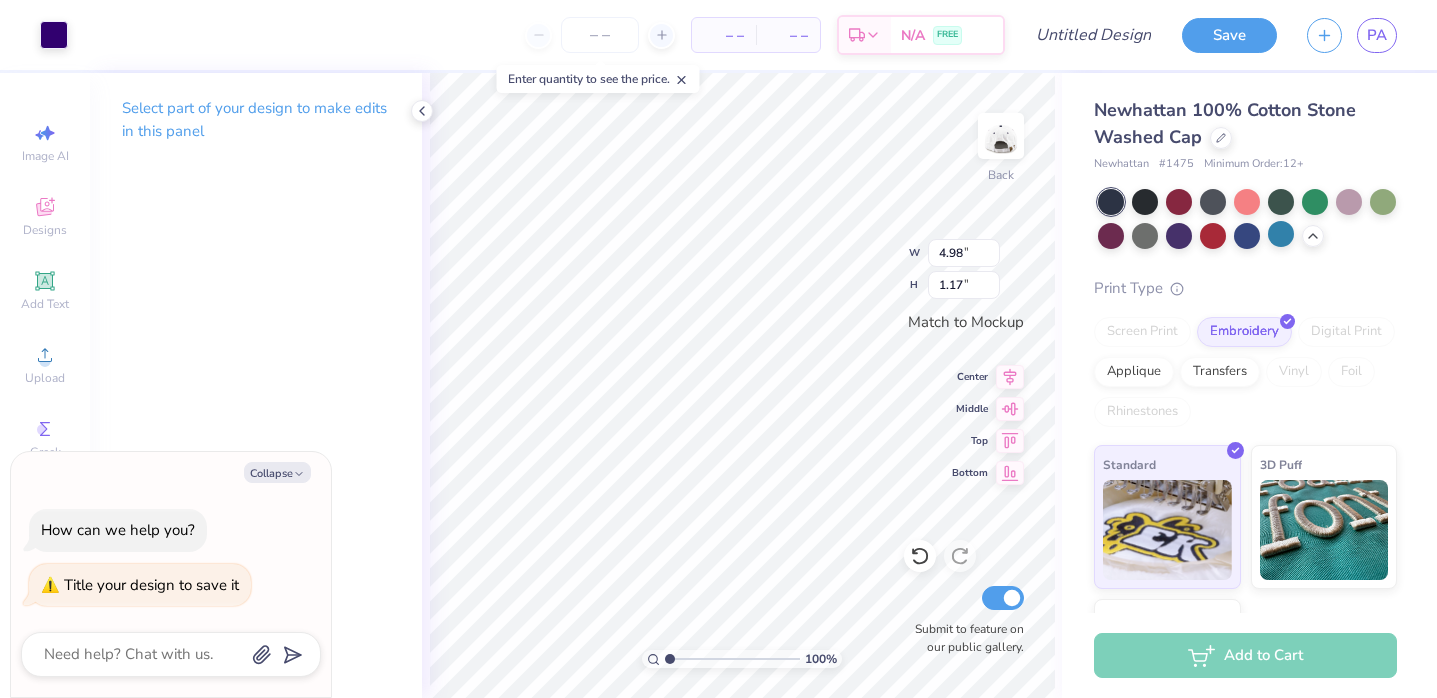 type on "x" 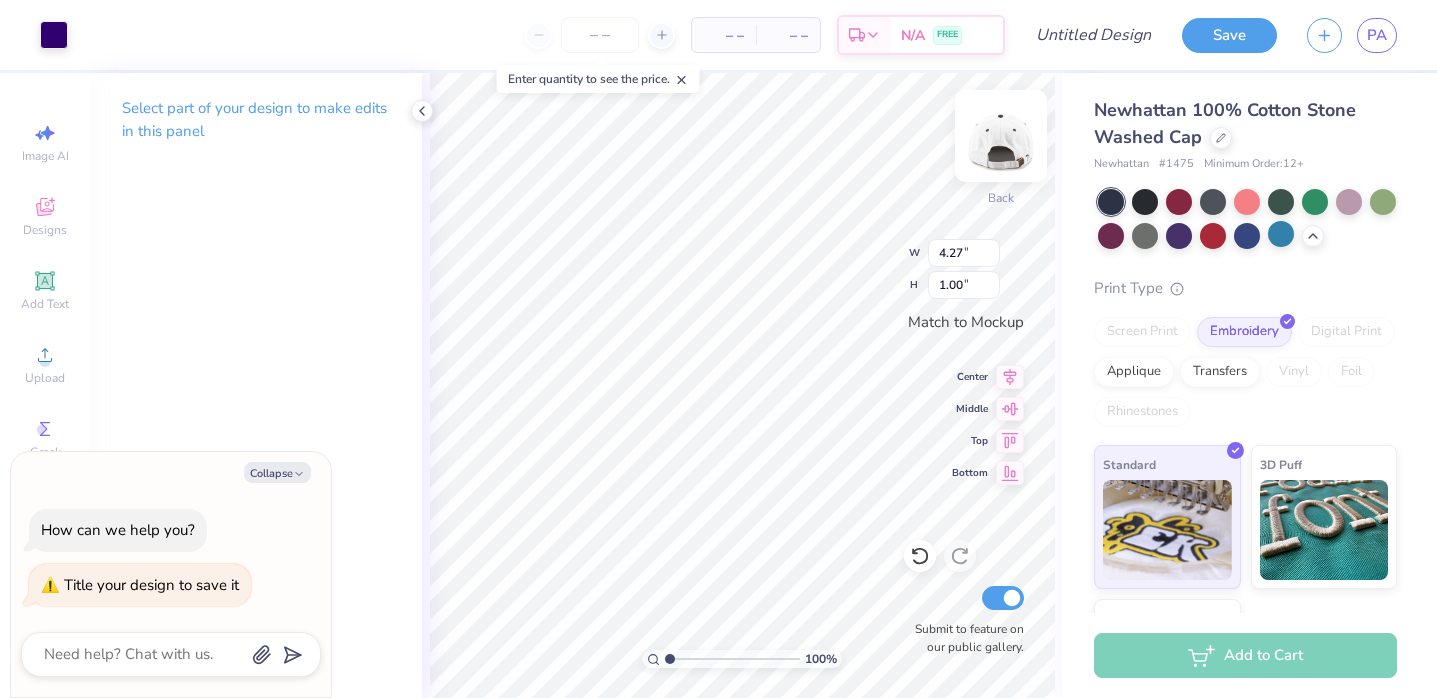 type on "x" 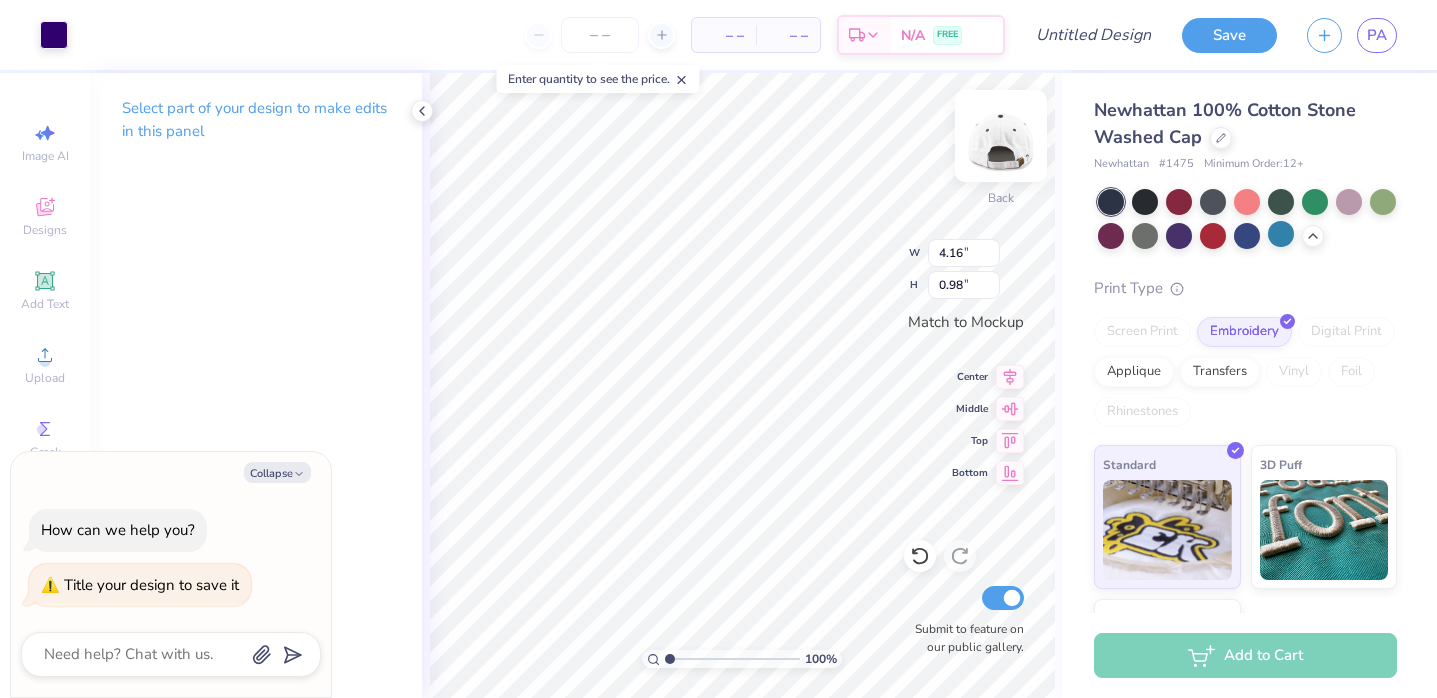 type on "x" 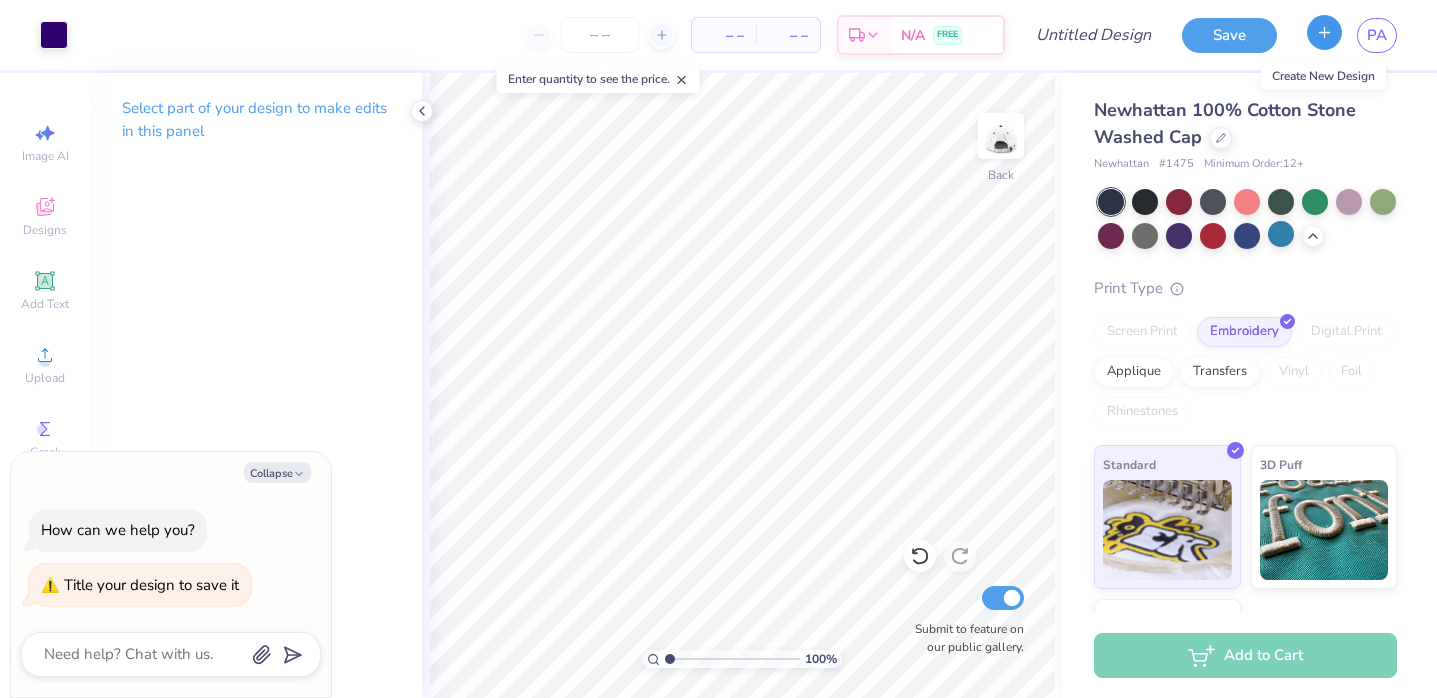click 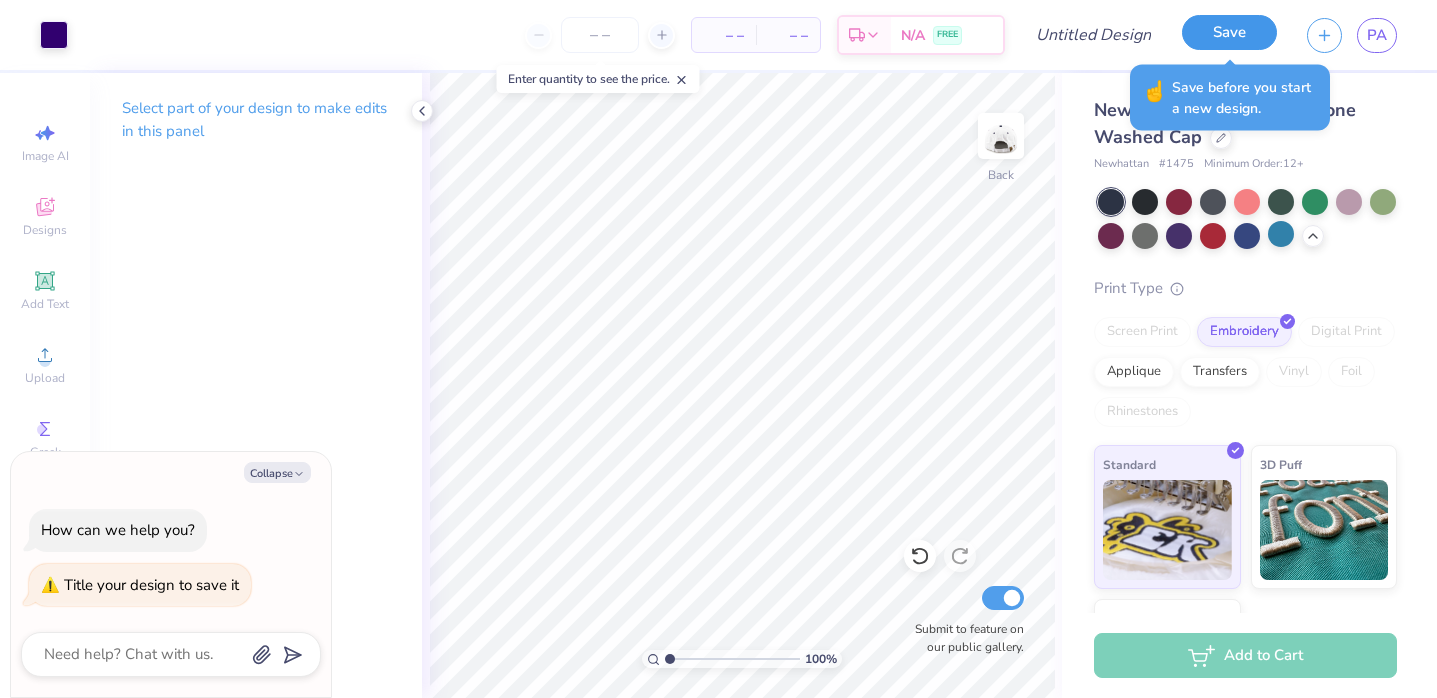 click on "Save" at bounding box center [1229, 32] 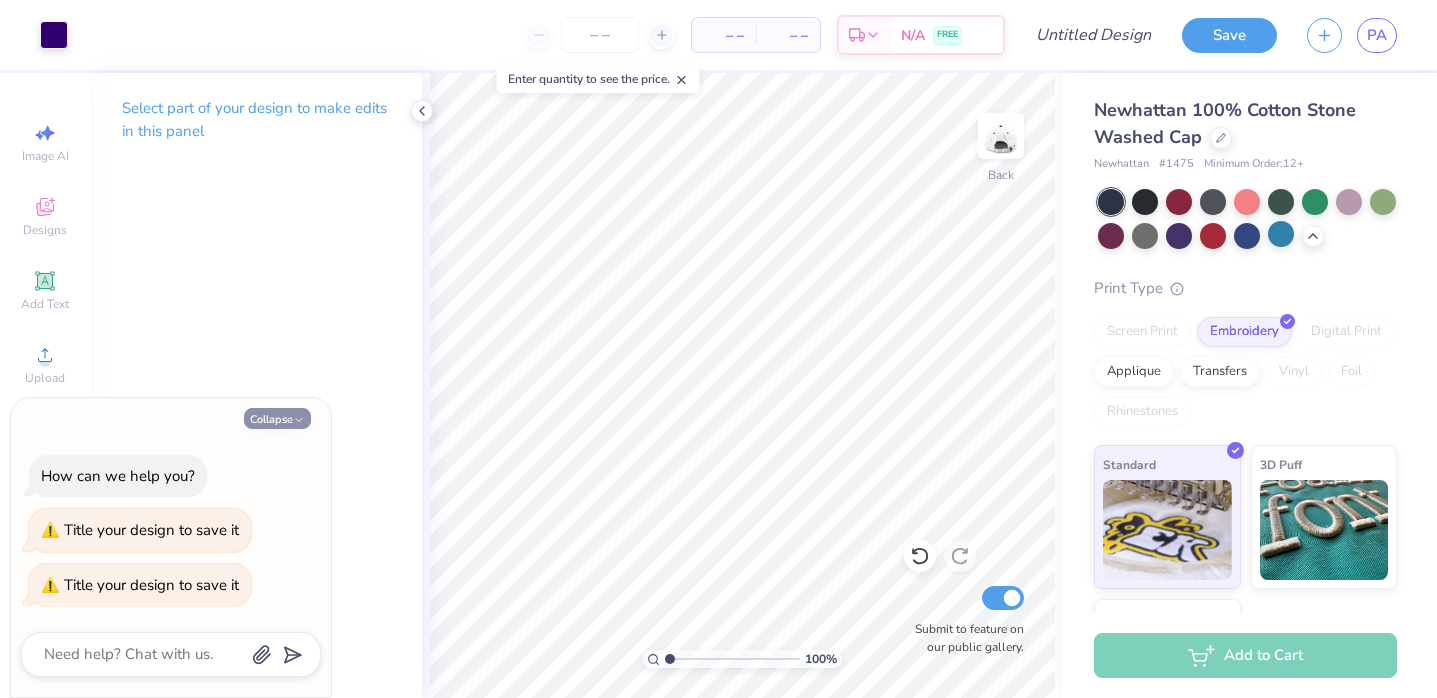 click on "Collapse" at bounding box center [277, 418] 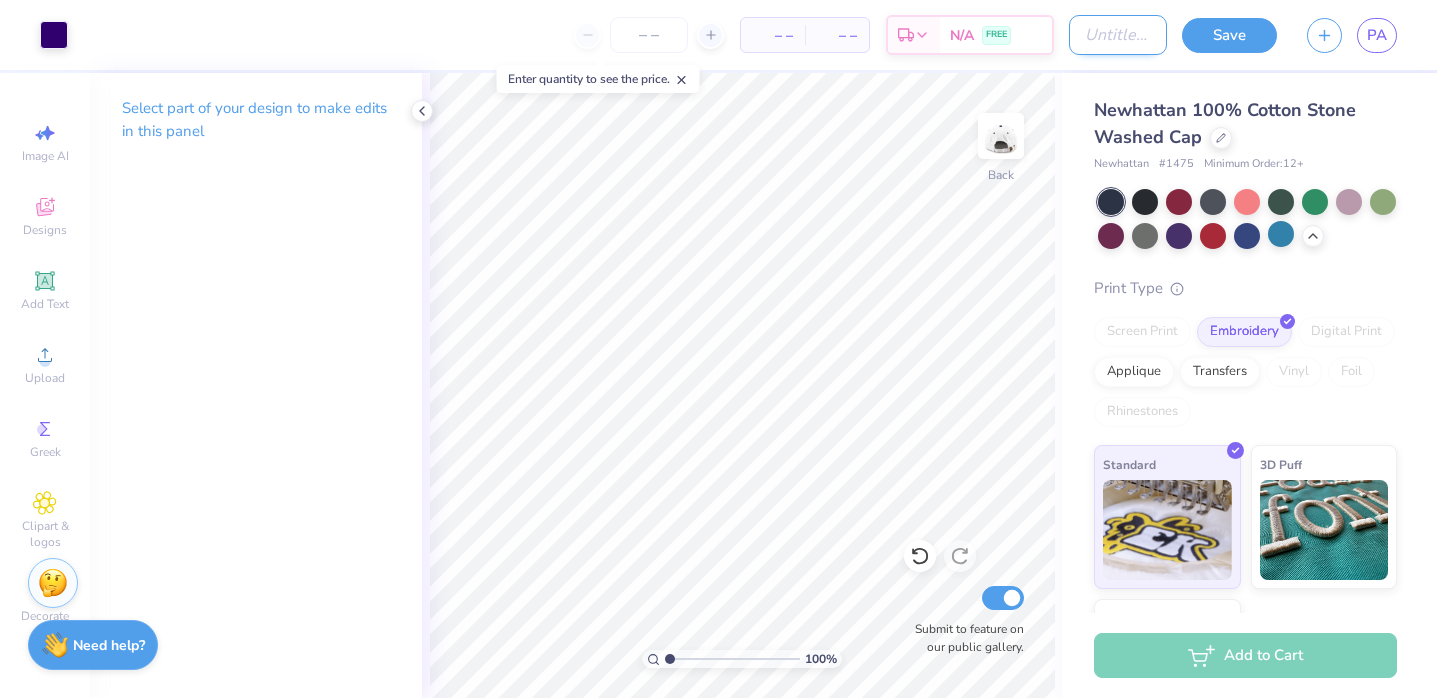 click on "Design Title" at bounding box center [1118, 35] 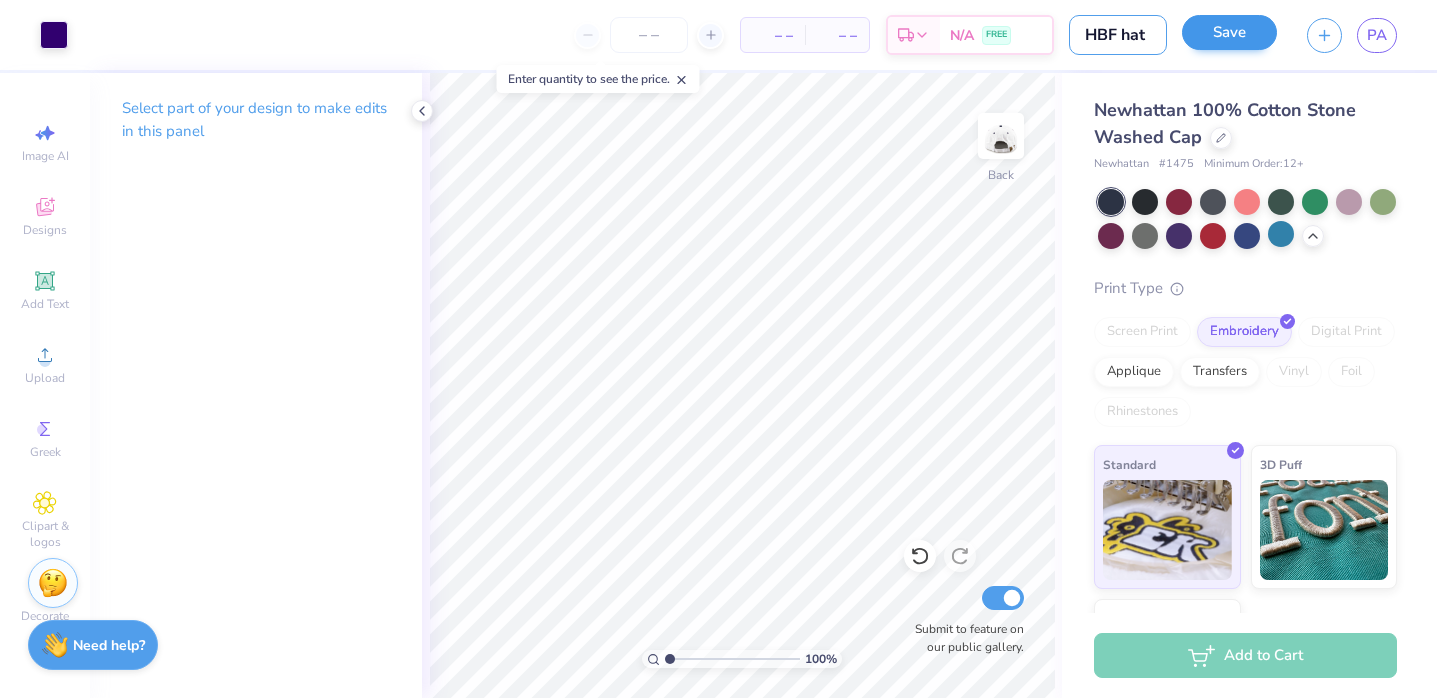 type on "HBF hat" 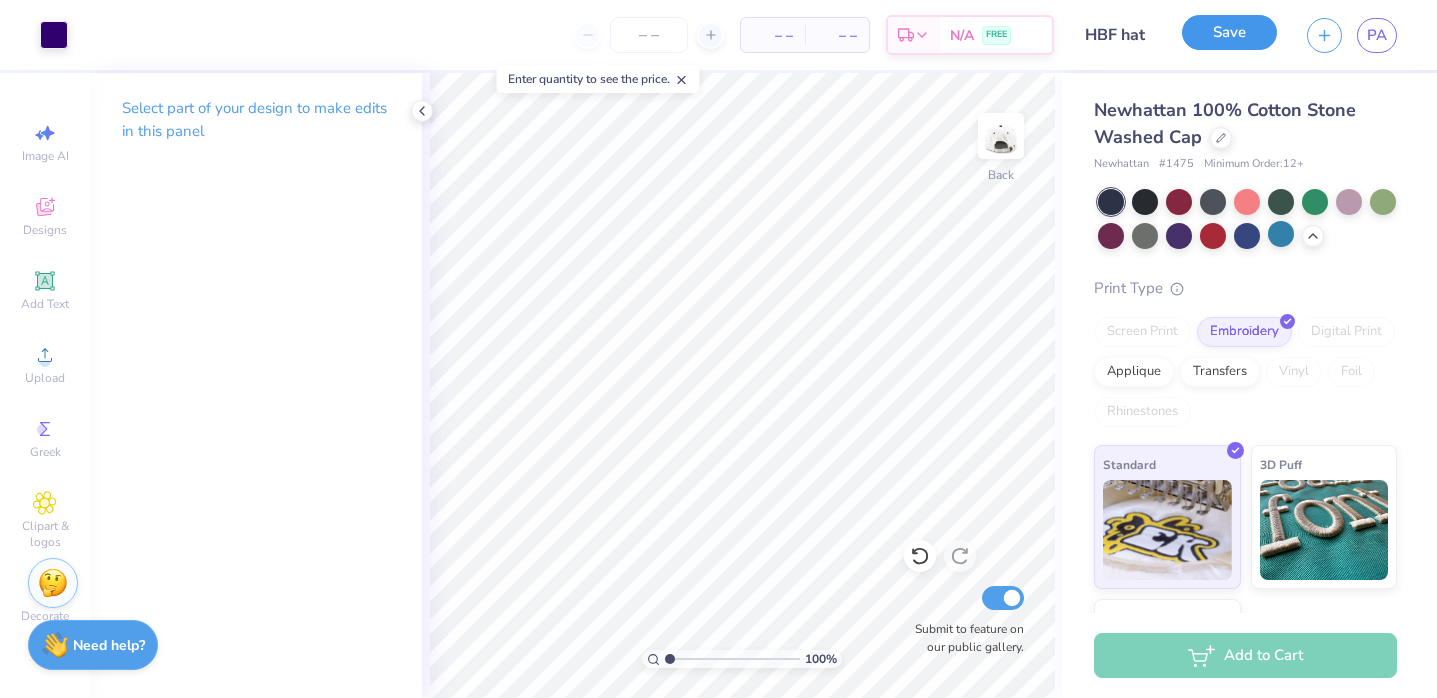 click on "Save" at bounding box center [1229, 32] 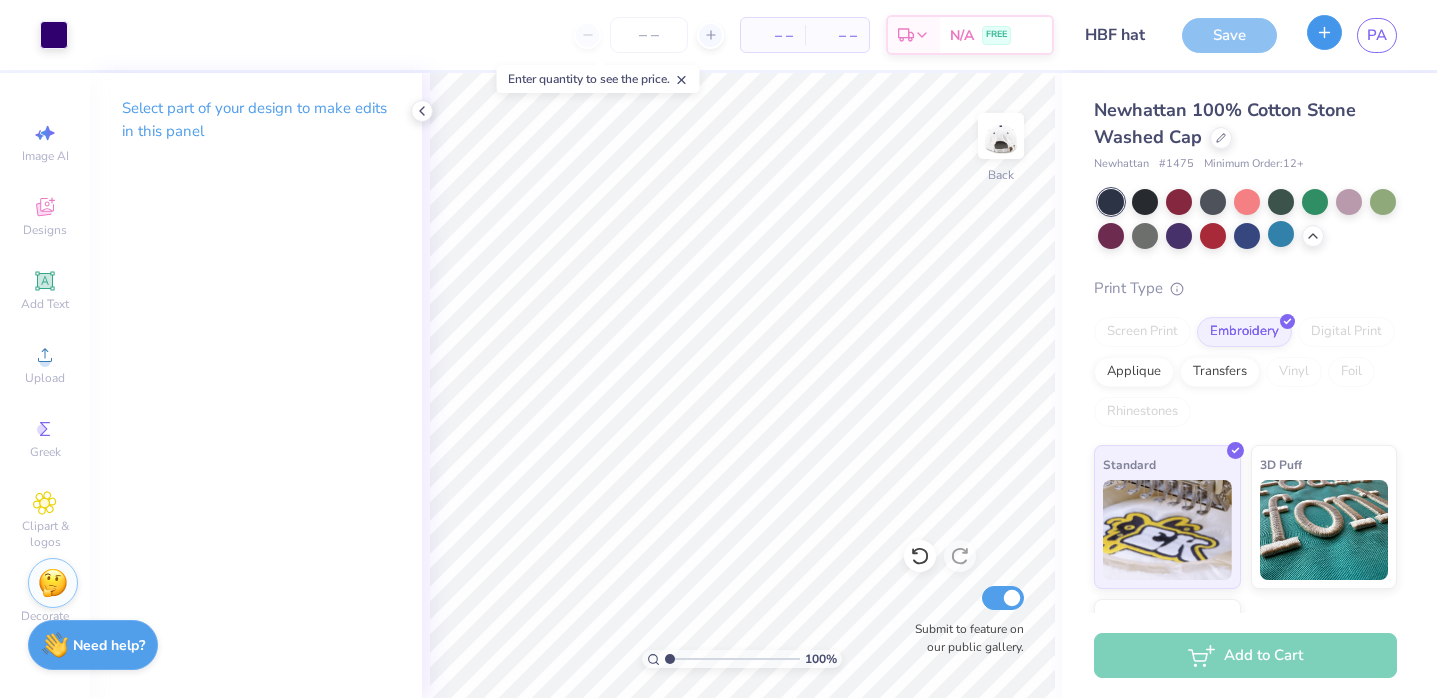 click 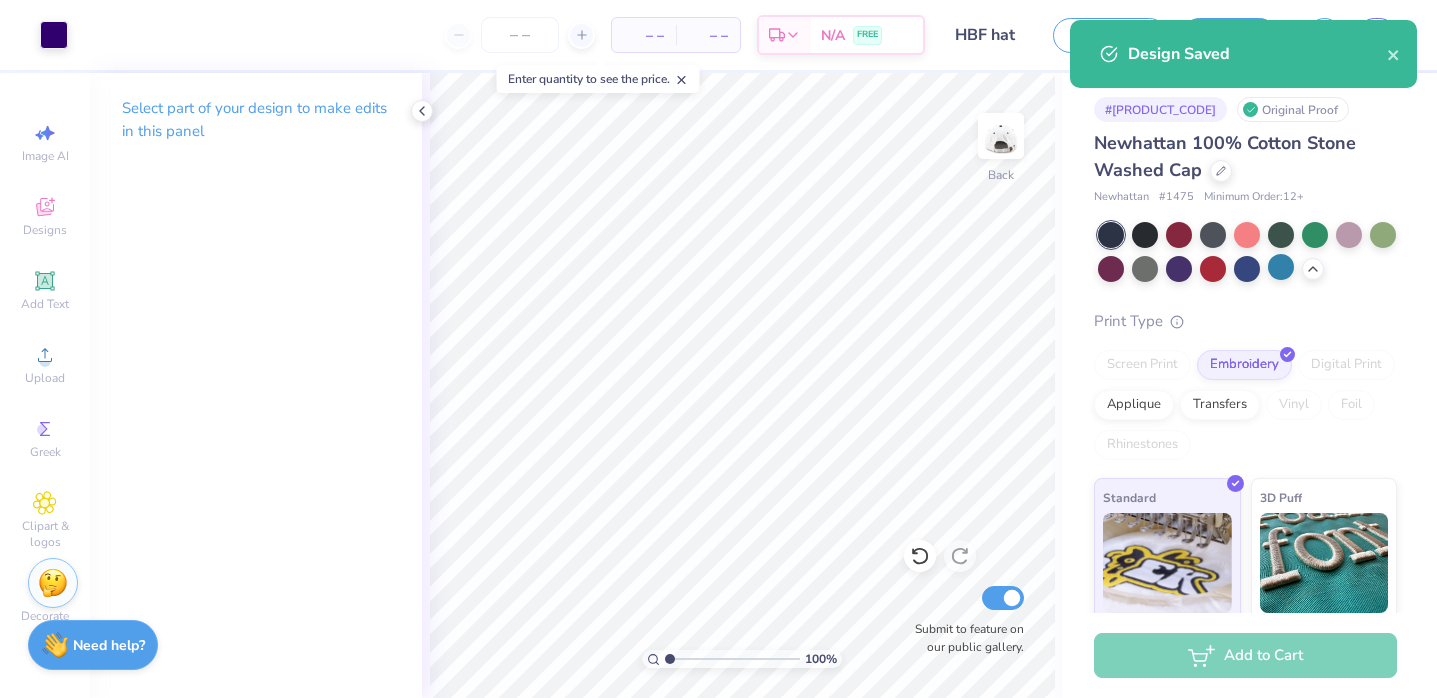 click on "Design Saved" at bounding box center (1243, 54) 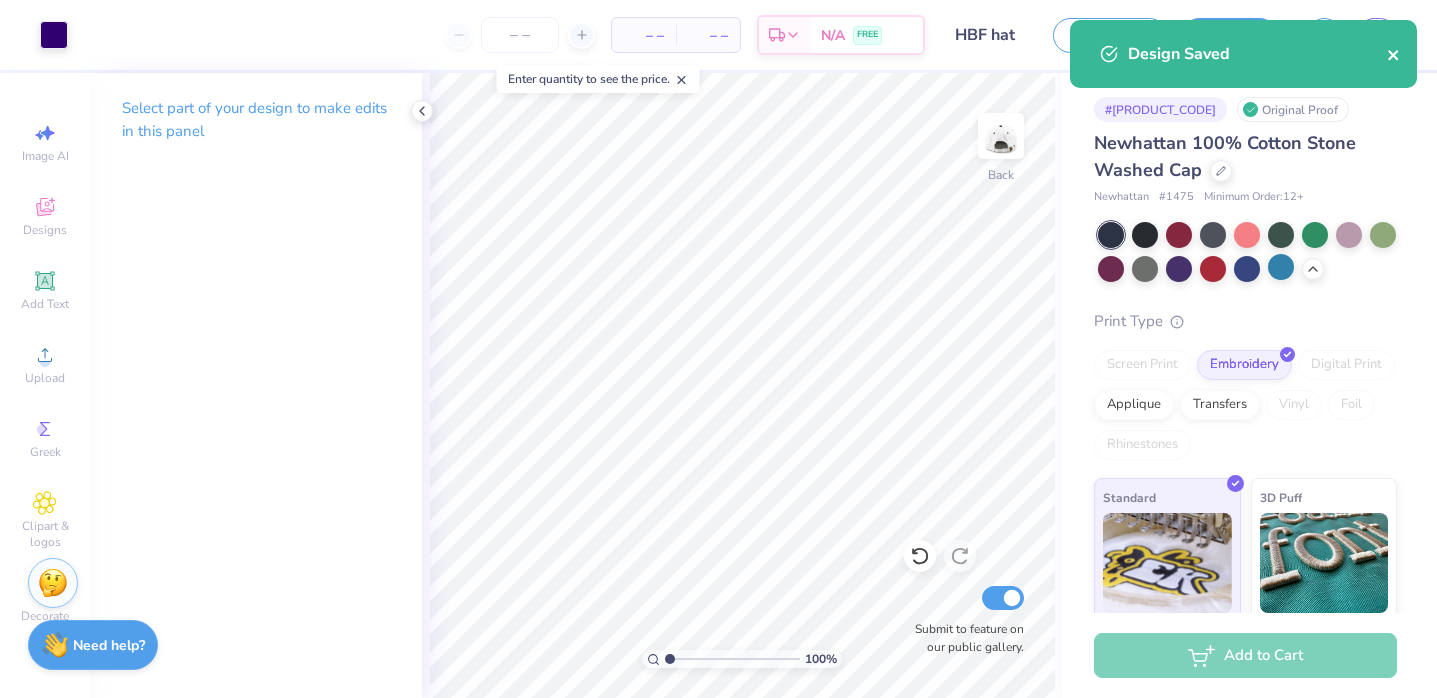 click 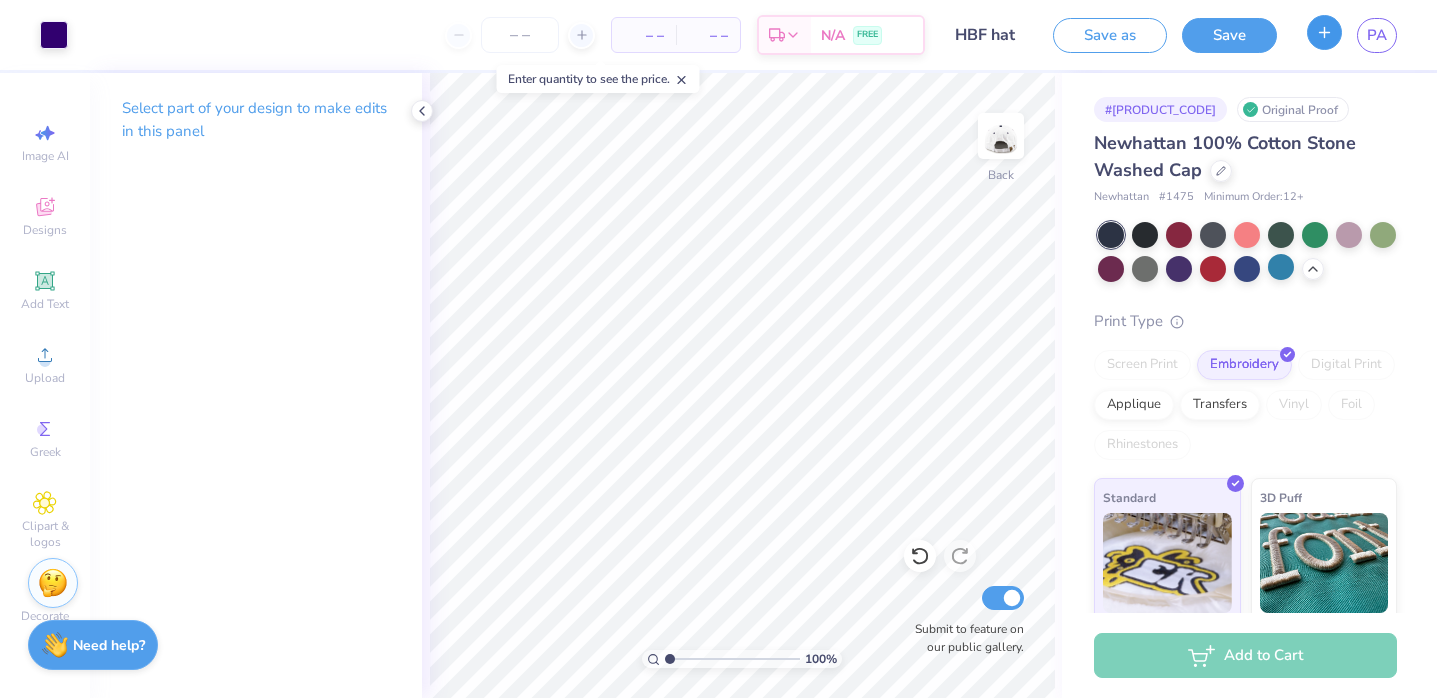 click 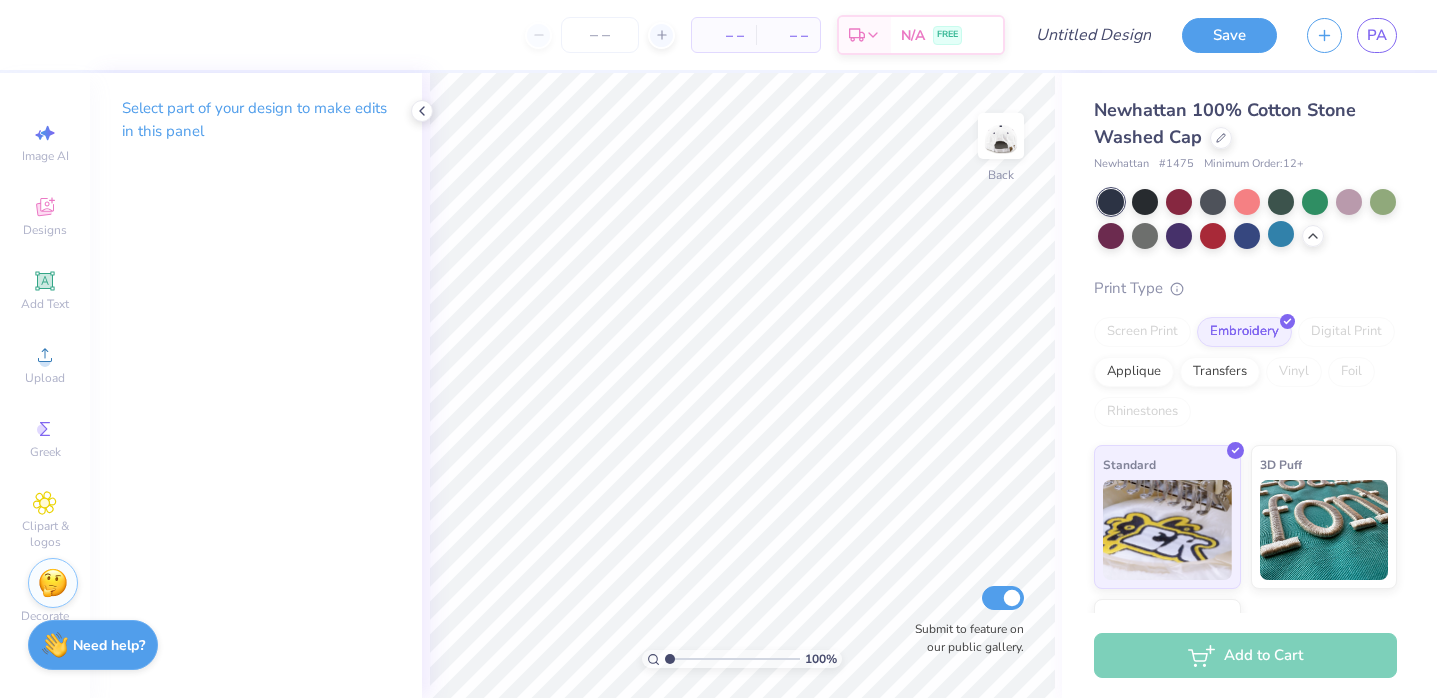 click at bounding box center (600, 35) 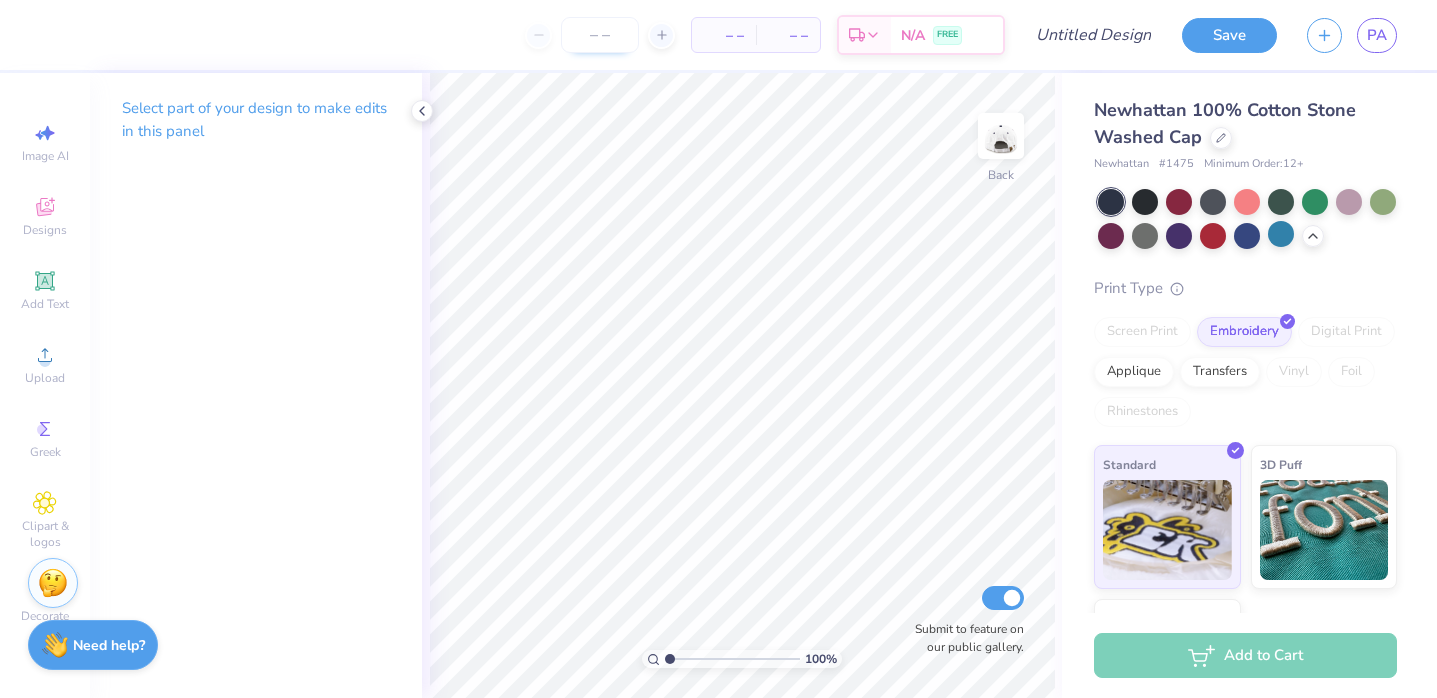 click at bounding box center (600, 35) 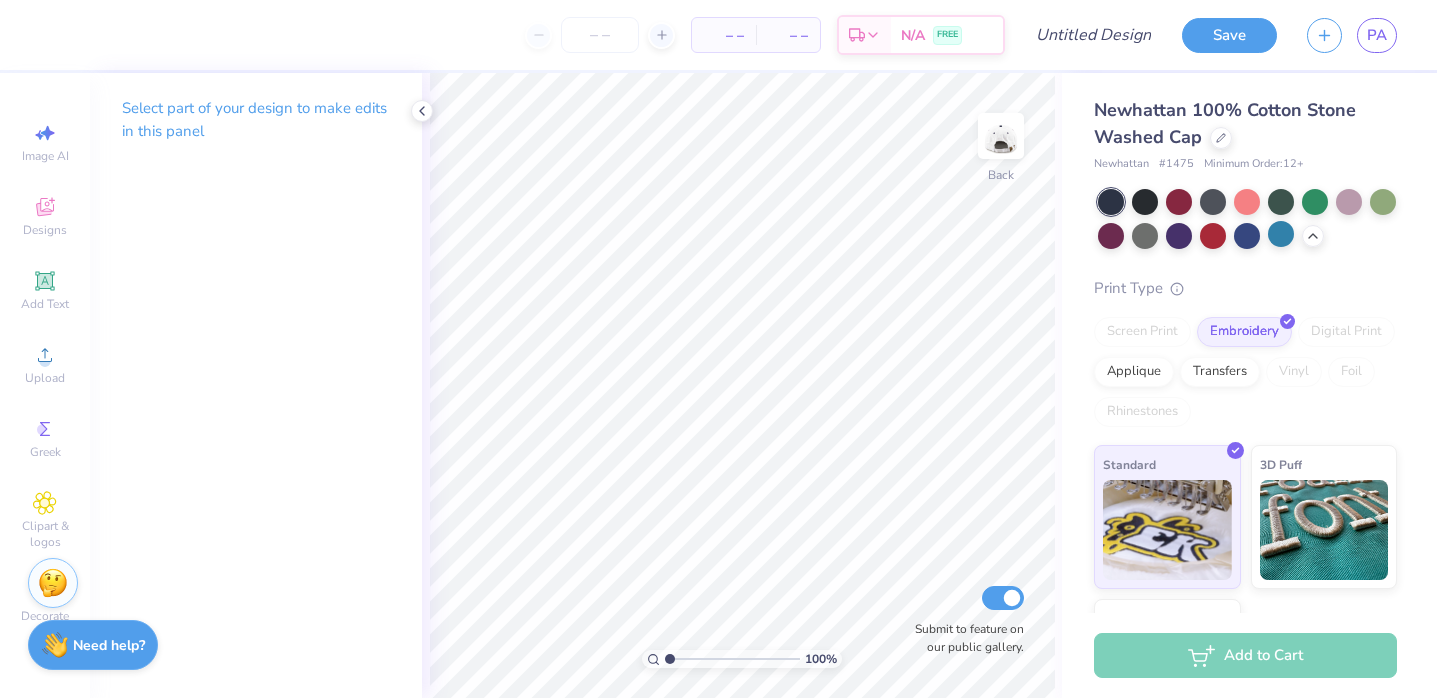 click at bounding box center [600, 35] 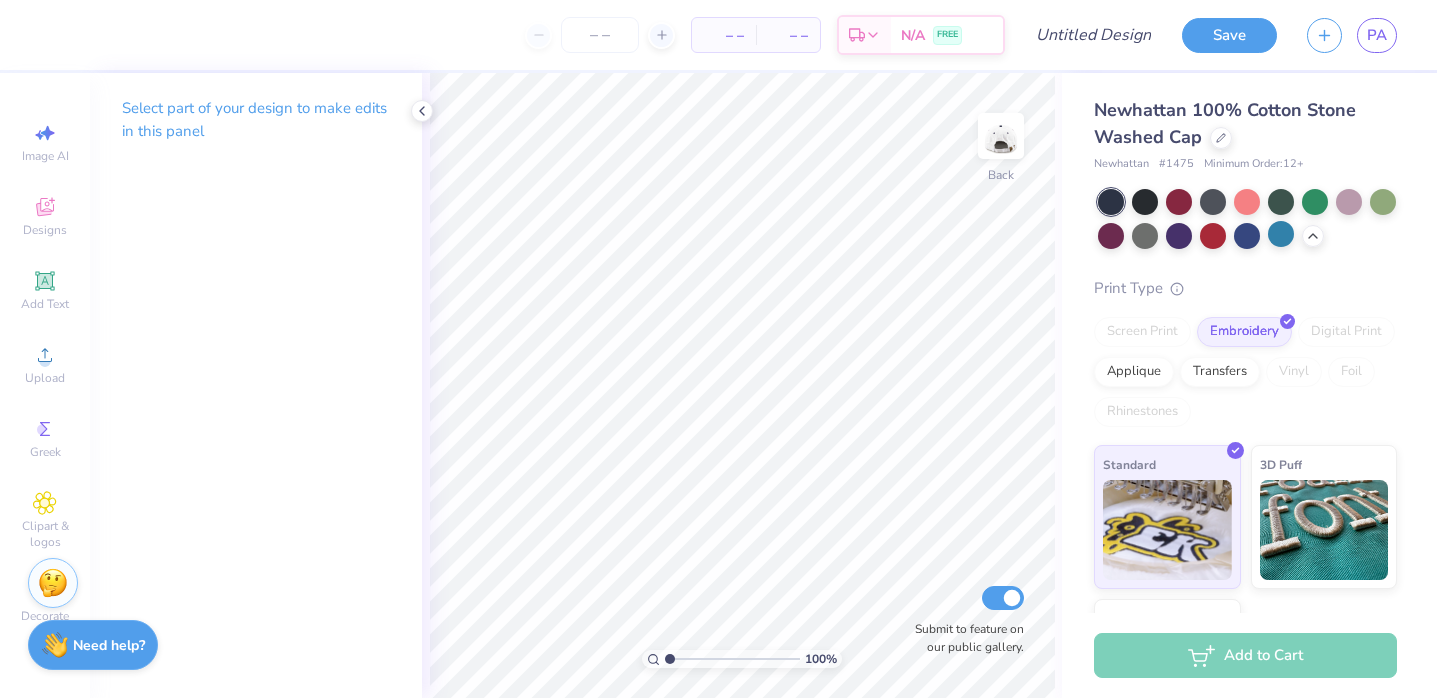 click on "– – Per Item" at bounding box center (724, 35) 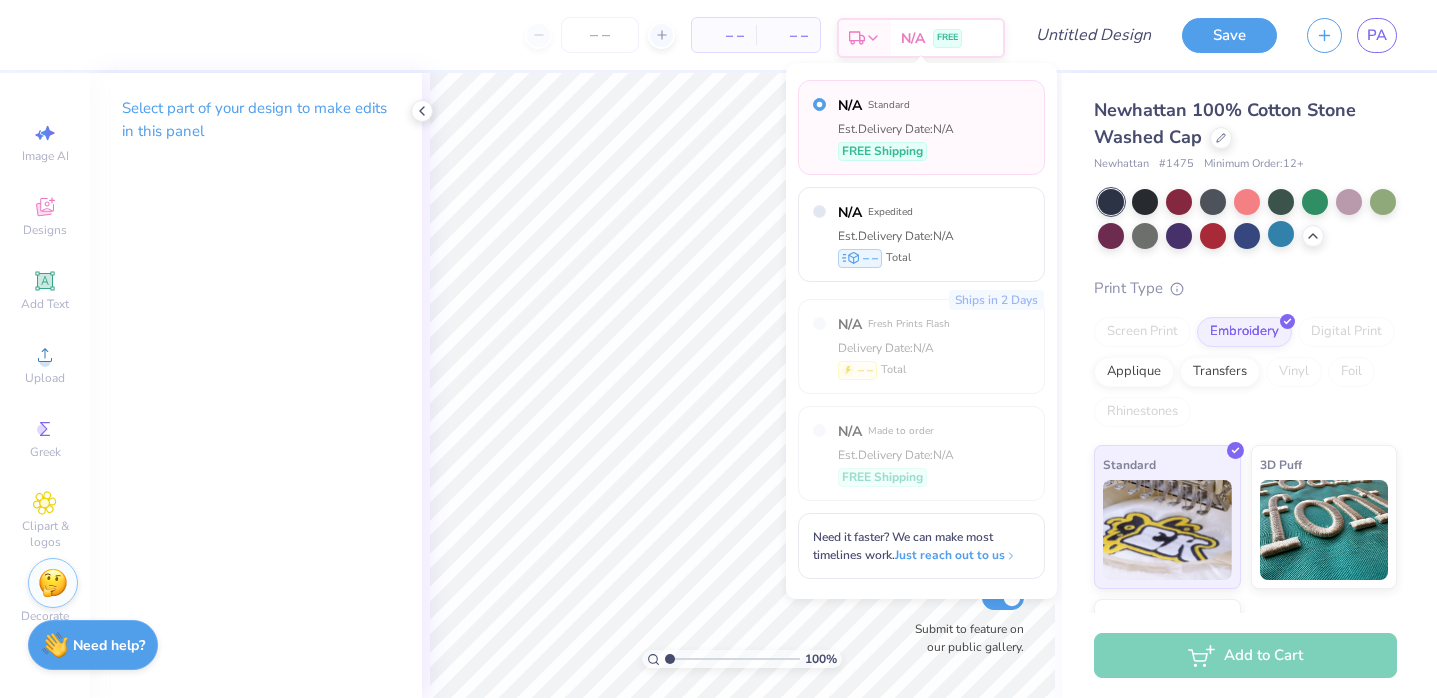 click on "Est.  Delivery" at bounding box center [865, 38] 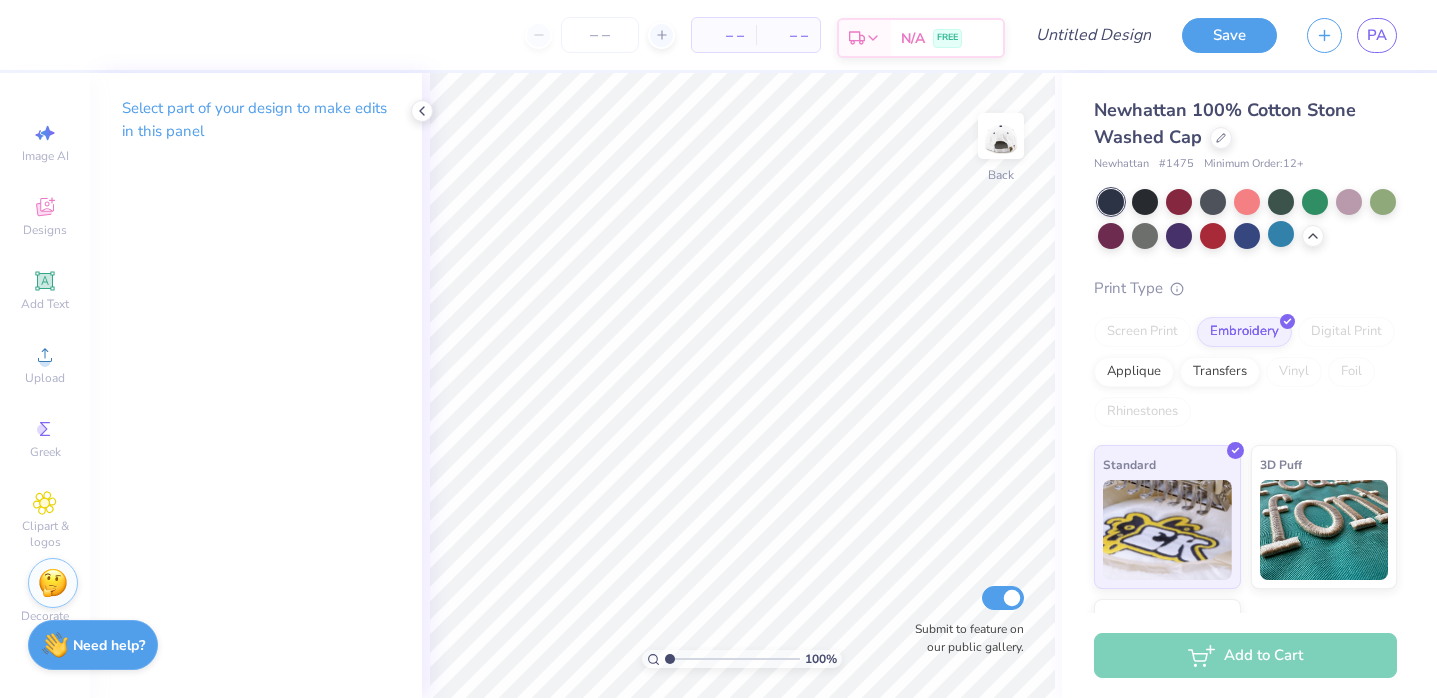 click on "Est.  Delivery" at bounding box center (865, 38) 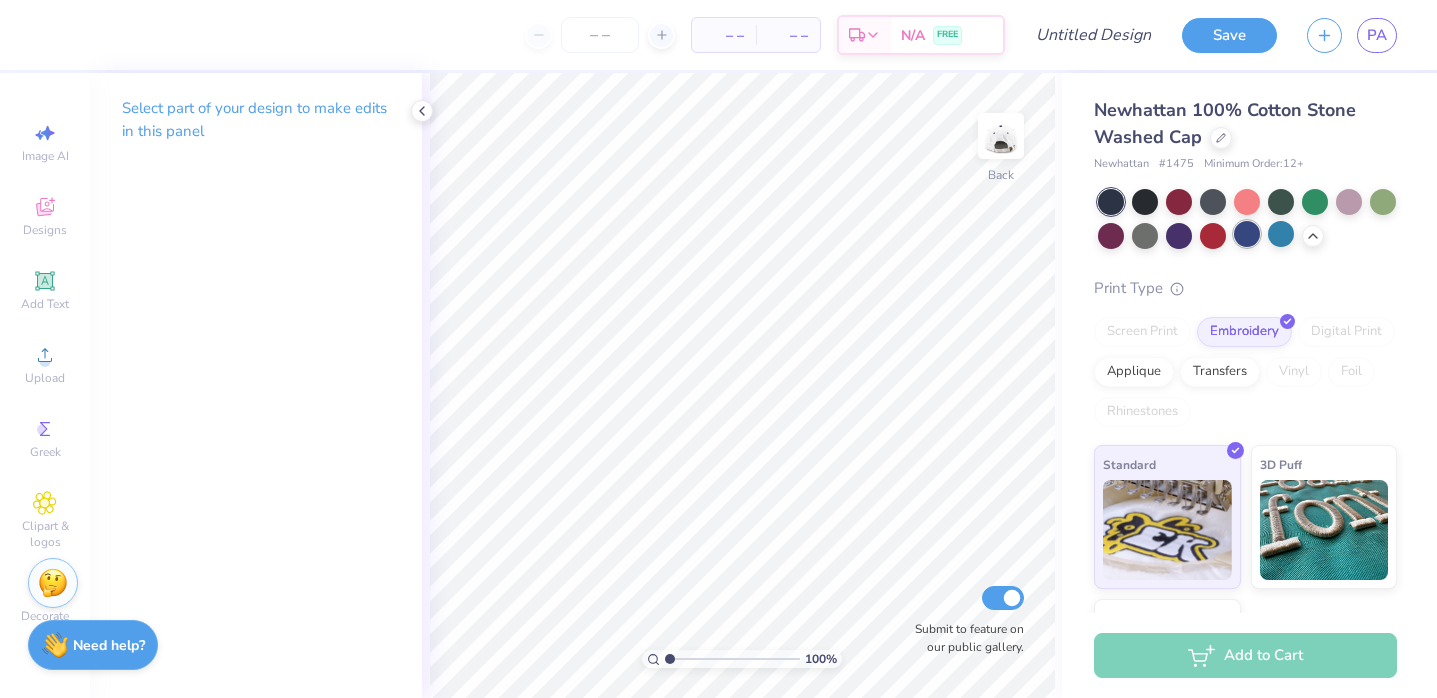 click at bounding box center [1247, 234] 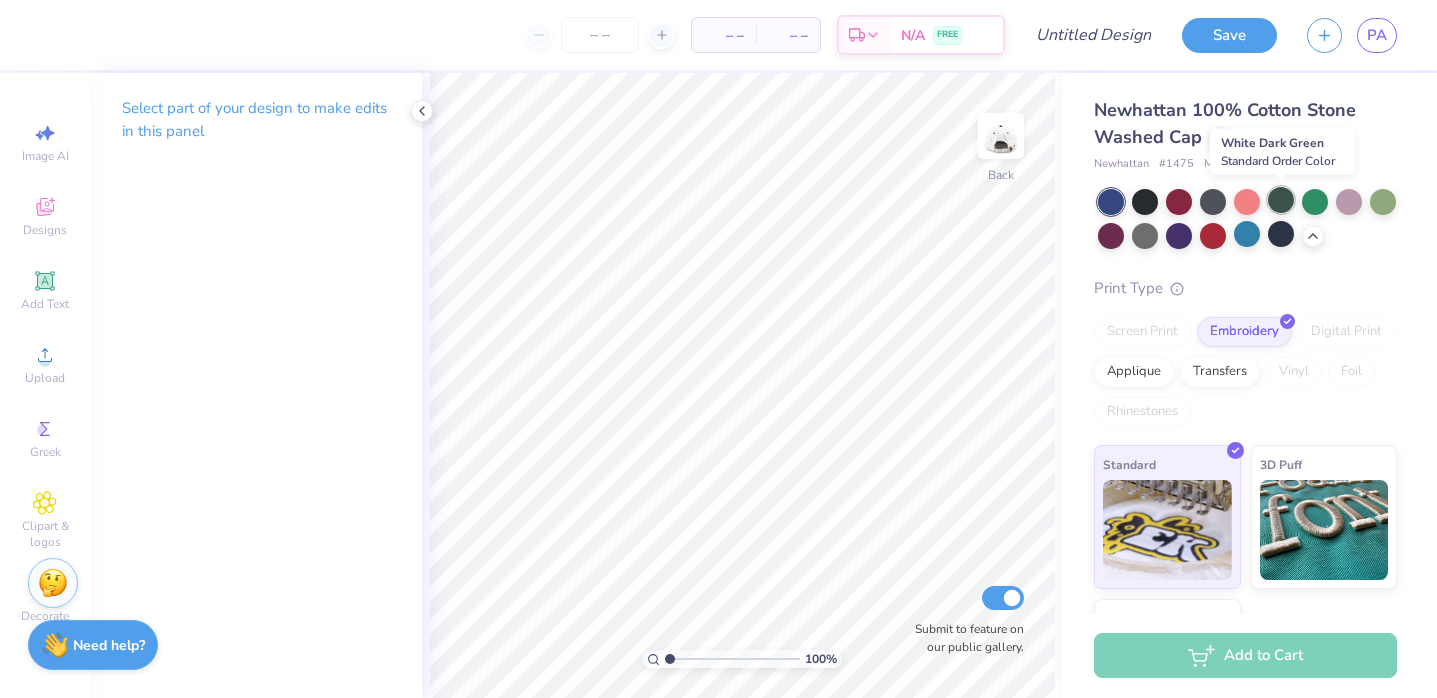 click at bounding box center [1281, 200] 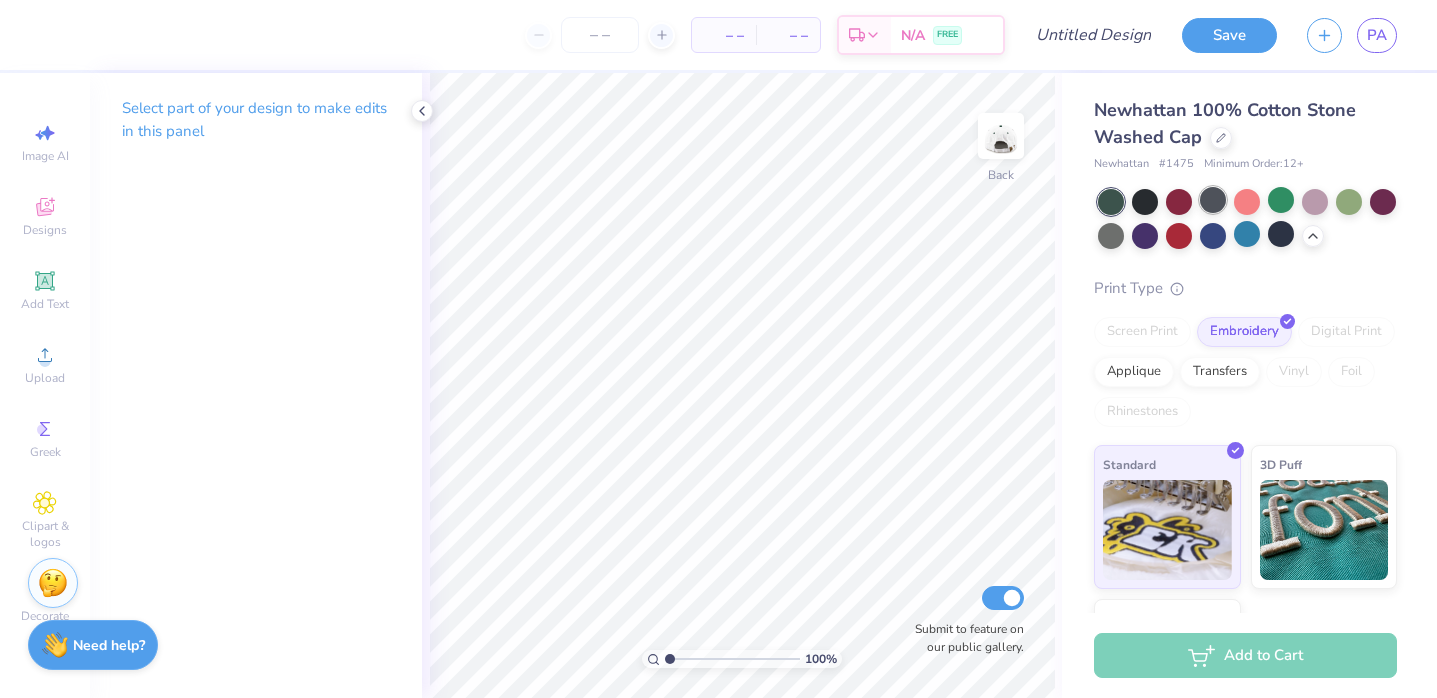 click at bounding box center (1213, 200) 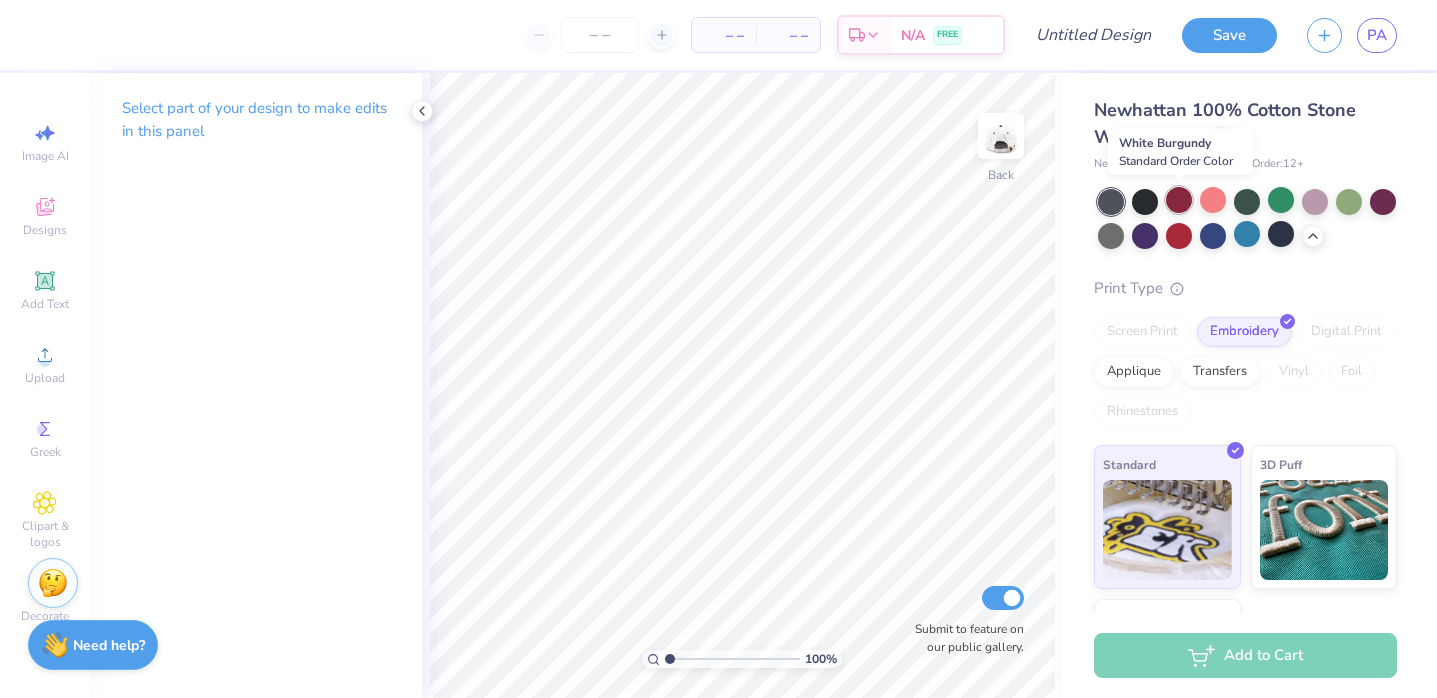click at bounding box center (1179, 200) 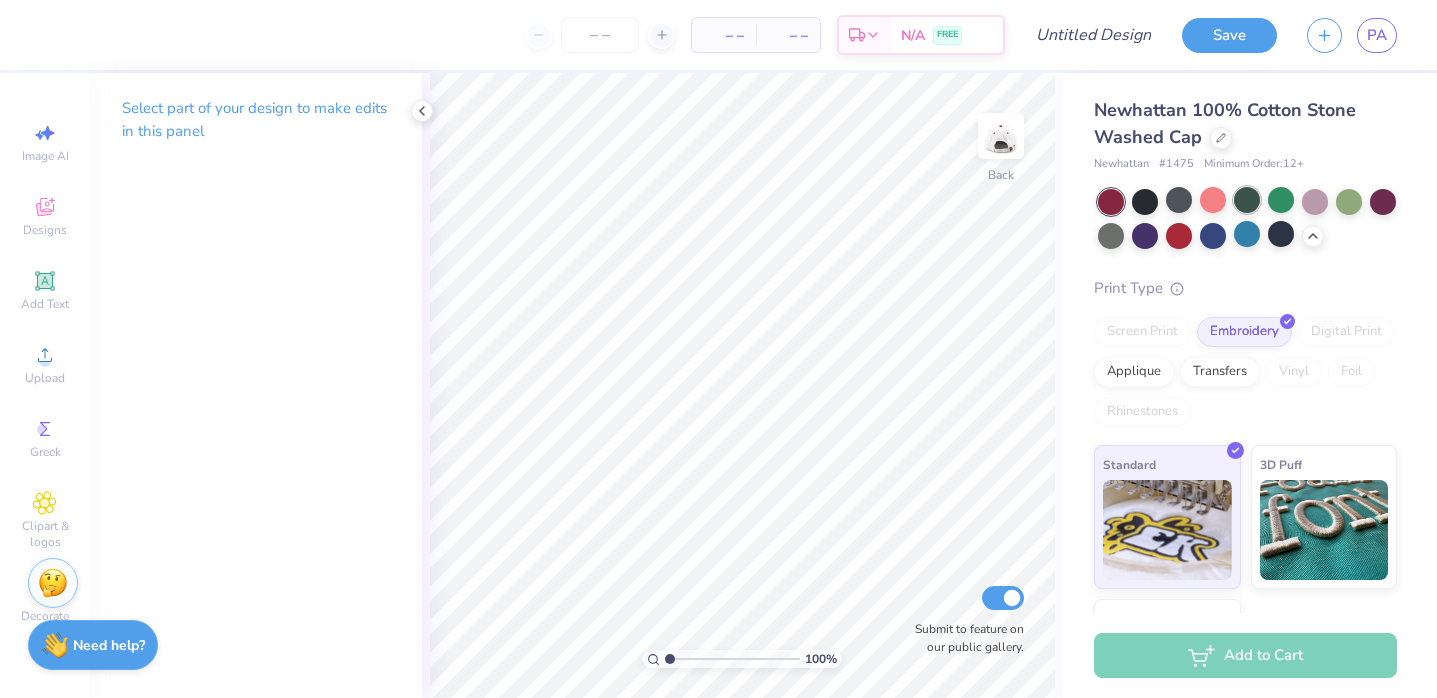click at bounding box center (1247, 200) 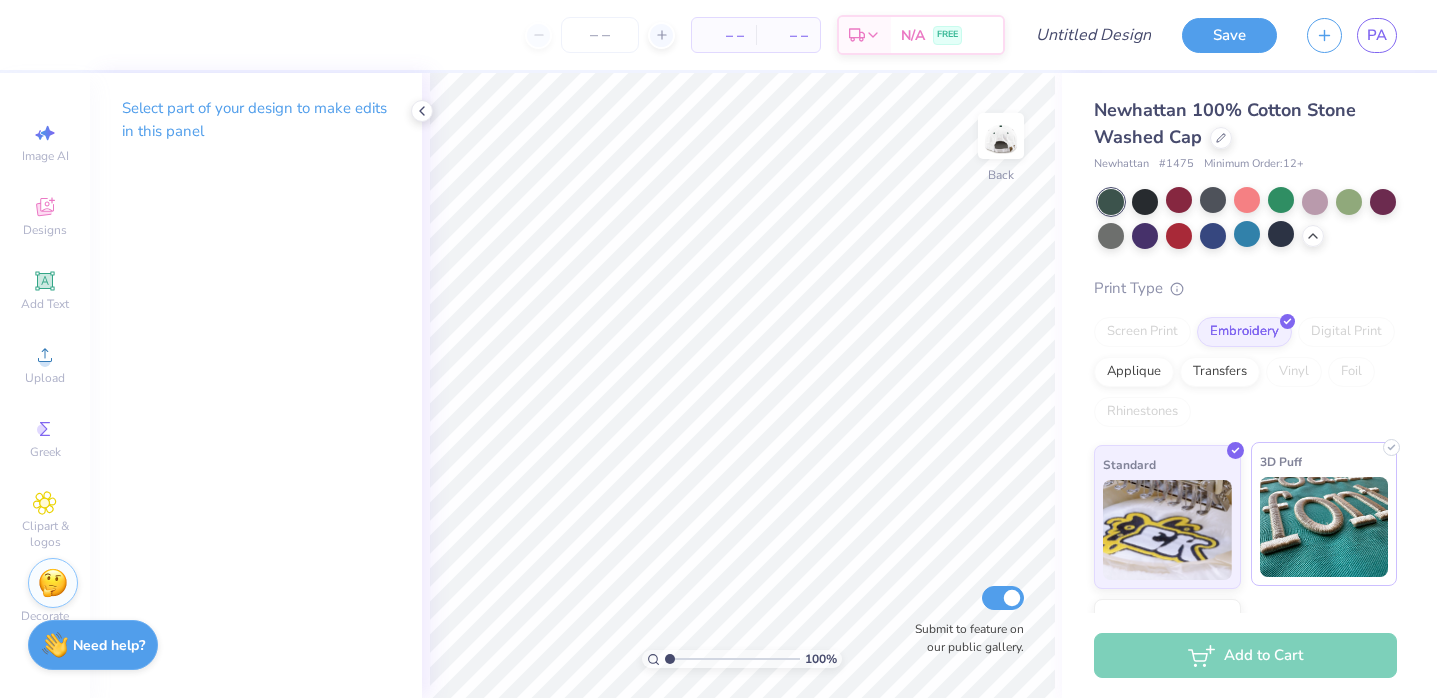 scroll, scrollTop: 130, scrollLeft: 0, axis: vertical 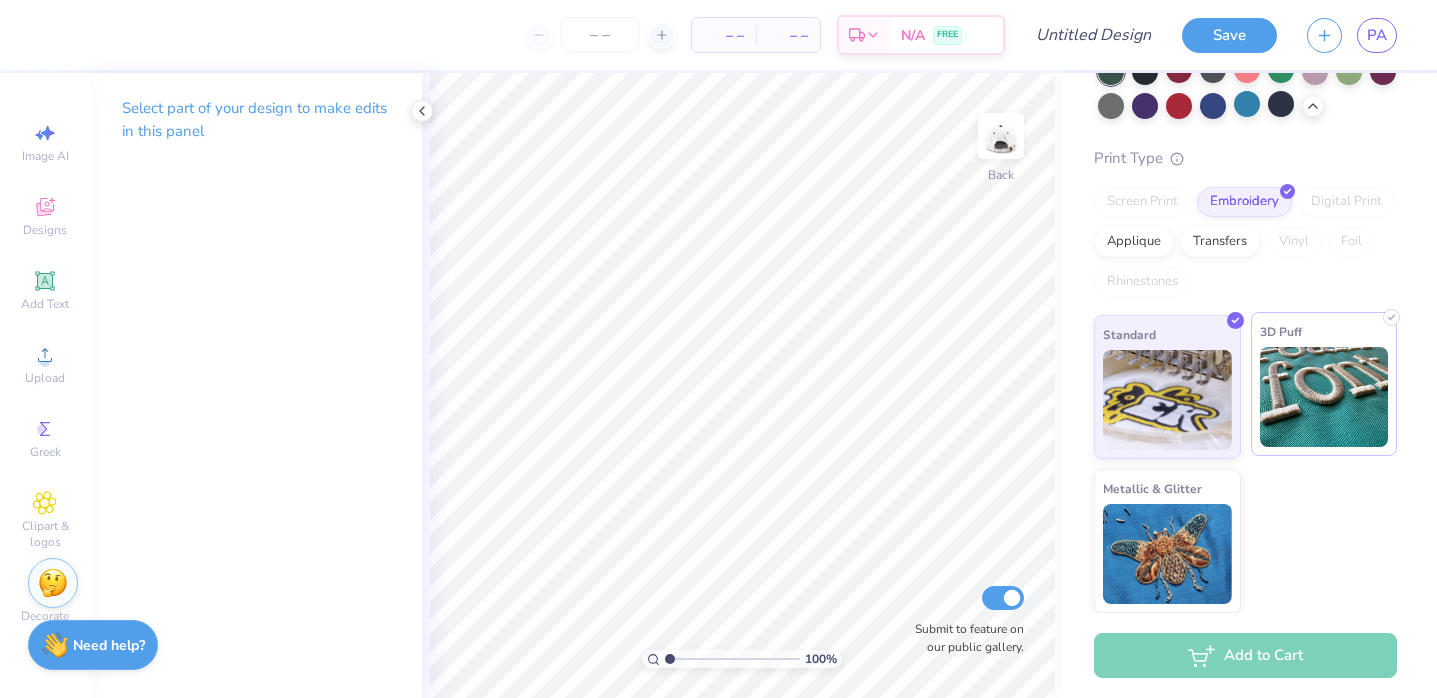 click at bounding box center [1324, 397] 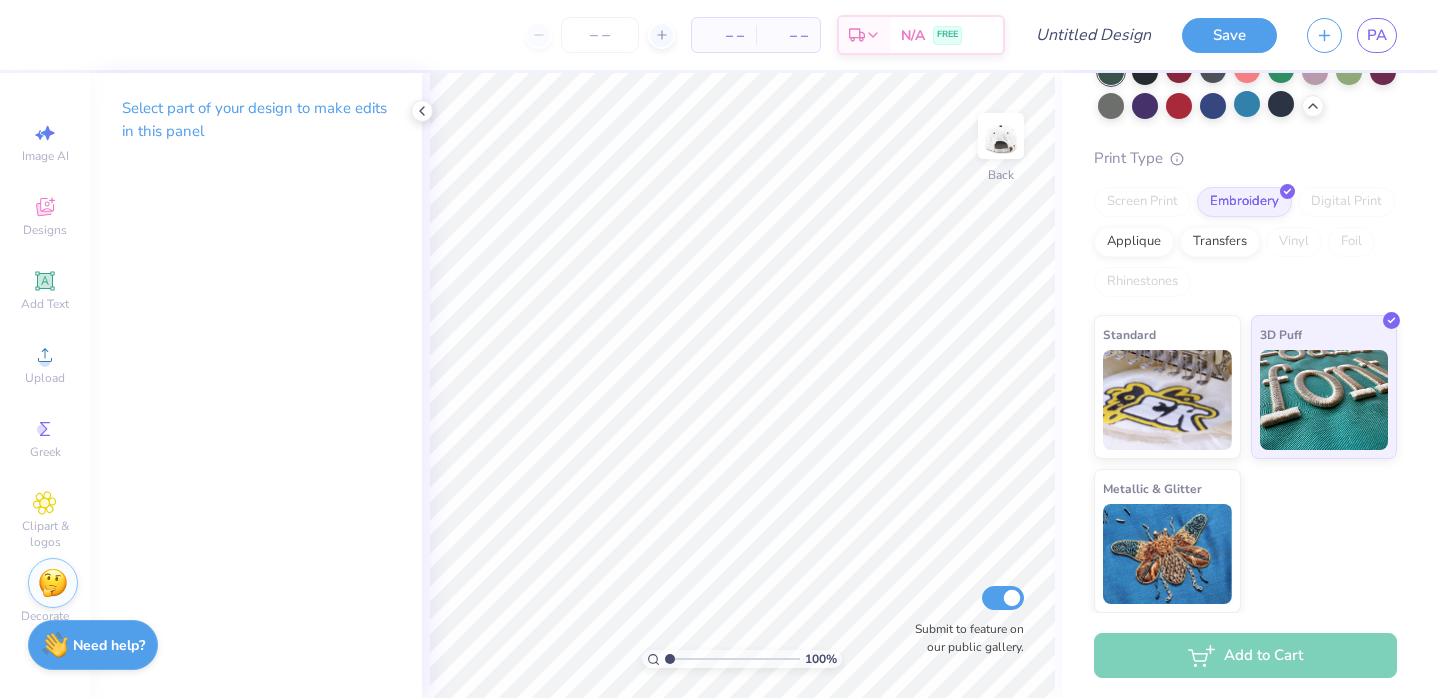 click on "Image AI Designs Add Text Upload Greek Clipart & logos Decorate" at bounding box center (45, 372) 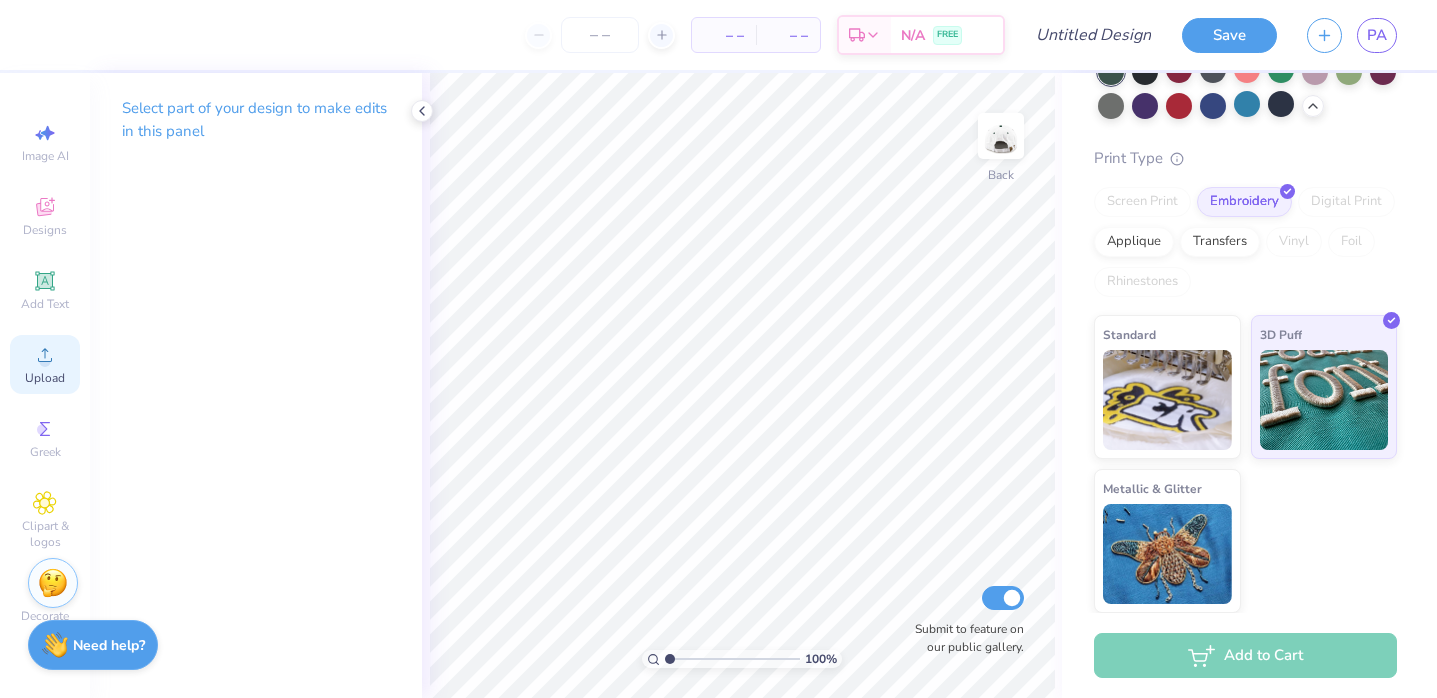 click on "Upload" at bounding box center (45, 378) 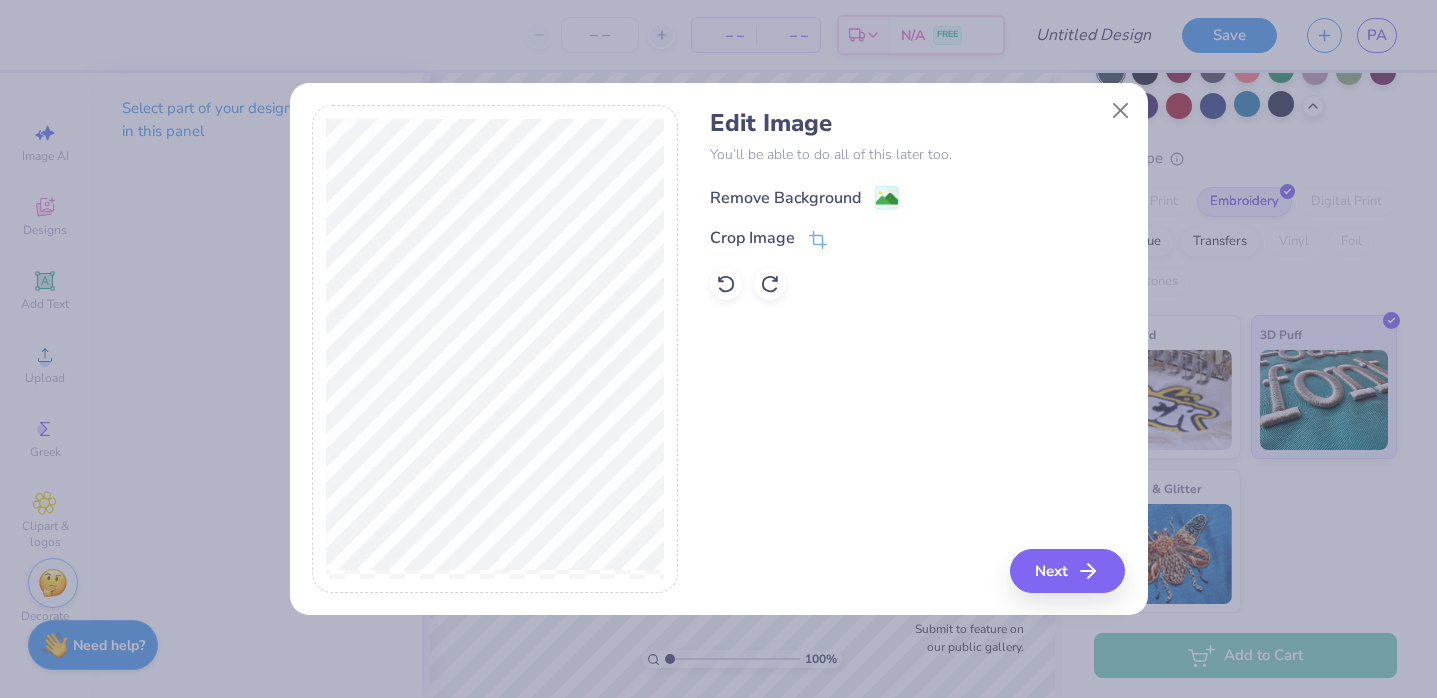 click on "Remove Background" at bounding box center (785, 198) 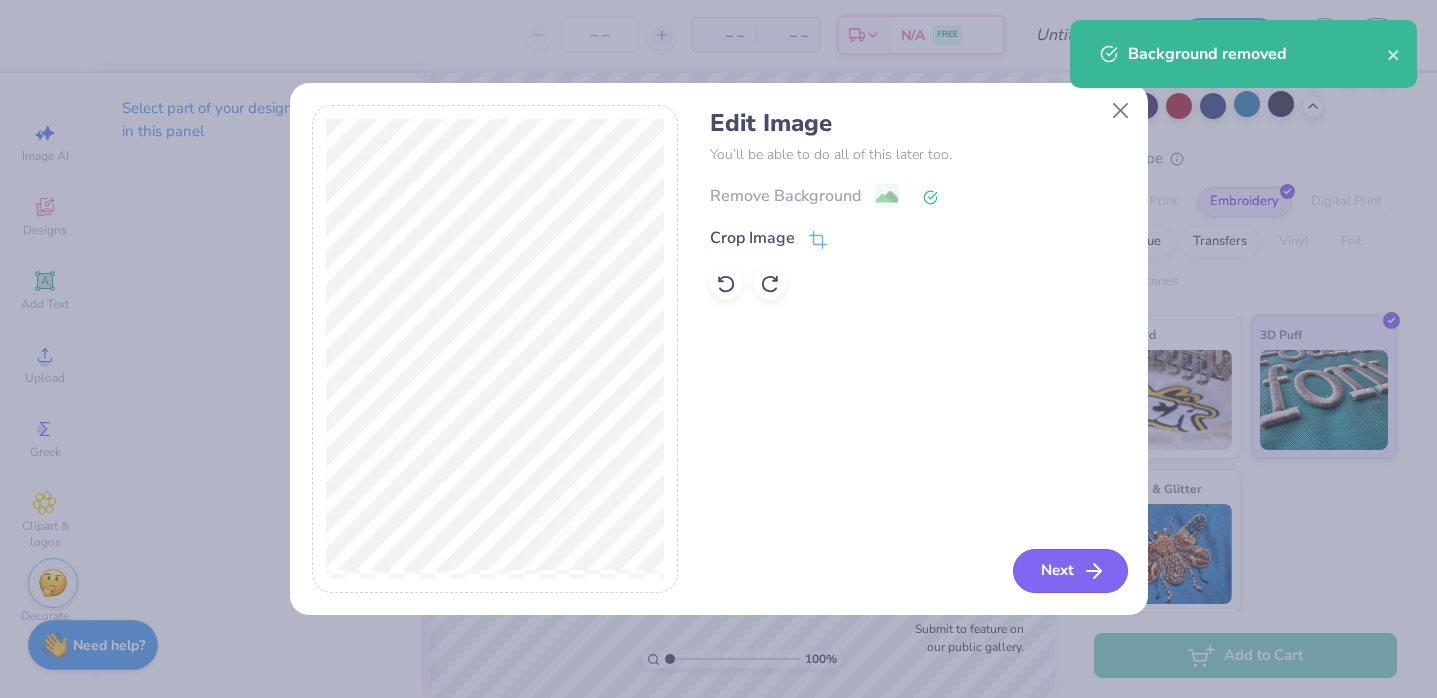 click 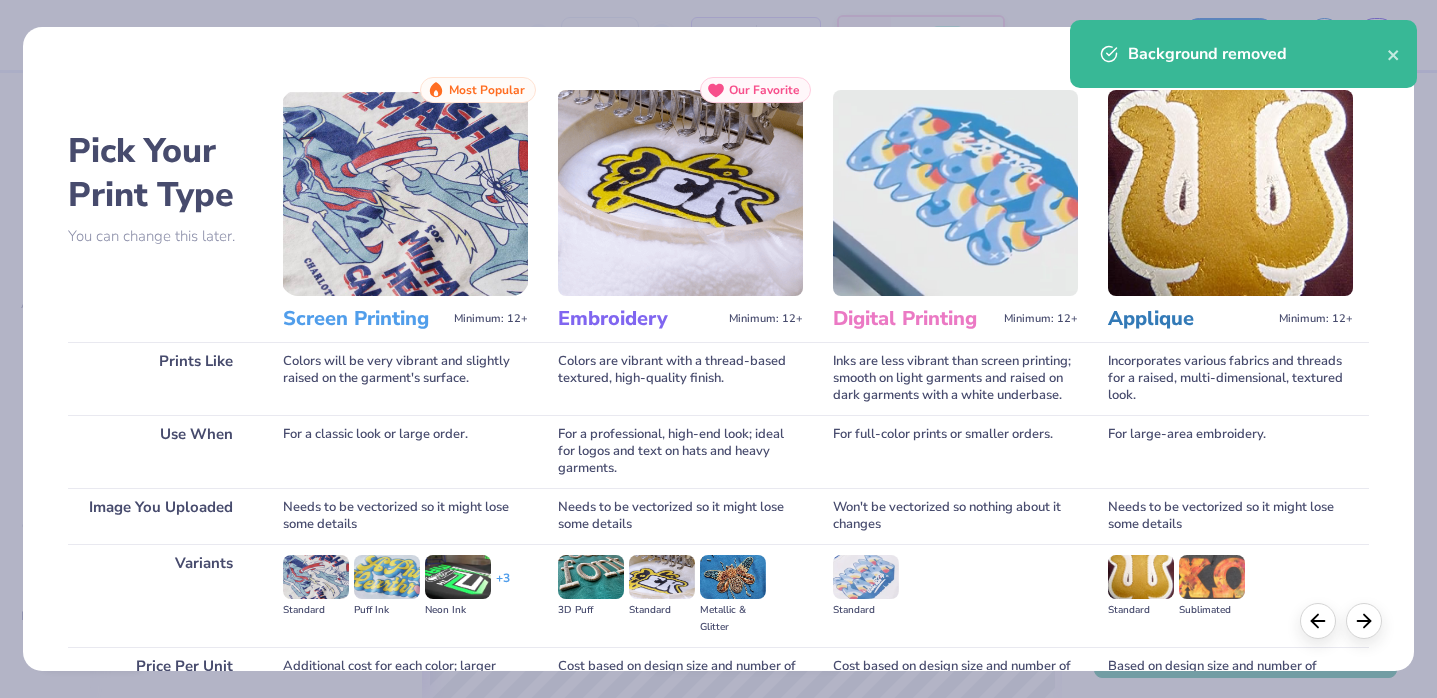scroll, scrollTop: 199, scrollLeft: 0, axis: vertical 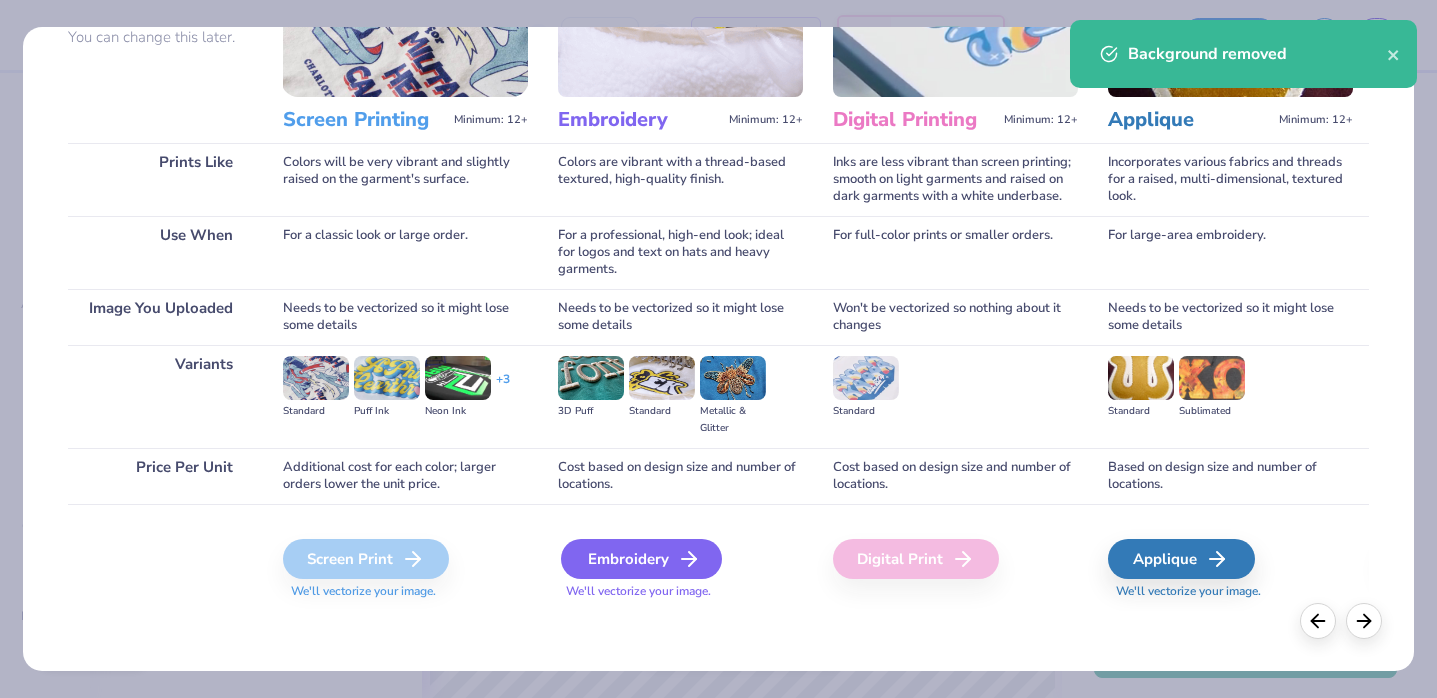 click on "Embroidery" at bounding box center [641, 559] 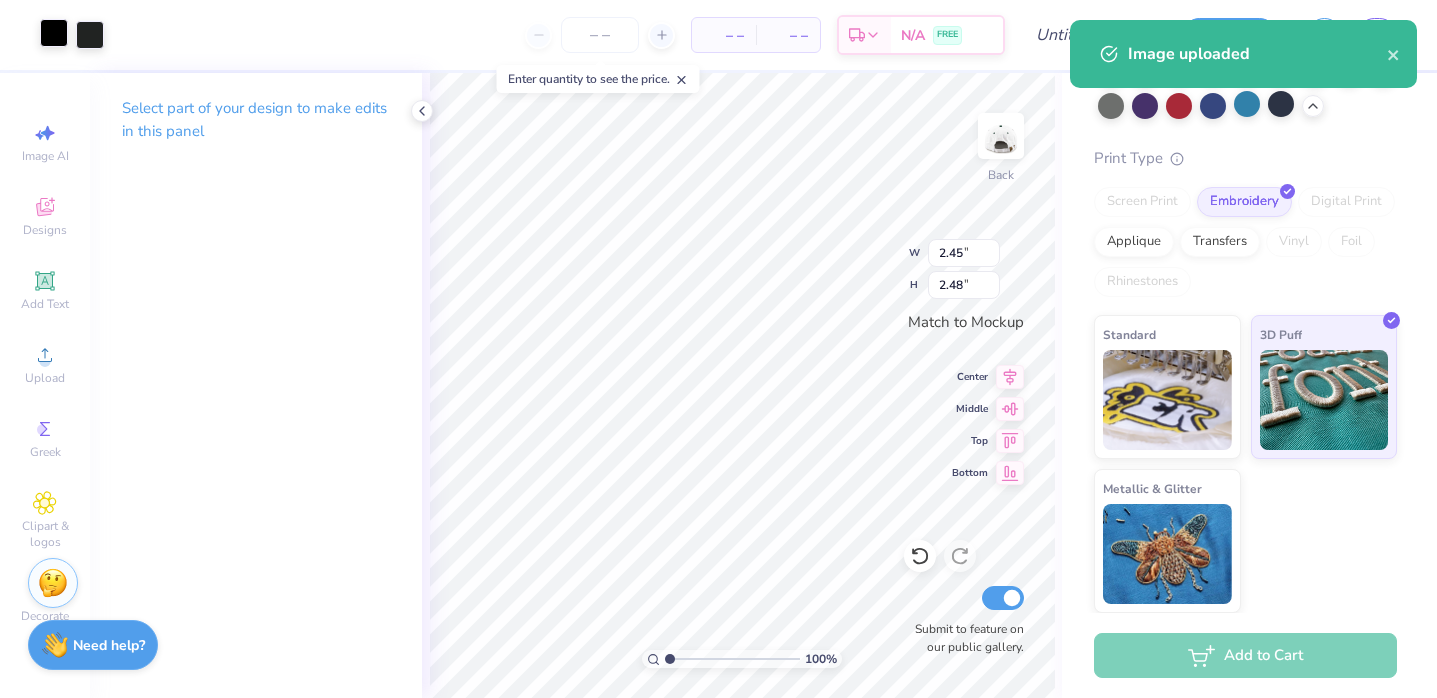 click at bounding box center [54, 33] 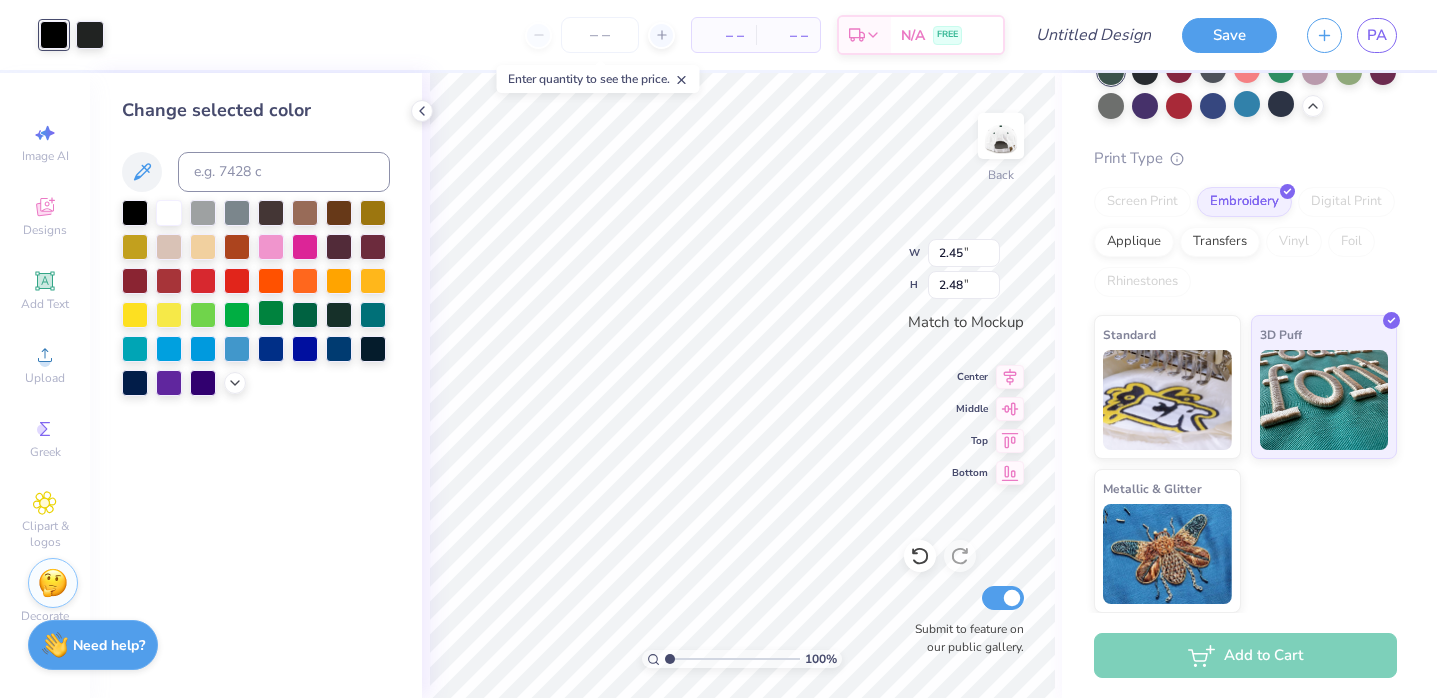 click at bounding box center (271, 313) 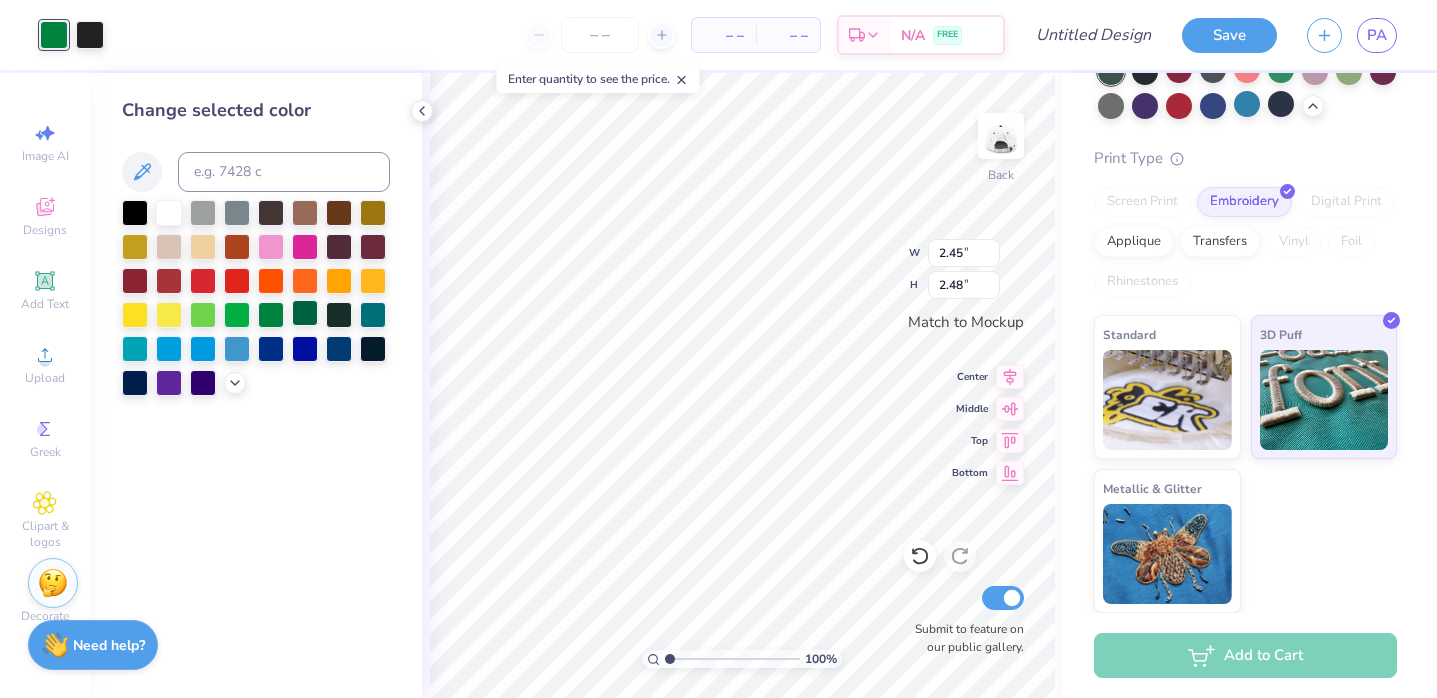 click at bounding box center (305, 313) 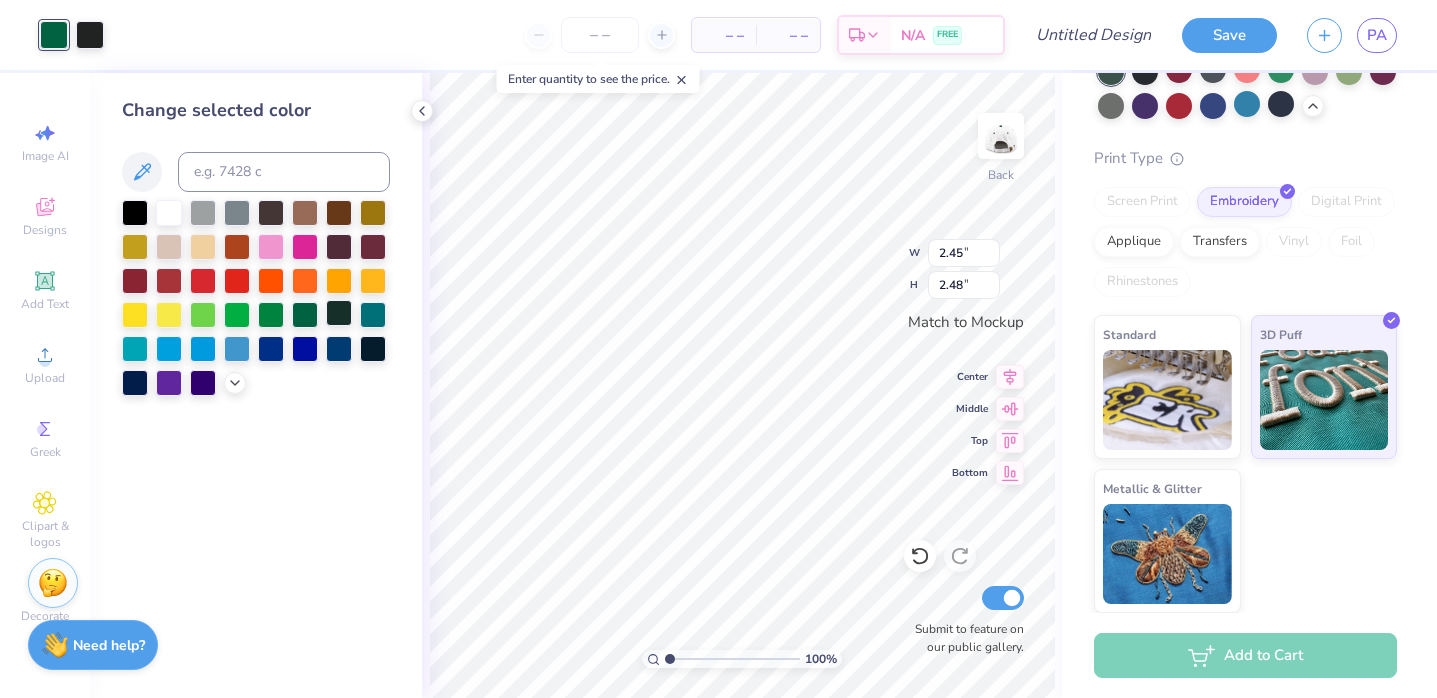 click at bounding box center (339, 313) 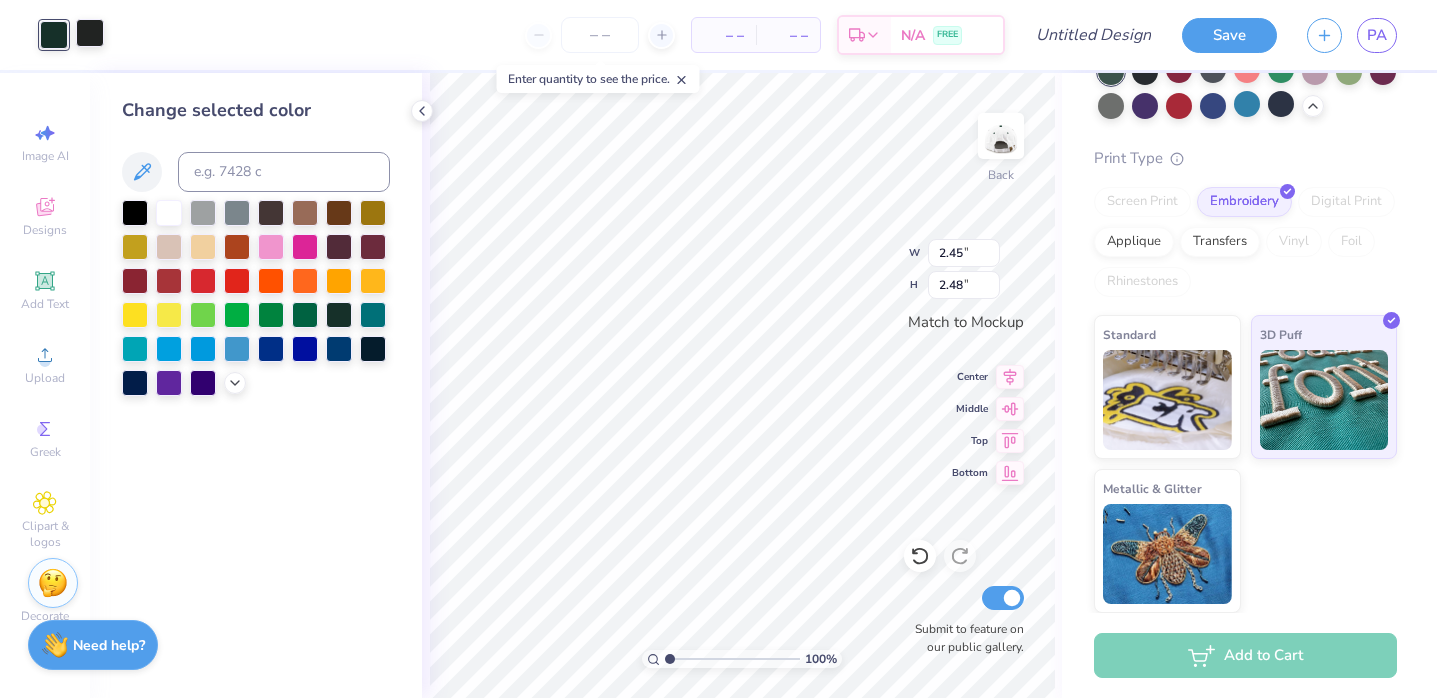 click at bounding box center [90, 33] 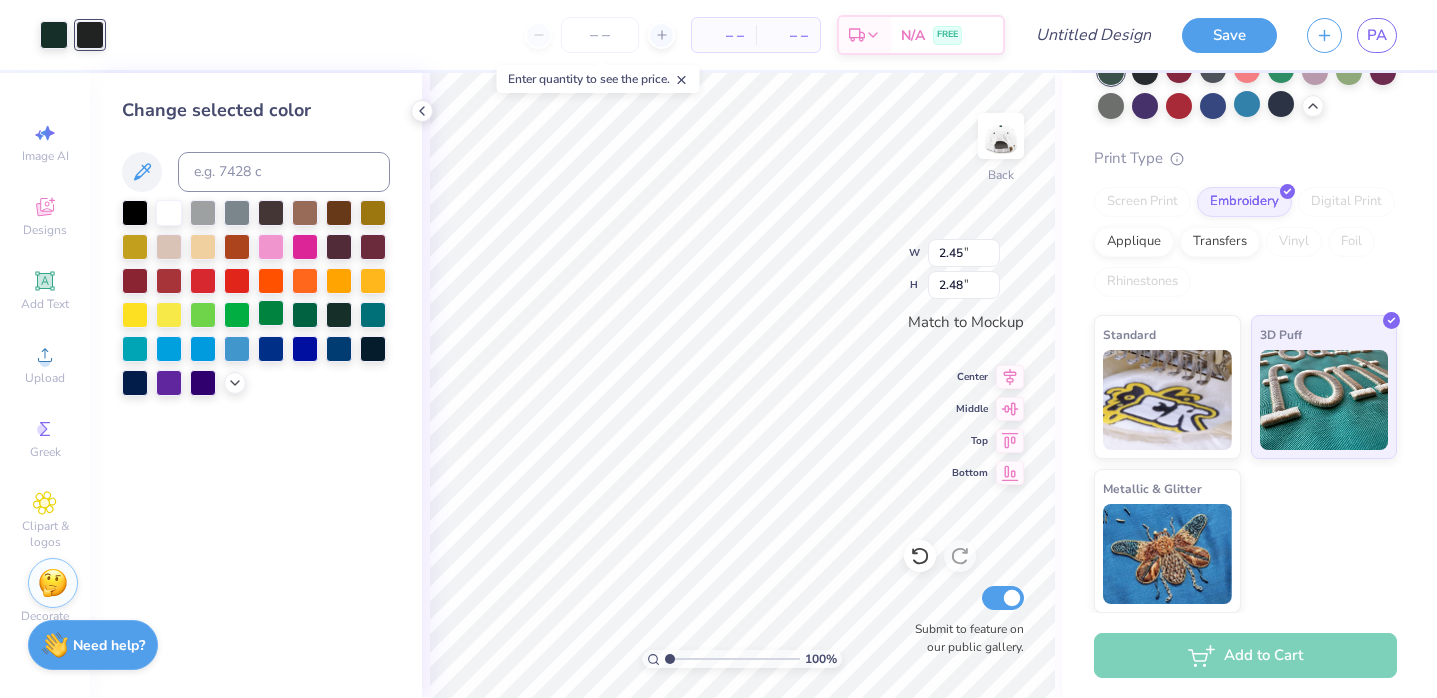 click at bounding box center (271, 313) 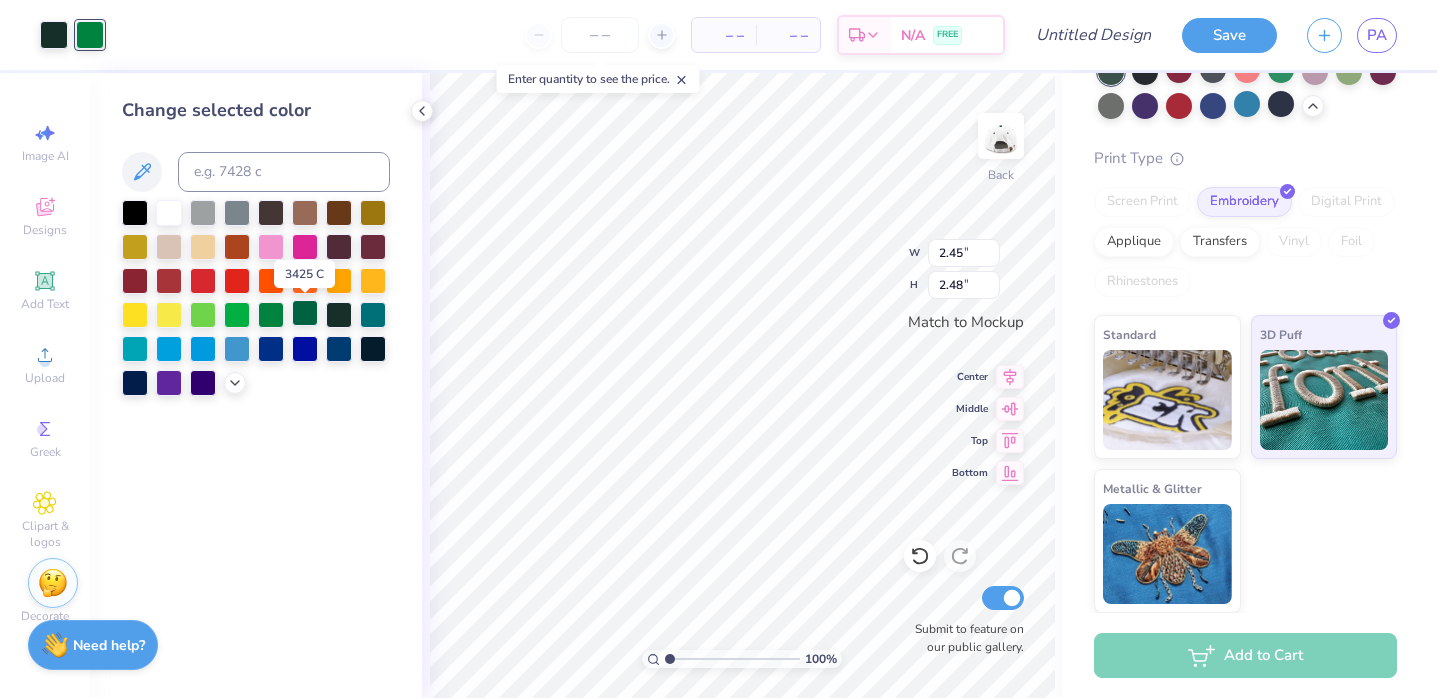 click at bounding box center [305, 313] 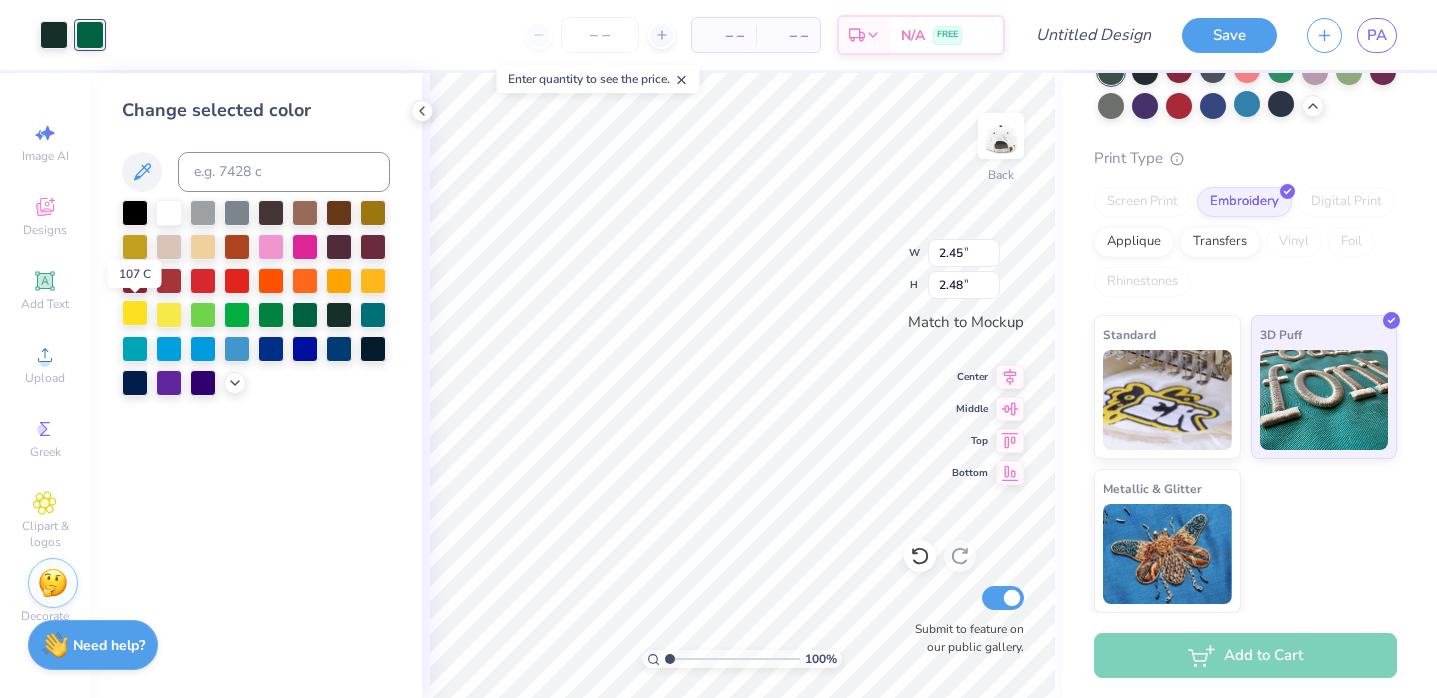 click at bounding box center [135, 313] 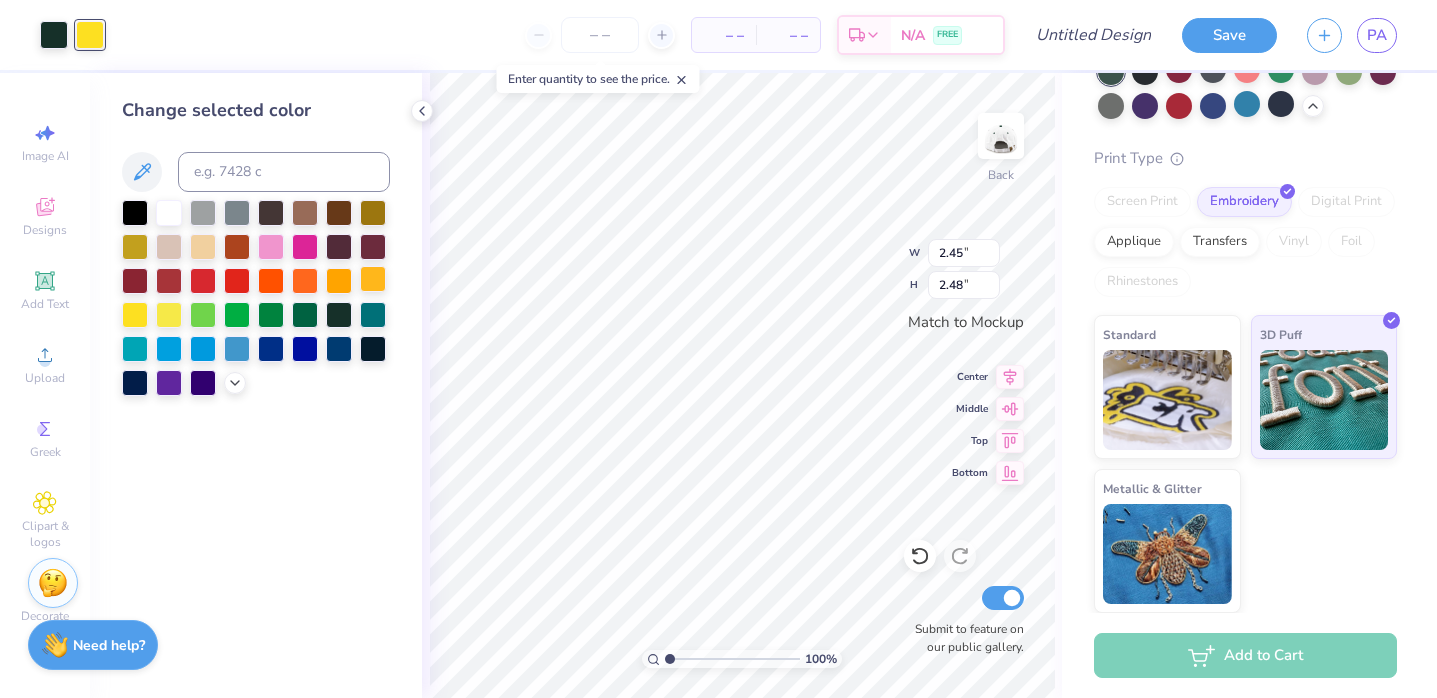 click at bounding box center [373, 279] 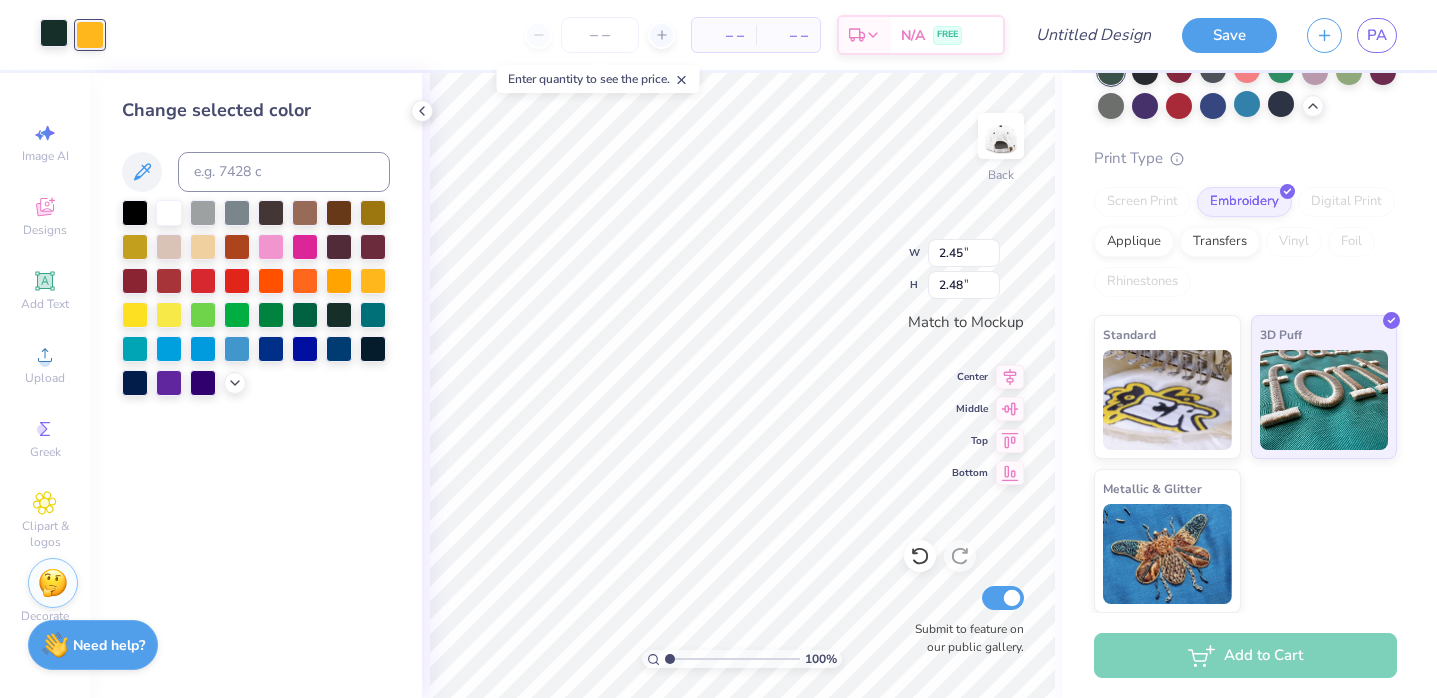 click at bounding box center (54, 33) 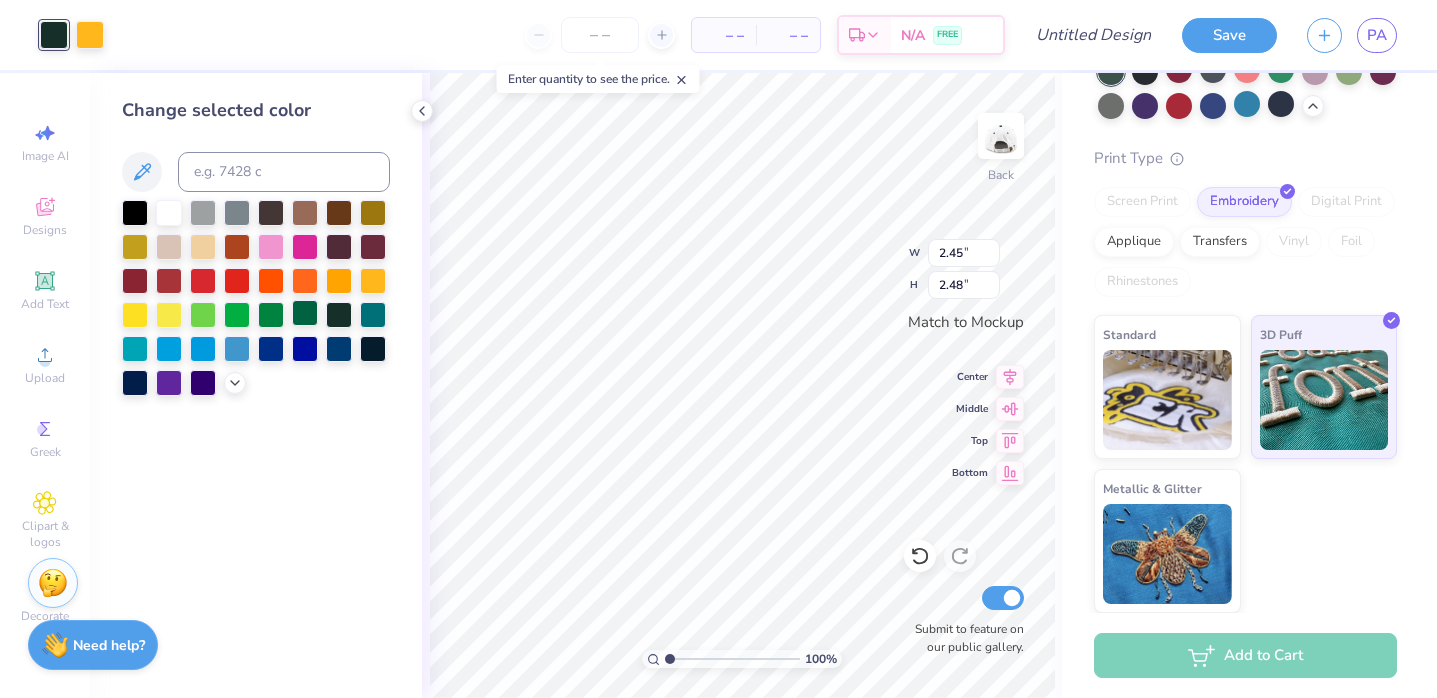 click at bounding box center (305, 313) 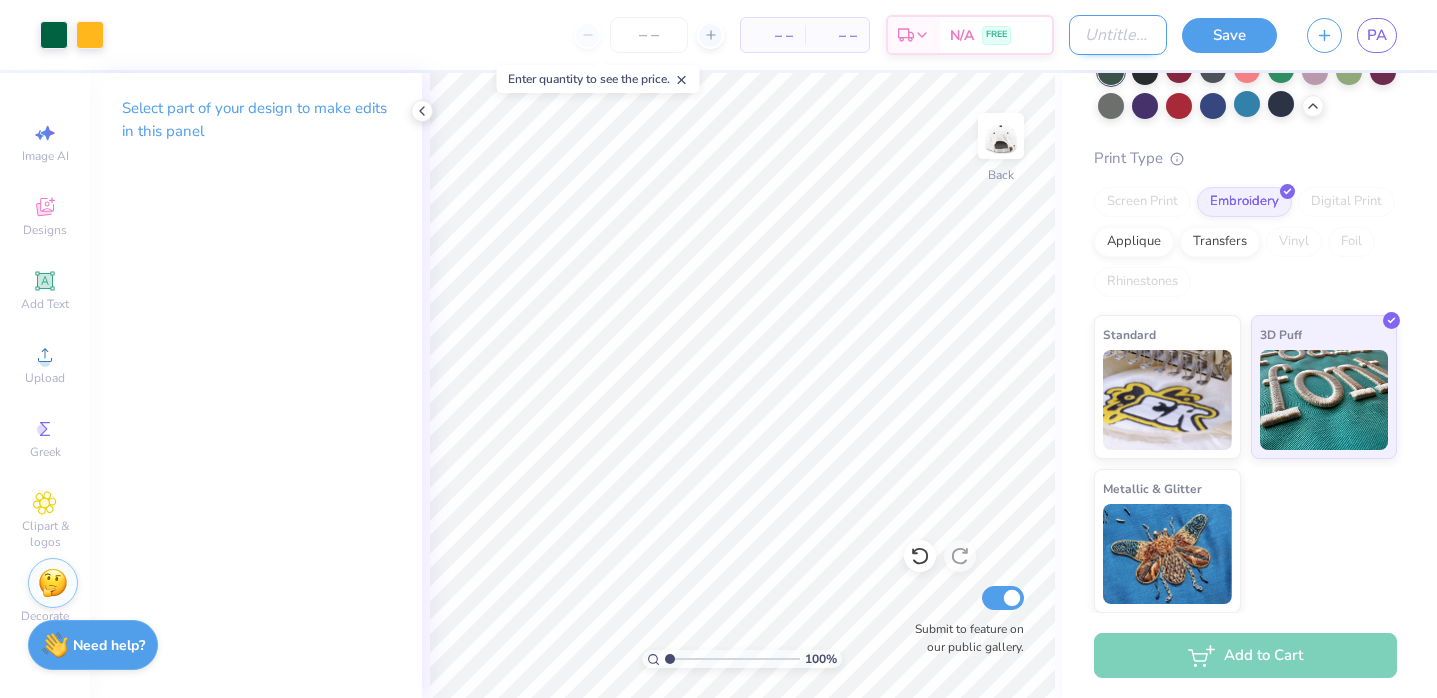 click on "Design Title" at bounding box center [1118, 35] 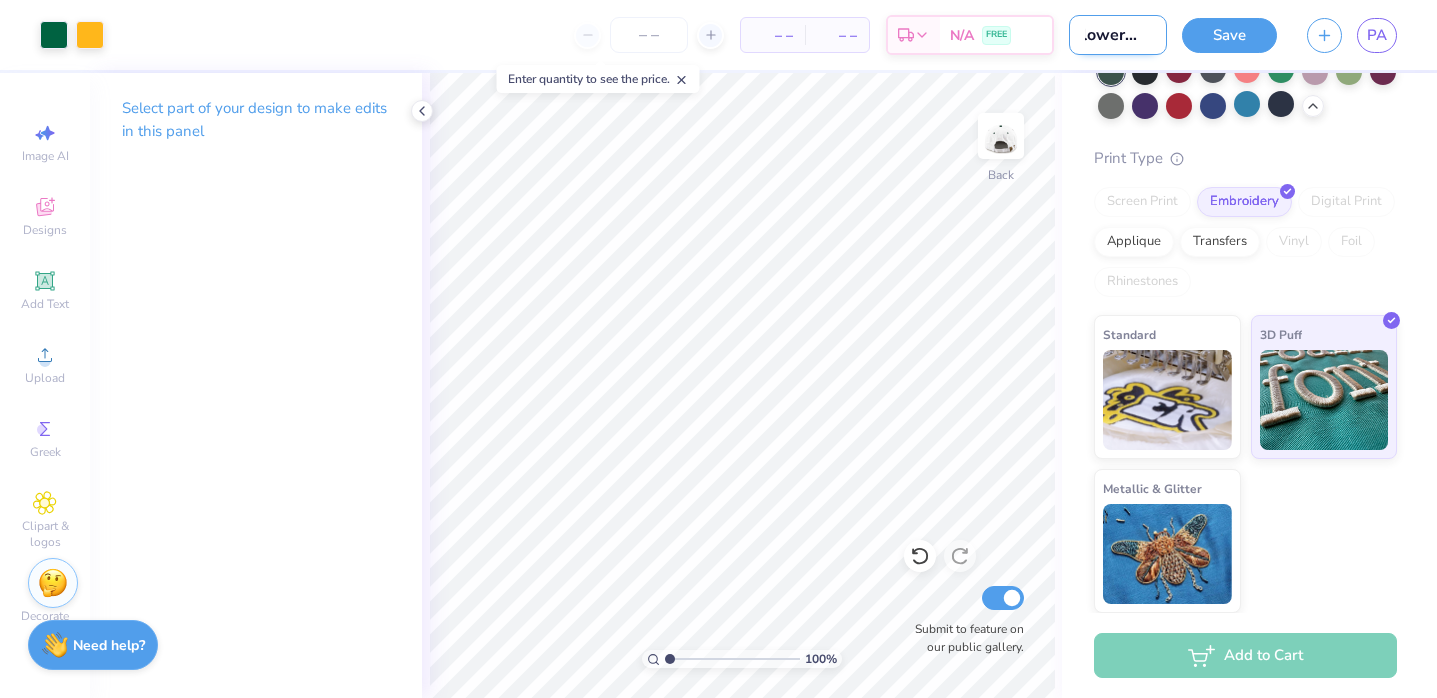 scroll, scrollTop: 0, scrollLeft: 26, axis: horizontal 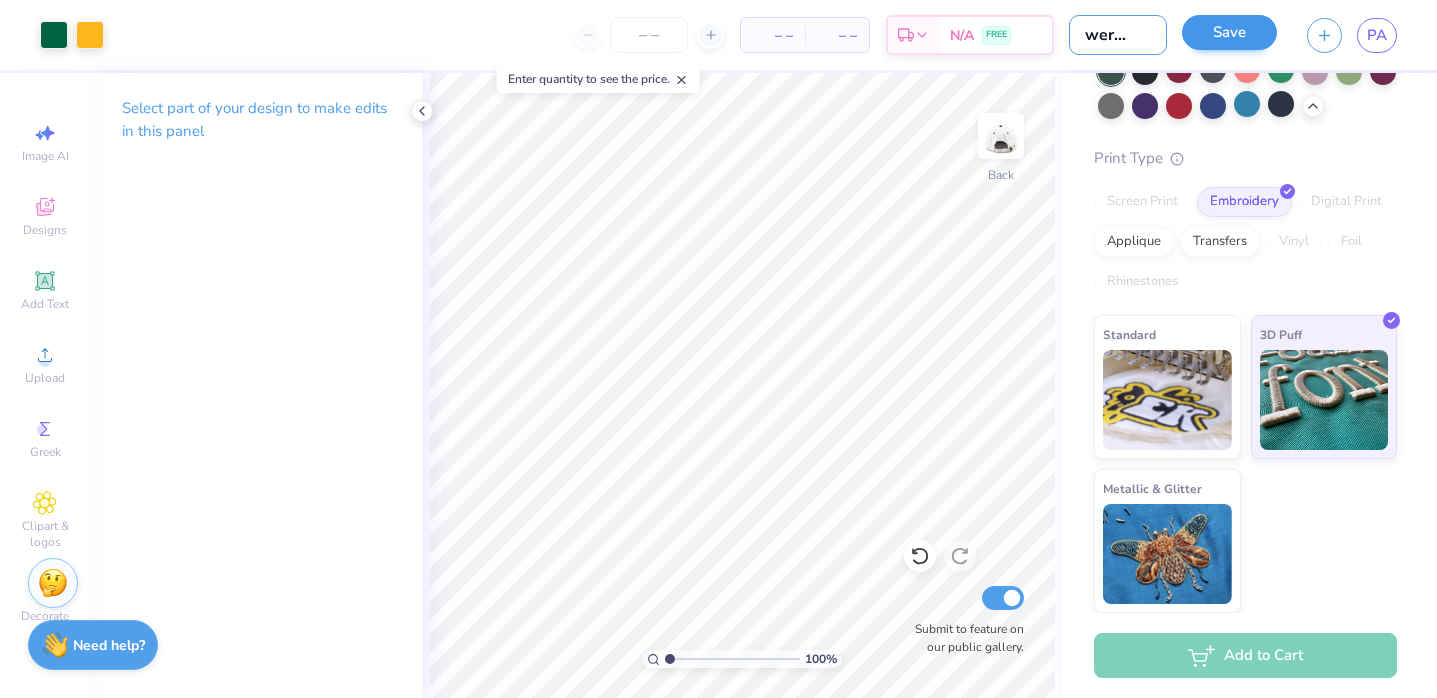 type on "Flower map" 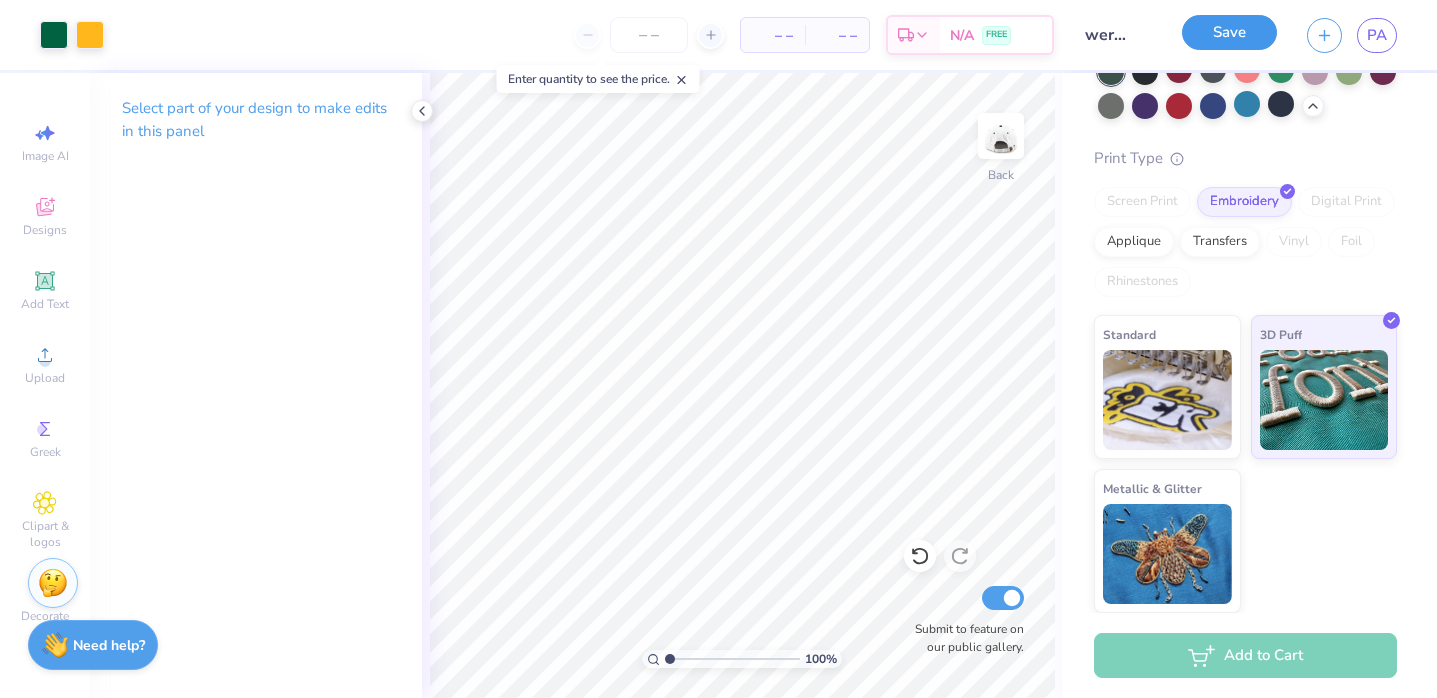 scroll, scrollTop: 0, scrollLeft: 0, axis: both 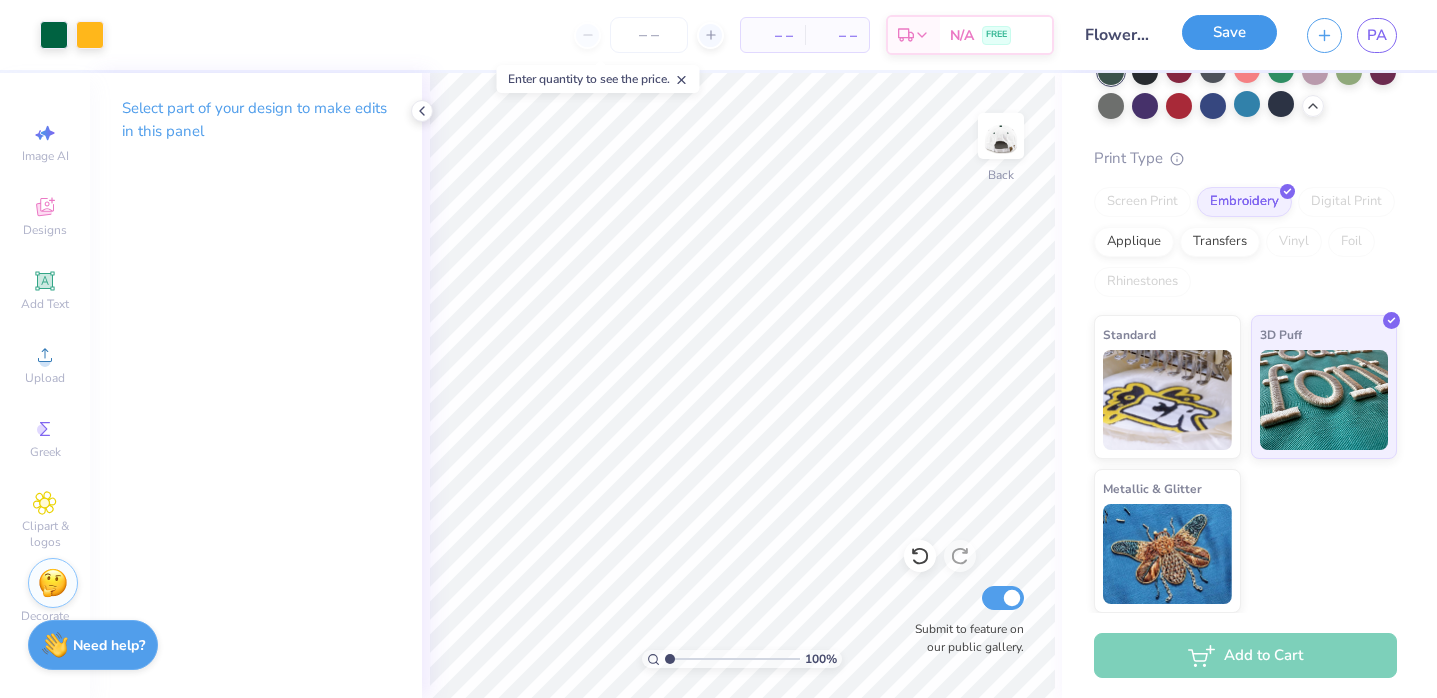 click on "Save" at bounding box center (1229, 32) 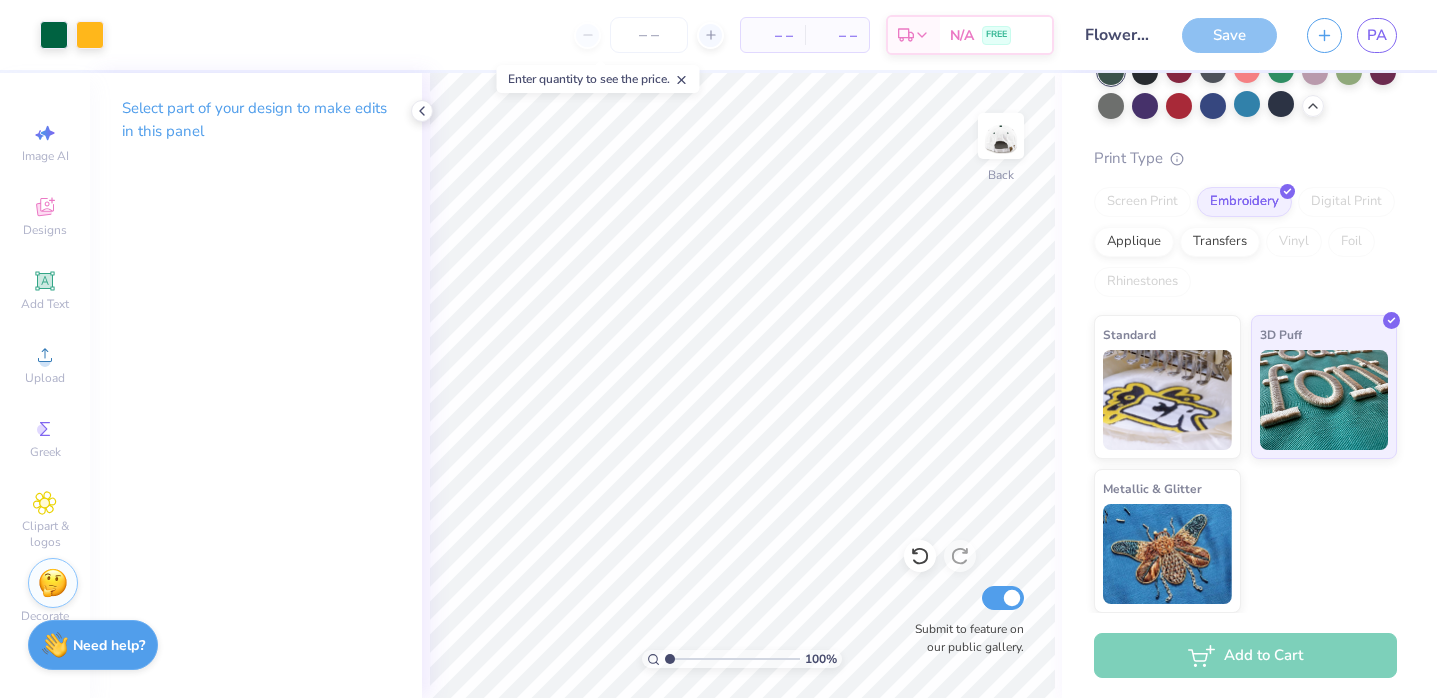 click on "PA" at bounding box center [1352, 35] 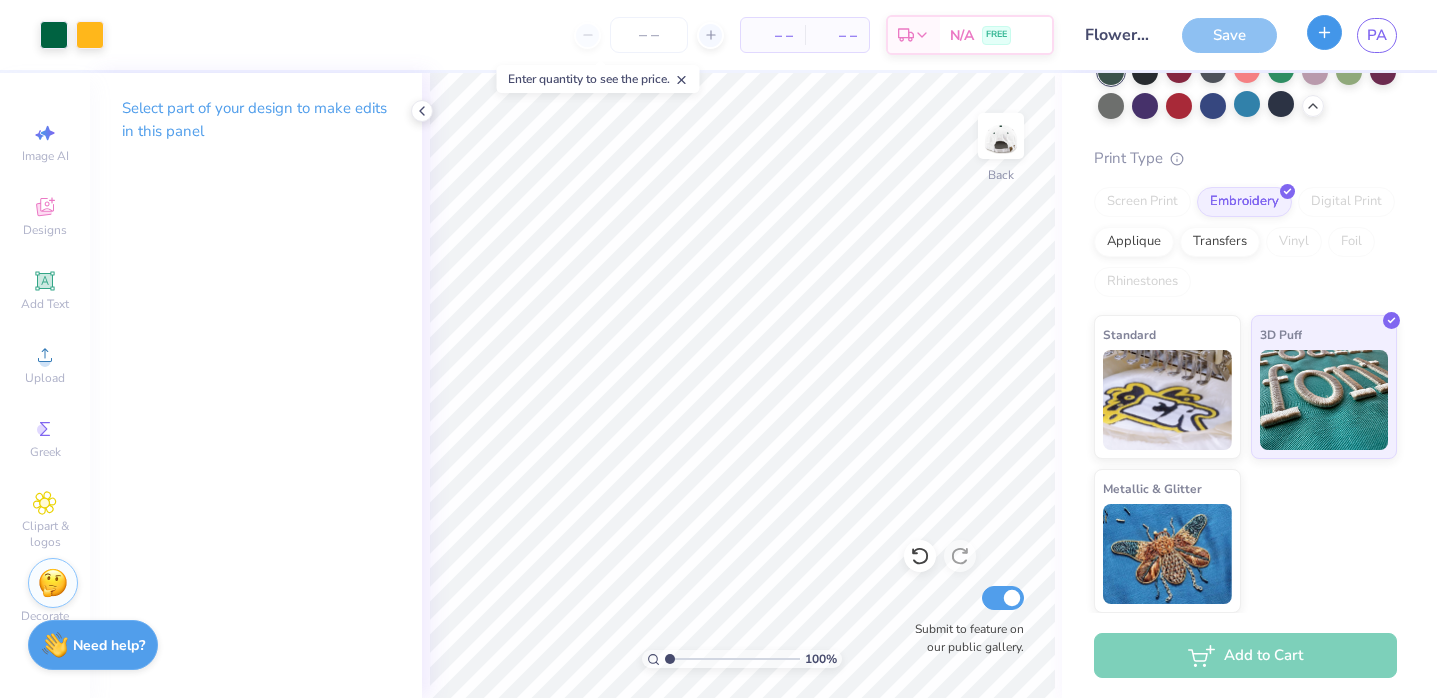 click at bounding box center [1324, 32] 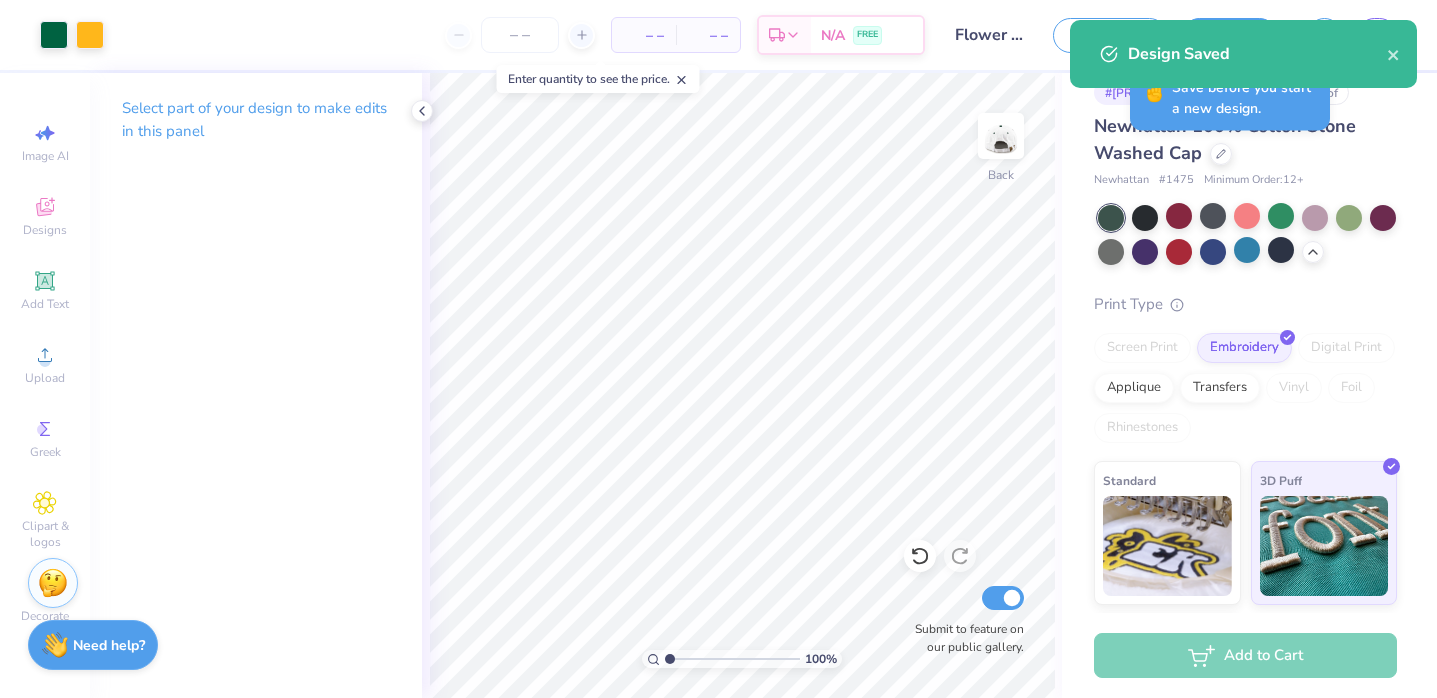 scroll, scrollTop: 0, scrollLeft: 0, axis: both 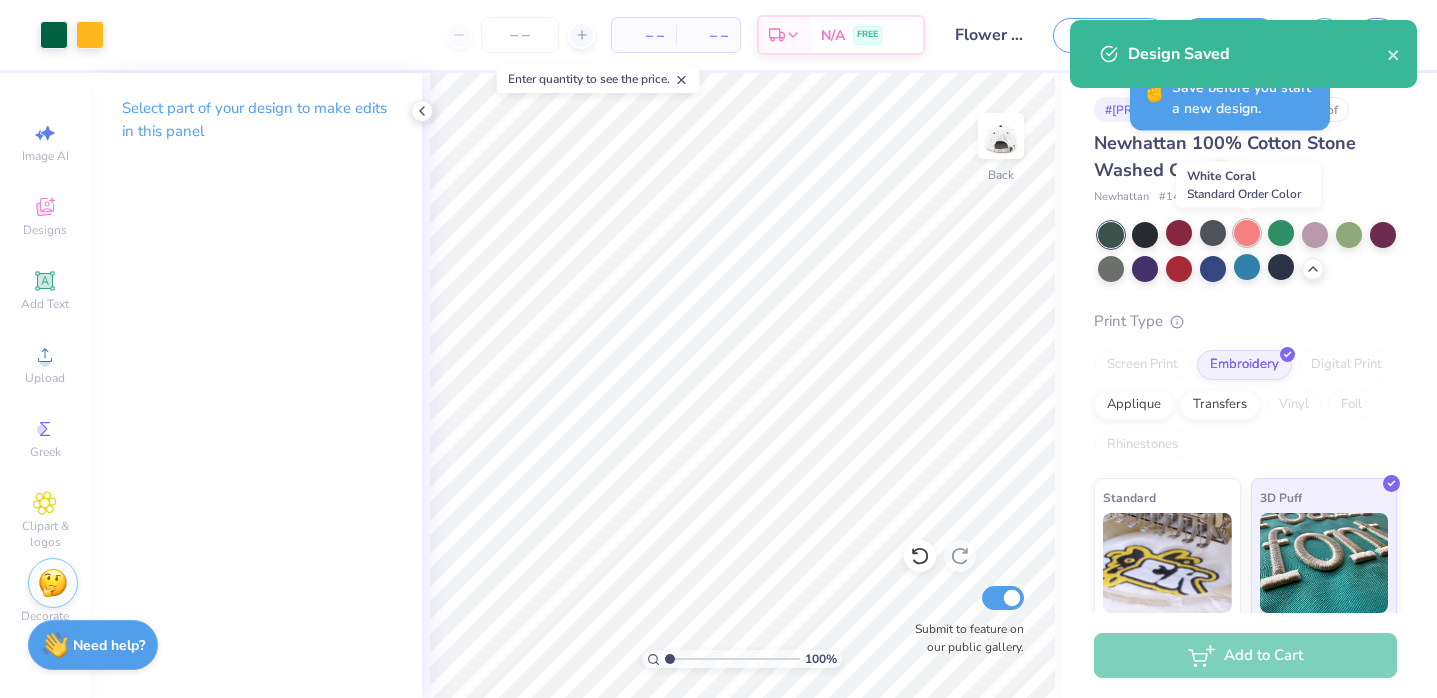 click at bounding box center (1247, 233) 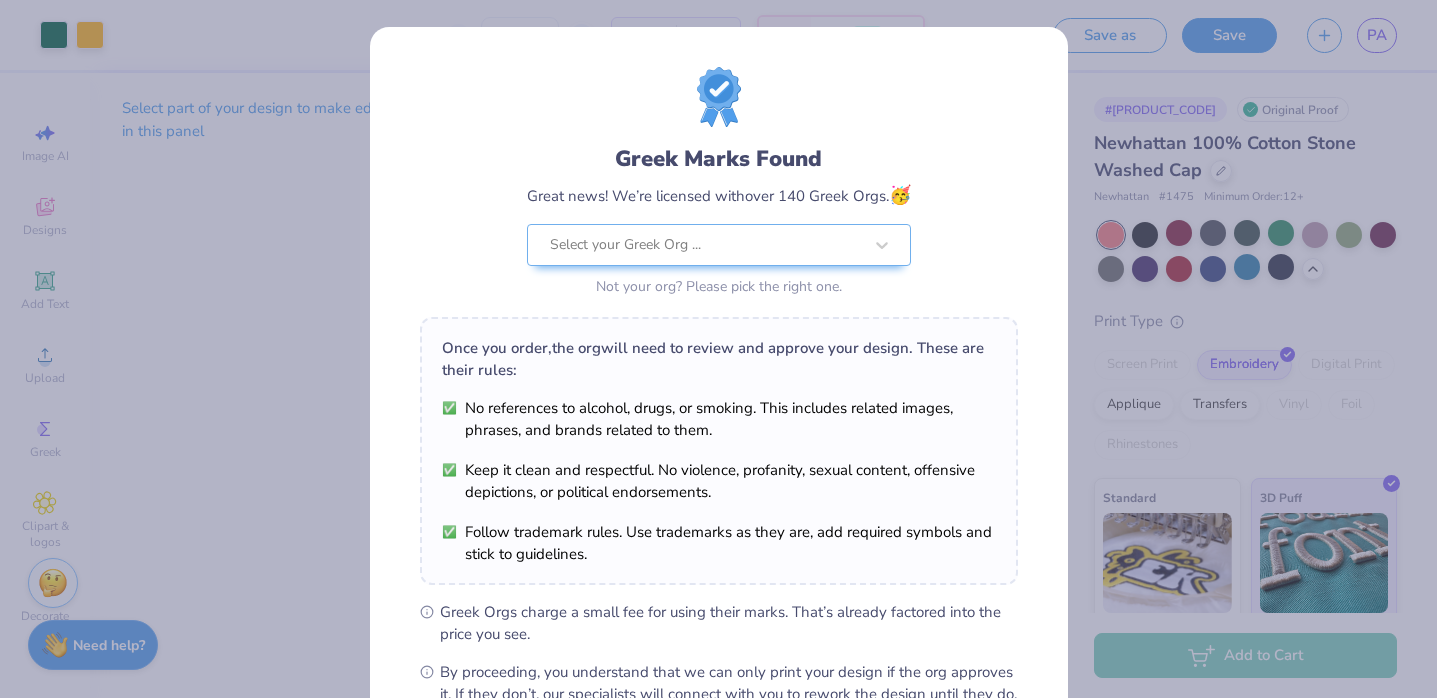 click on "Greek Marks Found Great news! We’re licensed with  over 140 Greek Orgs. 🥳 Select your Greek Org ... Not your org? Please pick the right one. Once you order,  the org  will need to review and approve your design. These are their rules: No references to alcohol, drugs, or smoking. This includes related images, phrases, and brands related to them. Keep it clean and respectful. No violence, profanity, sexual content, offensive depictions, or political endorsements. Follow trademark rules. Use trademarks as they are, add required symbols and stick to guidelines. Greek Orgs charge a small fee for using their marks. That’s already factored into the price you see. By proceeding, you understand that we can only print your design if the org approves it. If they don’t, our specialists will connect with you to rework the design until they do. We’ll only submit the design if you order. I Understand! No  Greek  marks in your design?" at bounding box center (718, 349) 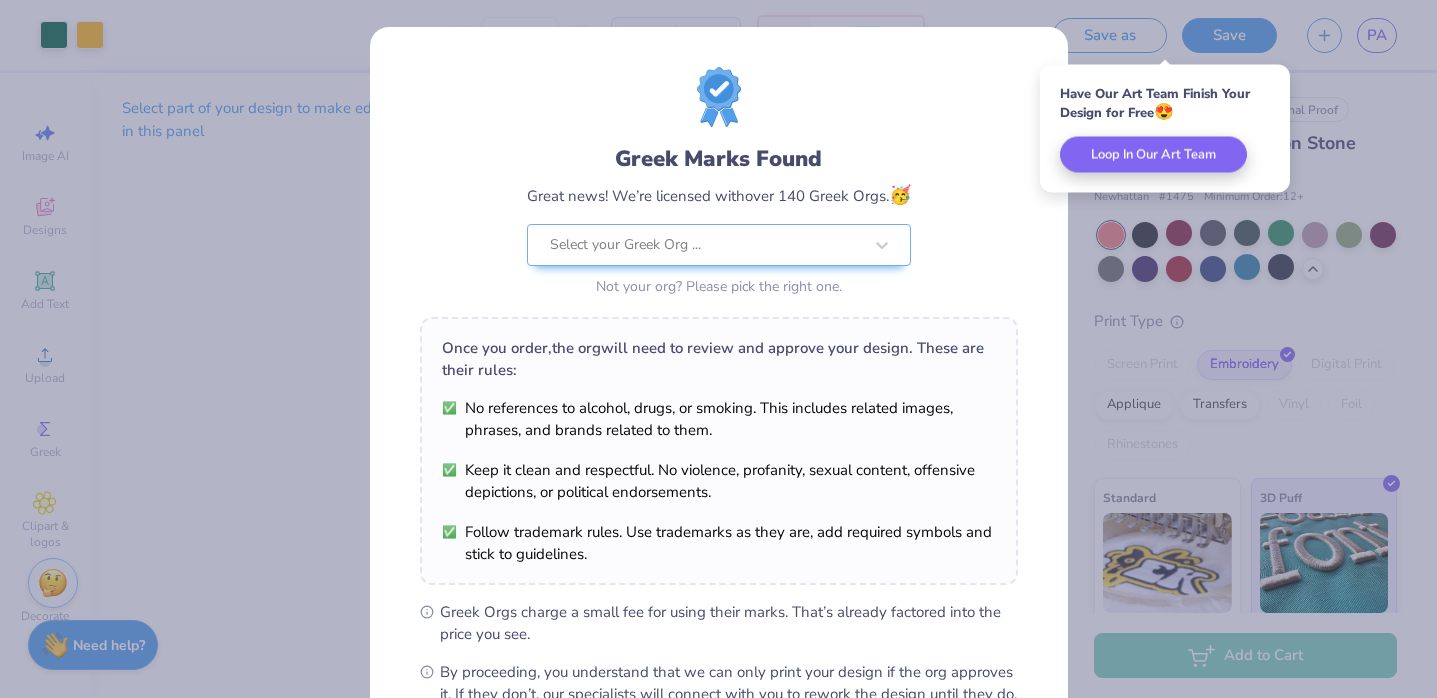 scroll, scrollTop: 238, scrollLeft: 0, axis: vertical 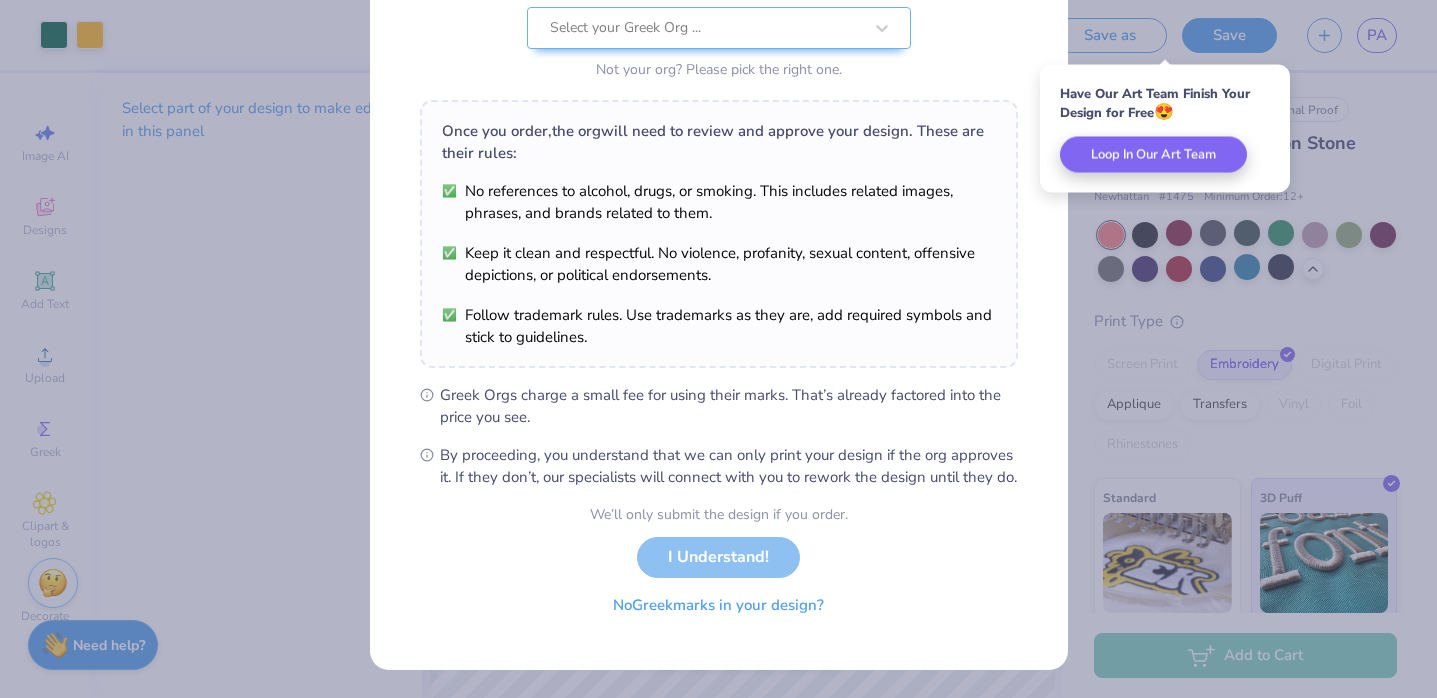 click on "No  Greek  marks in your design?" at bounding box center [718, 605] 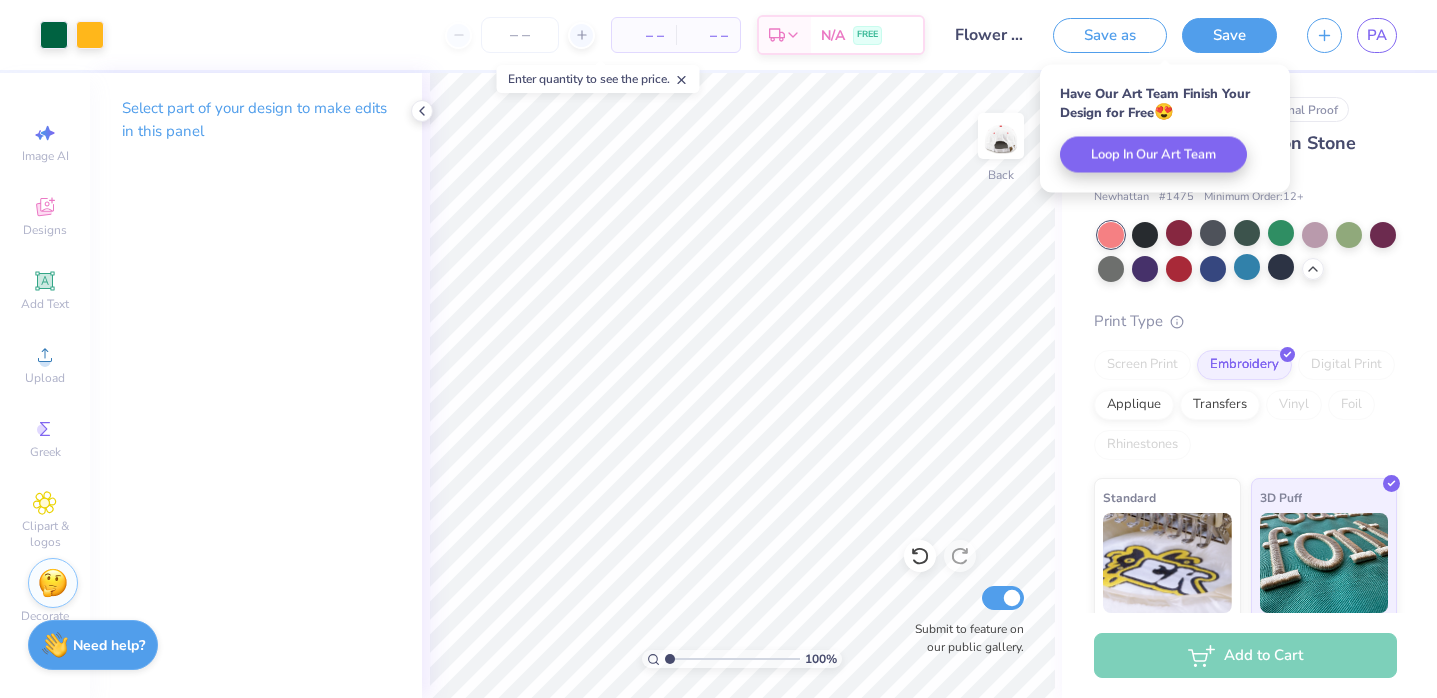 scroll, scrollTop: 0, scrollLeft: 0, axis: both 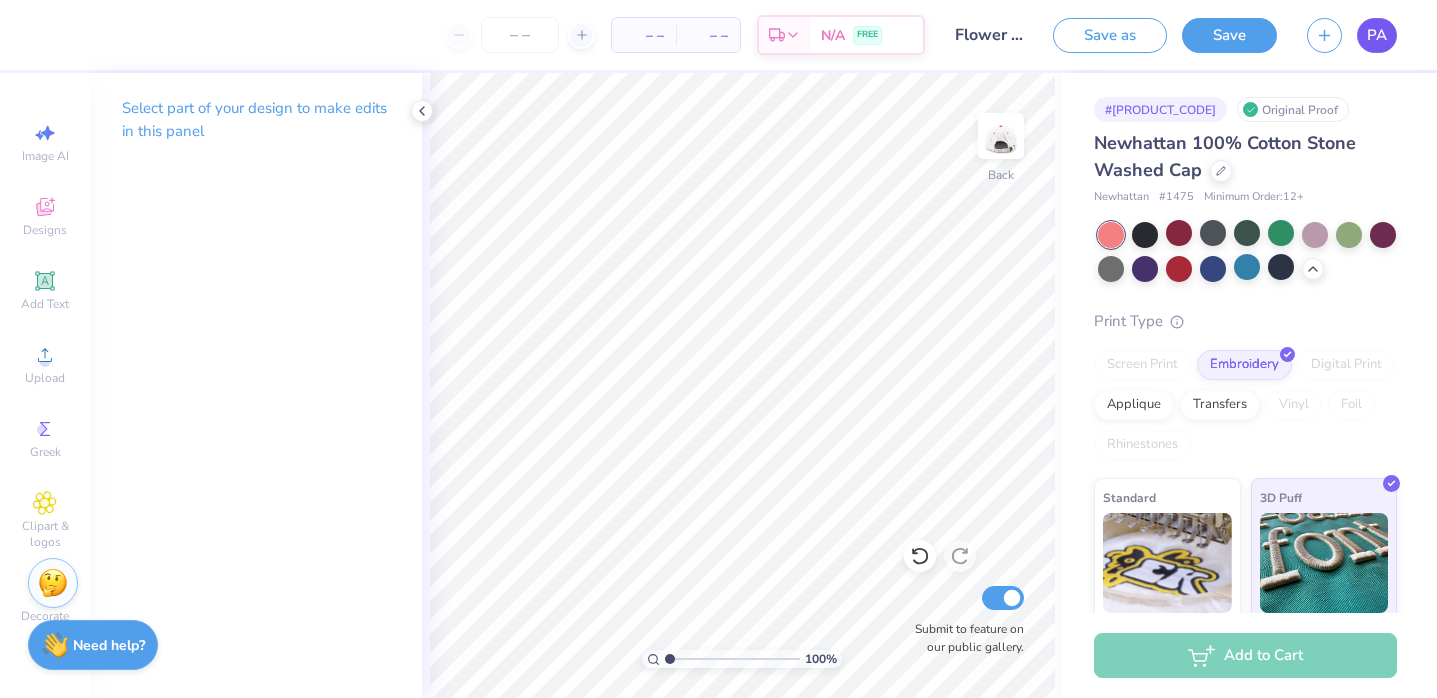 click on "PA" at bounding box center (1377, 35) 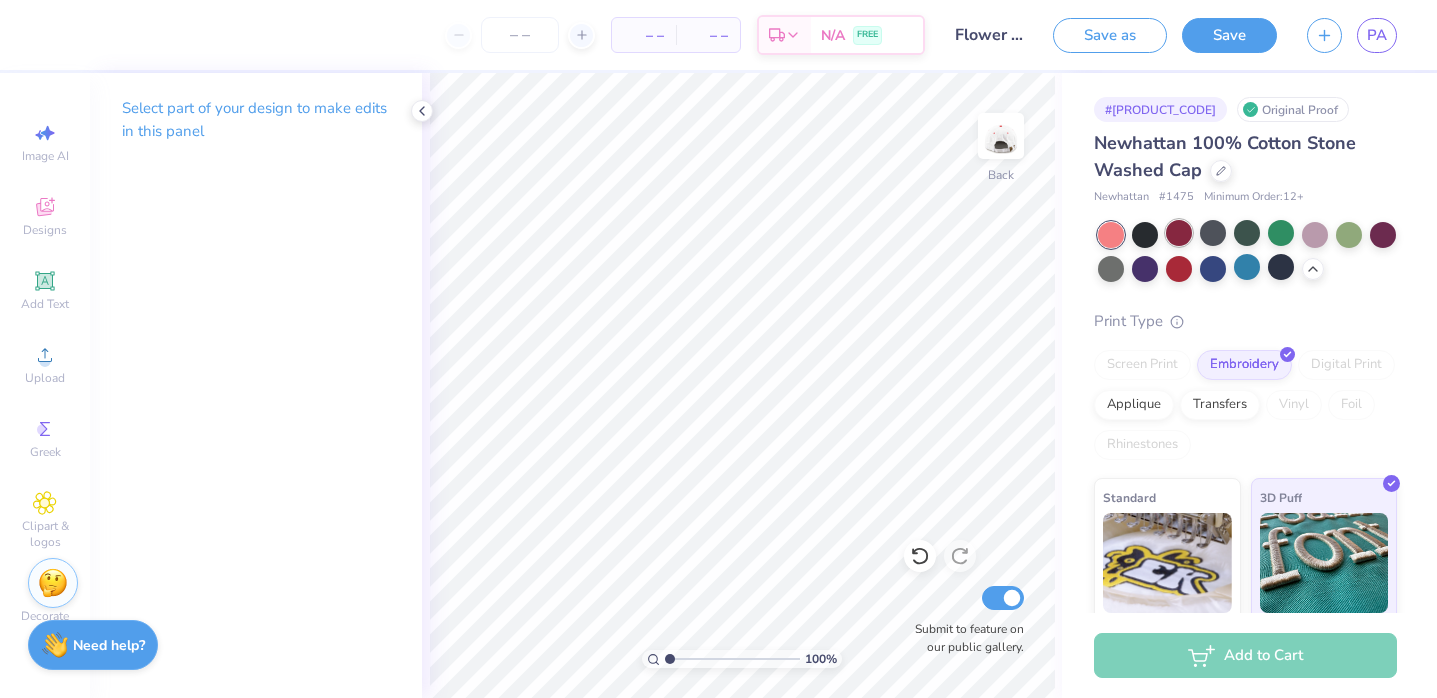 click at bounding box center [1179, 233] 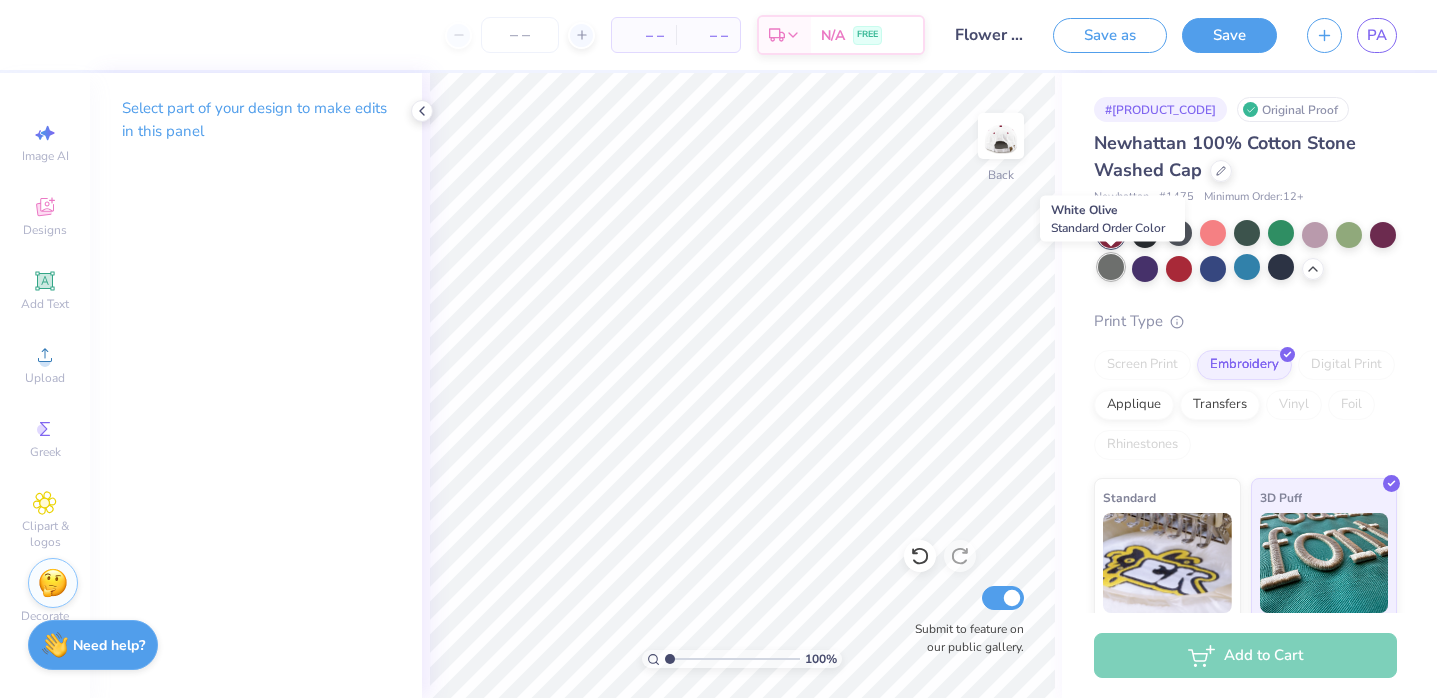 click at bounding box center [1111, 267] 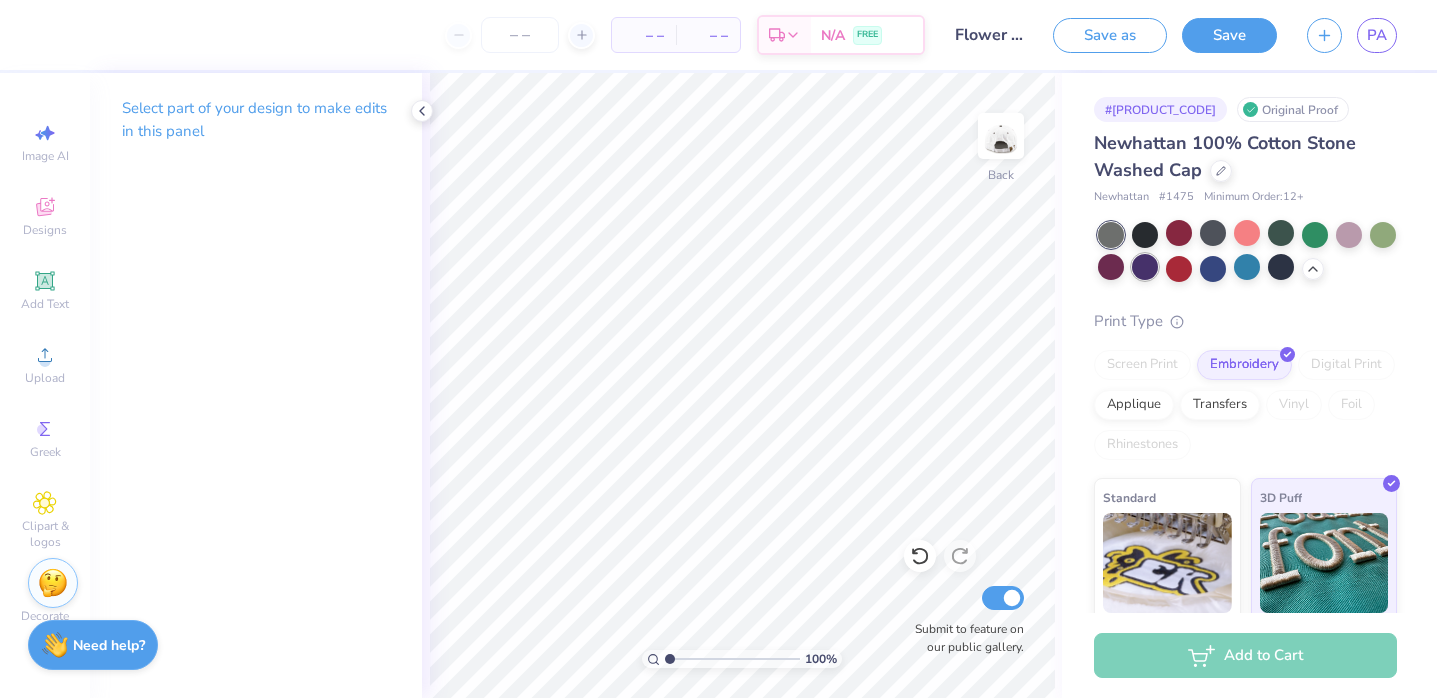 click at bounding box center [1145, 267] 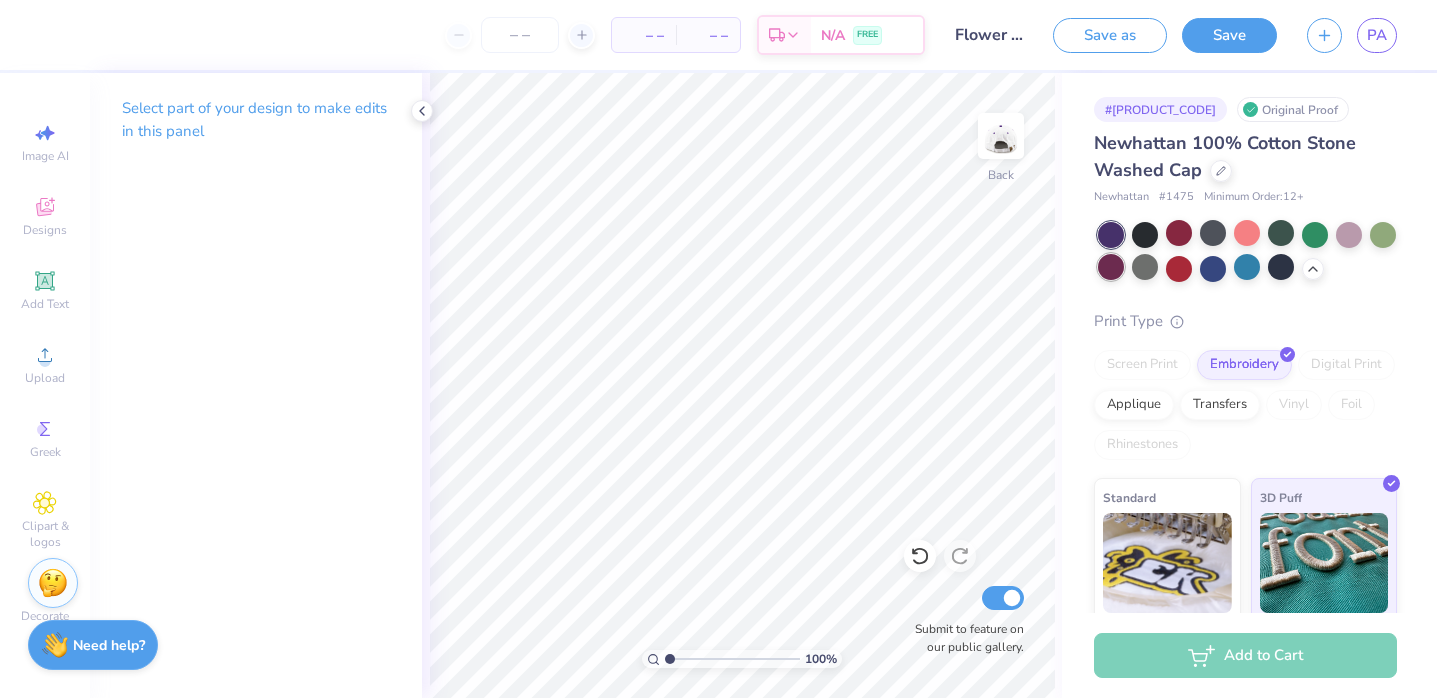 click at bounding box center [1111, 267] 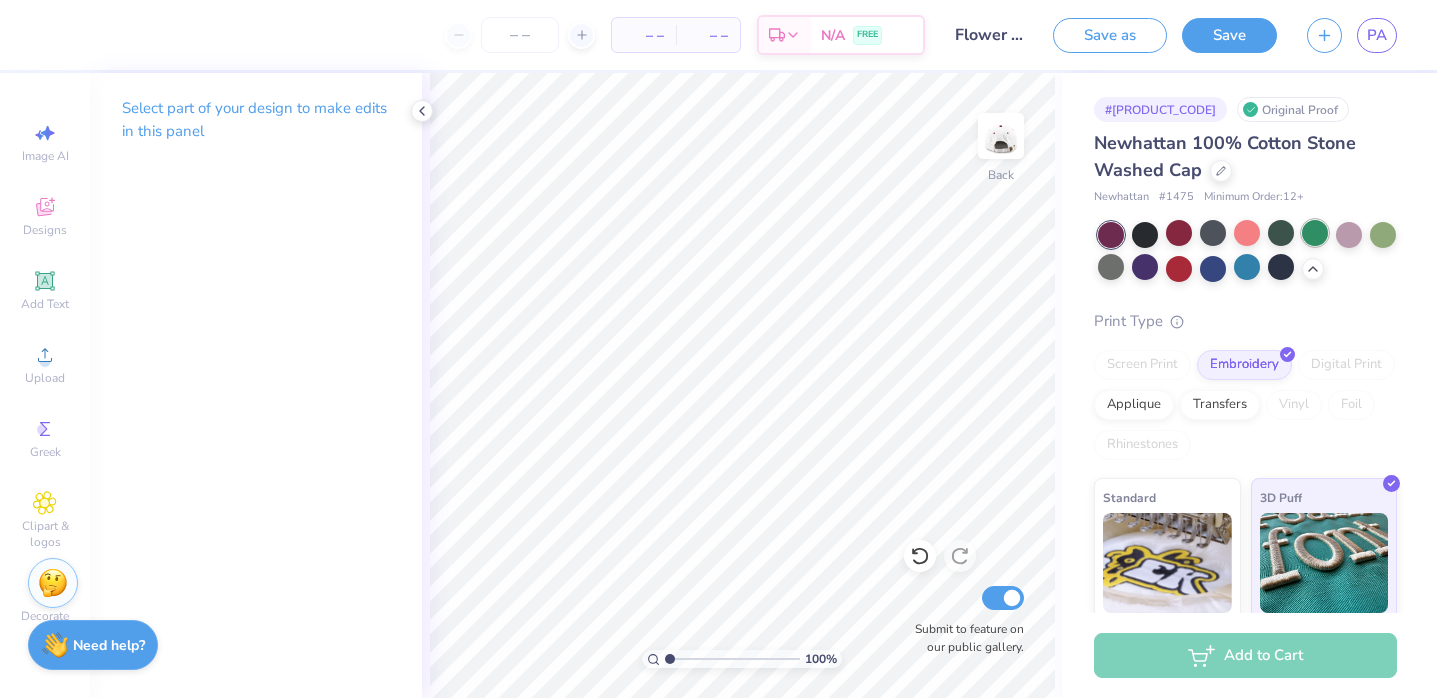 click at bounding box center (1315, 233) 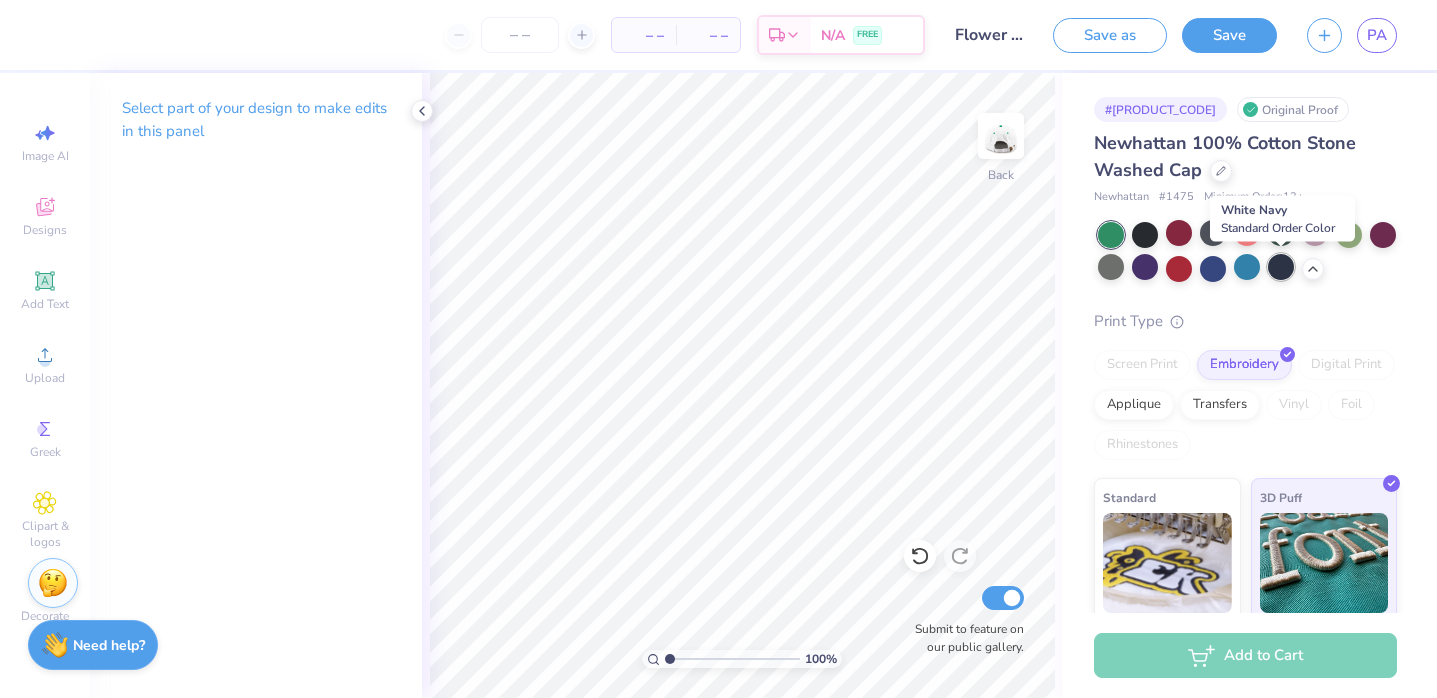 click at bounding box center [1281, 267] 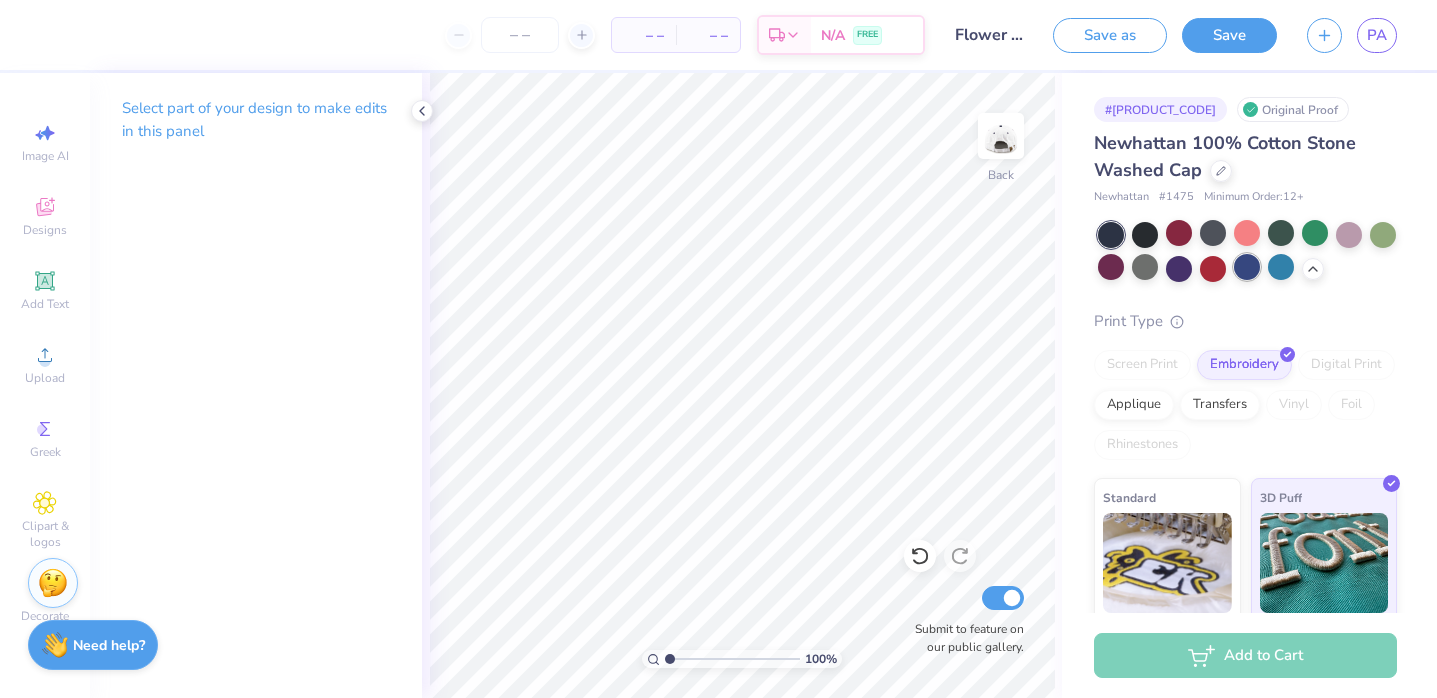 click at bounding box center [1247, 267] 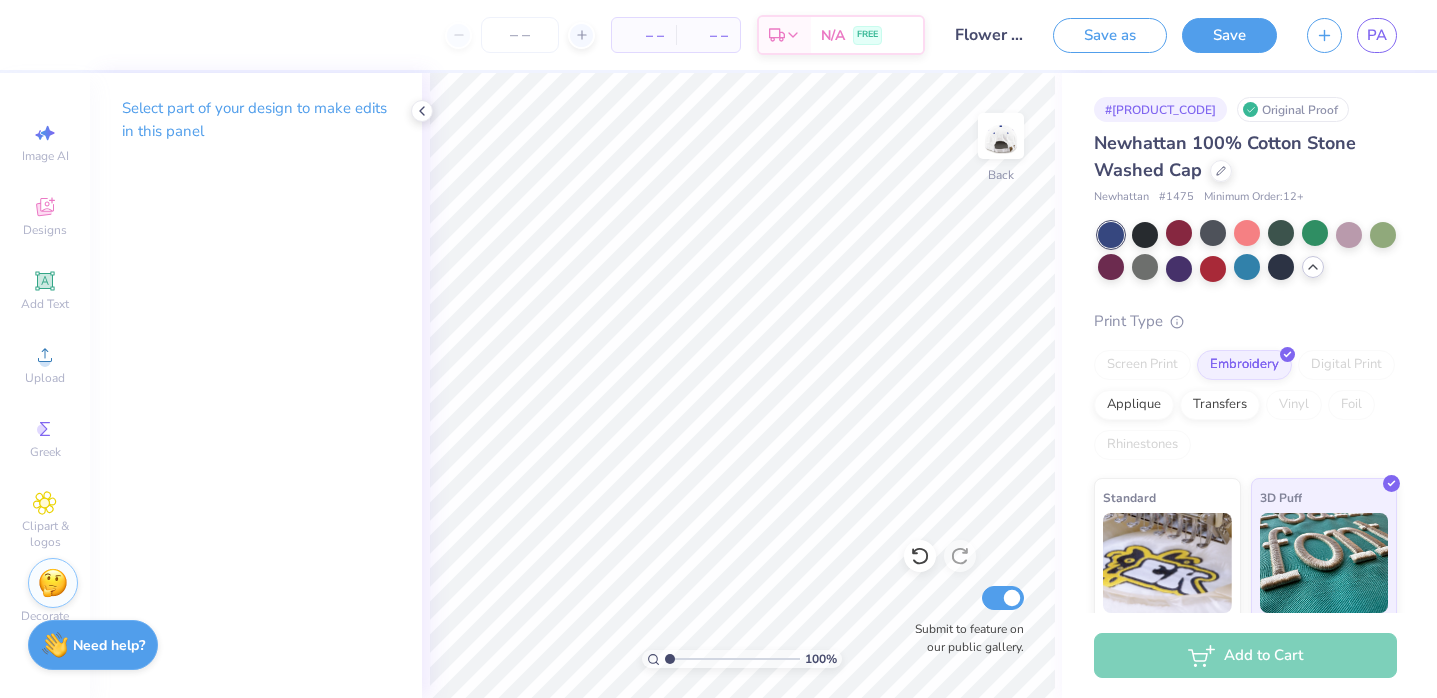 click 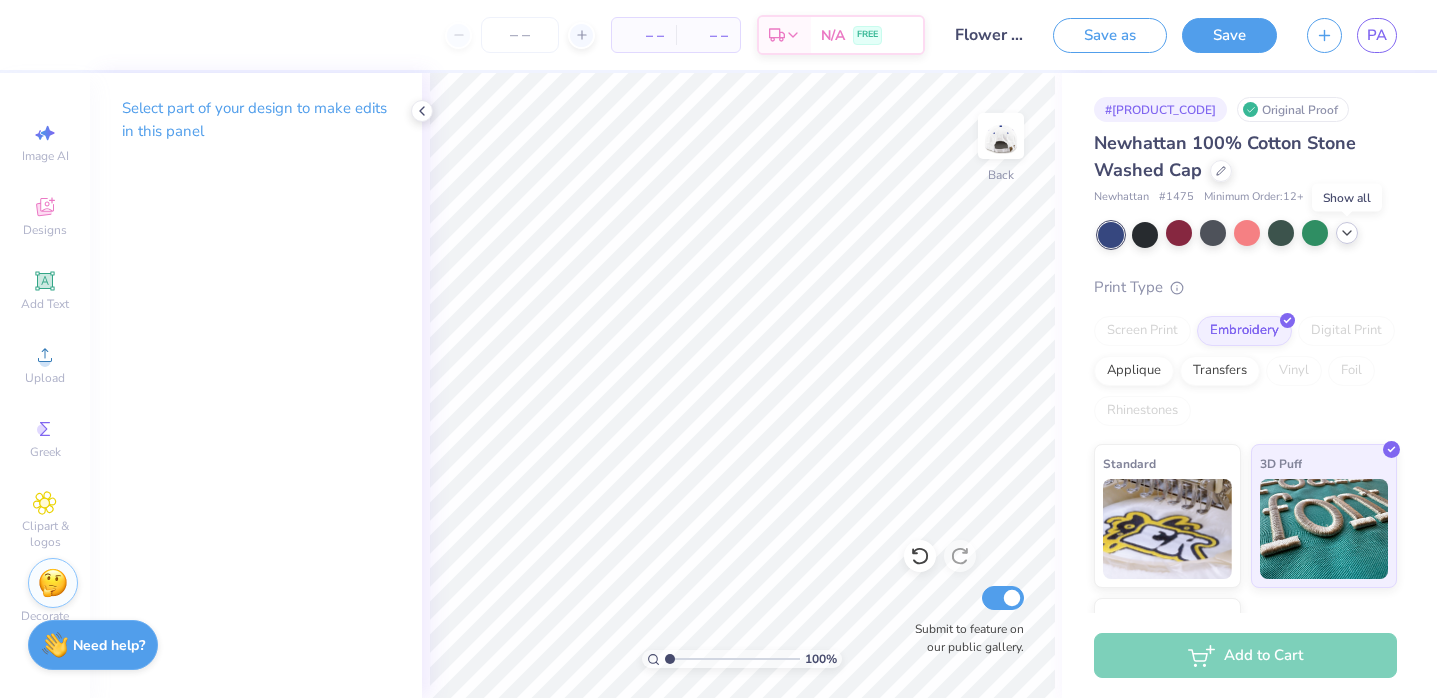 click 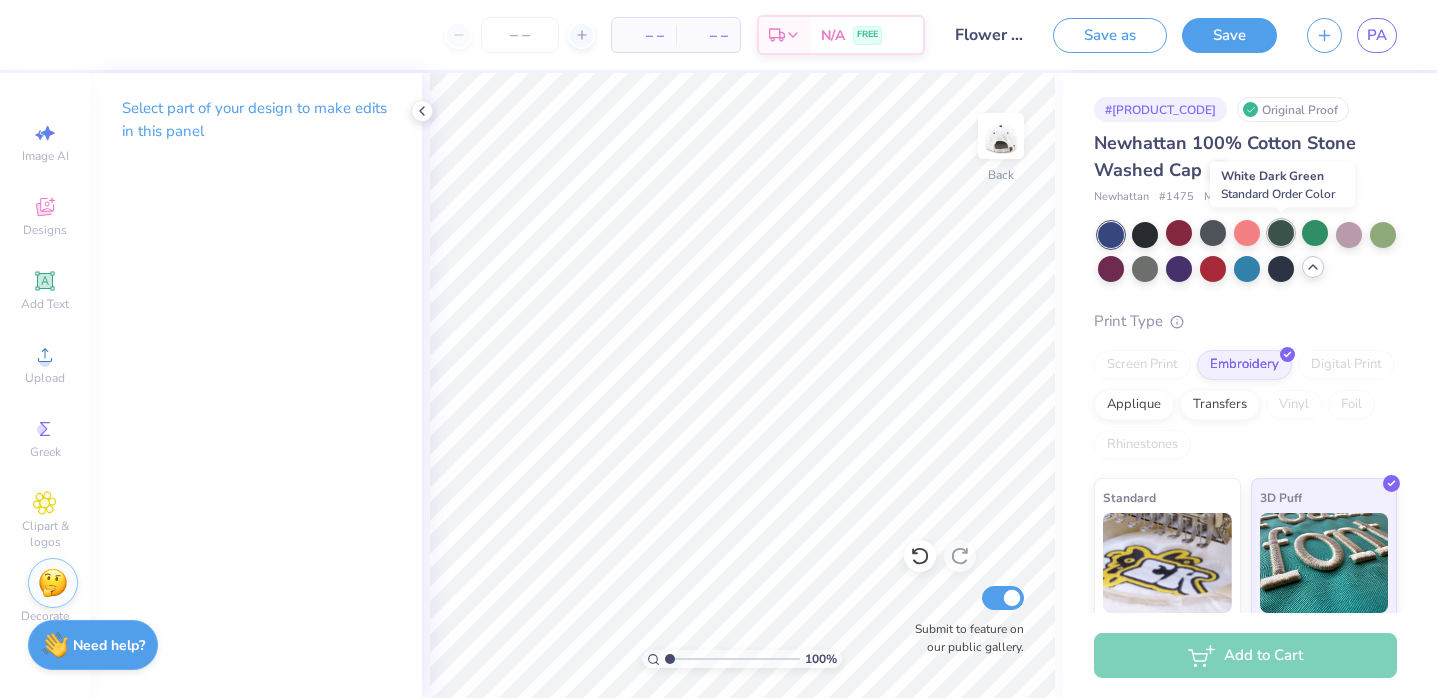 click at bounding box center (1281, 233) 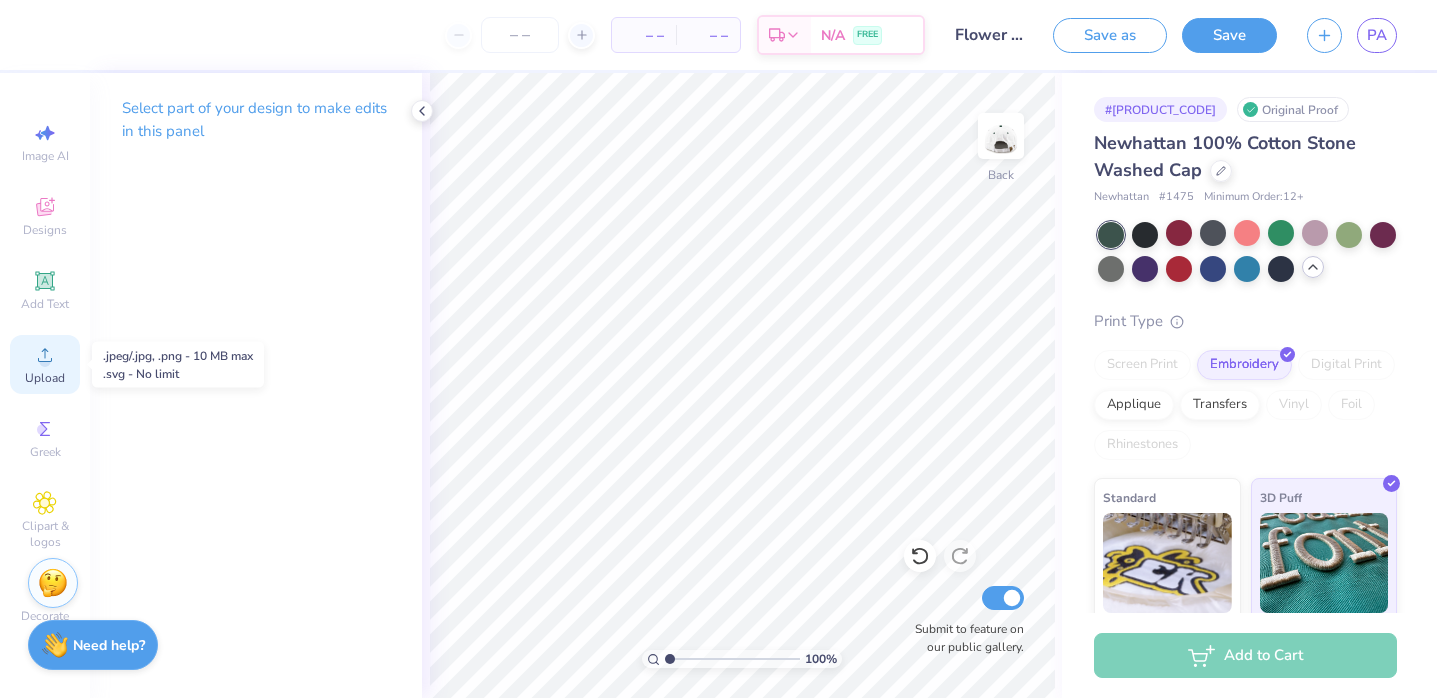 click on "Upload" at bounding box center (45, 364) 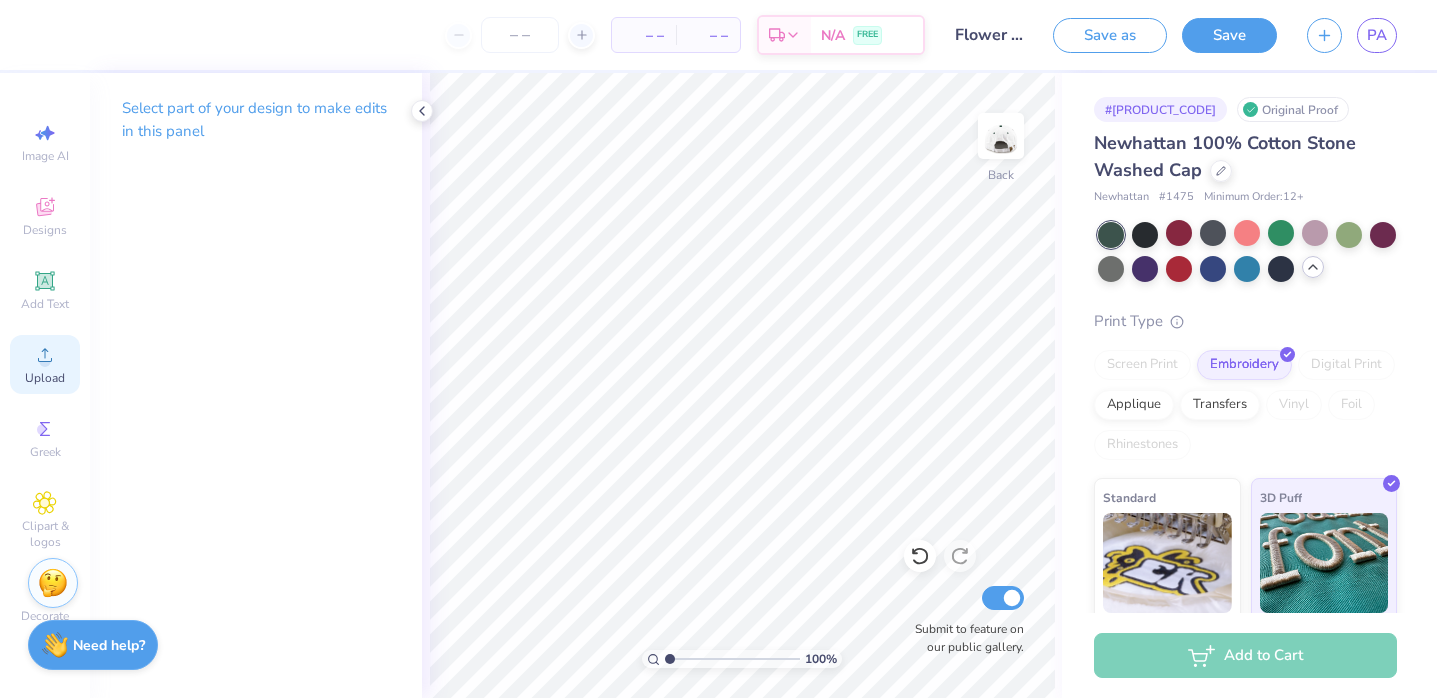 click 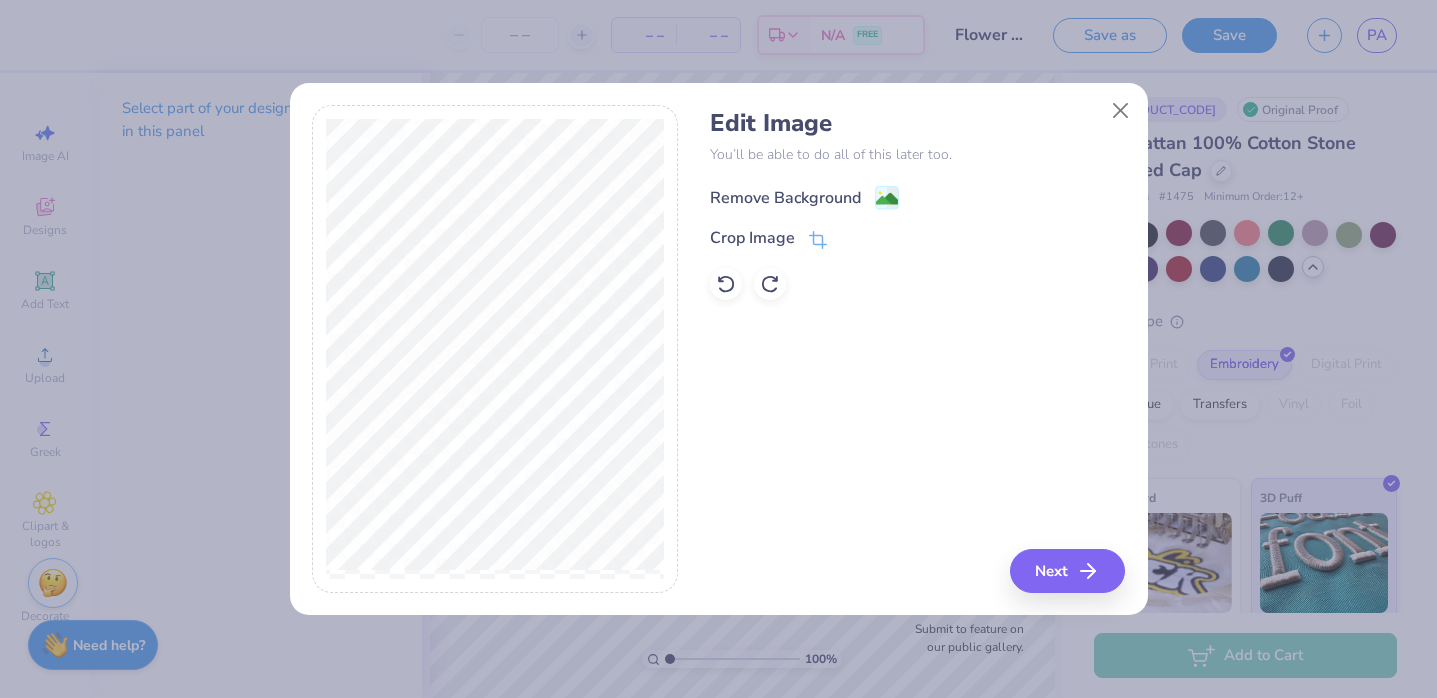 click on "Remove Background" at bounding box center [785, 198] 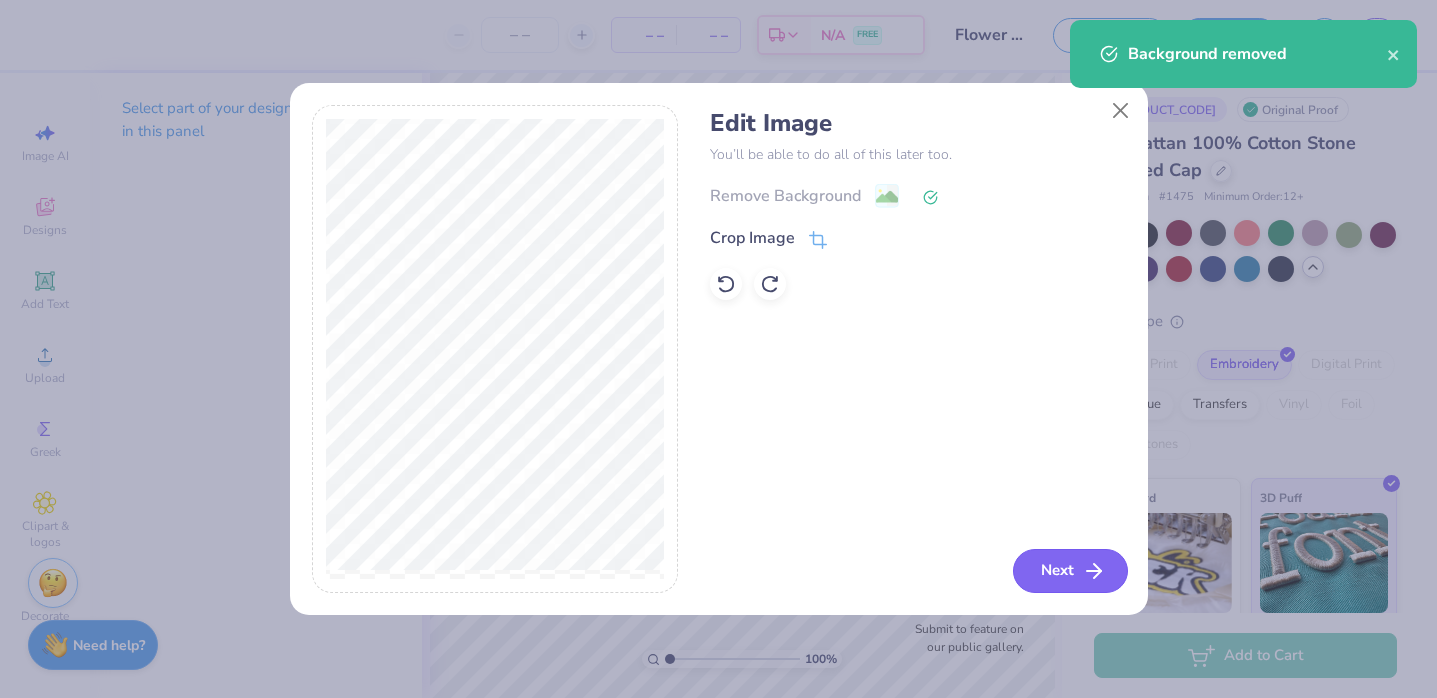 click on "Next" at bounding box center (1070, 571) 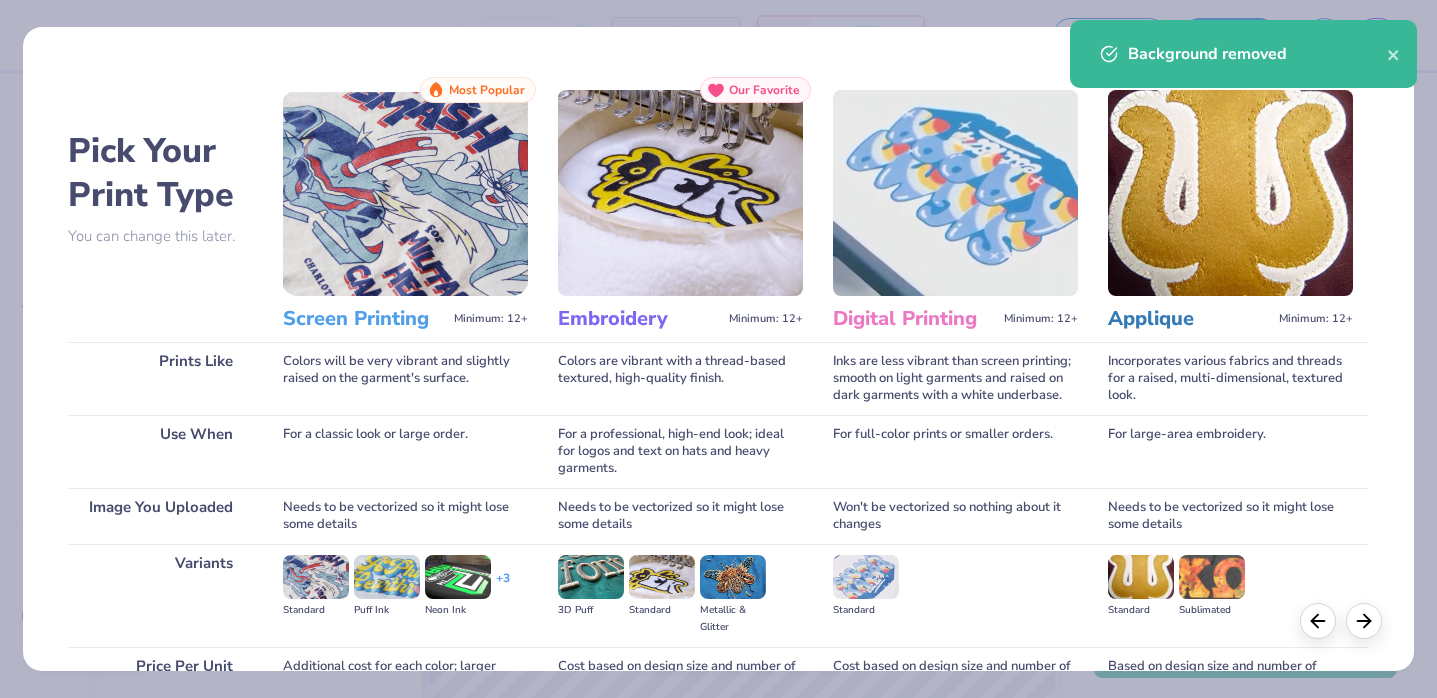 scroll, scrollTop: 199, scrollLeft: 0, axis: vertical 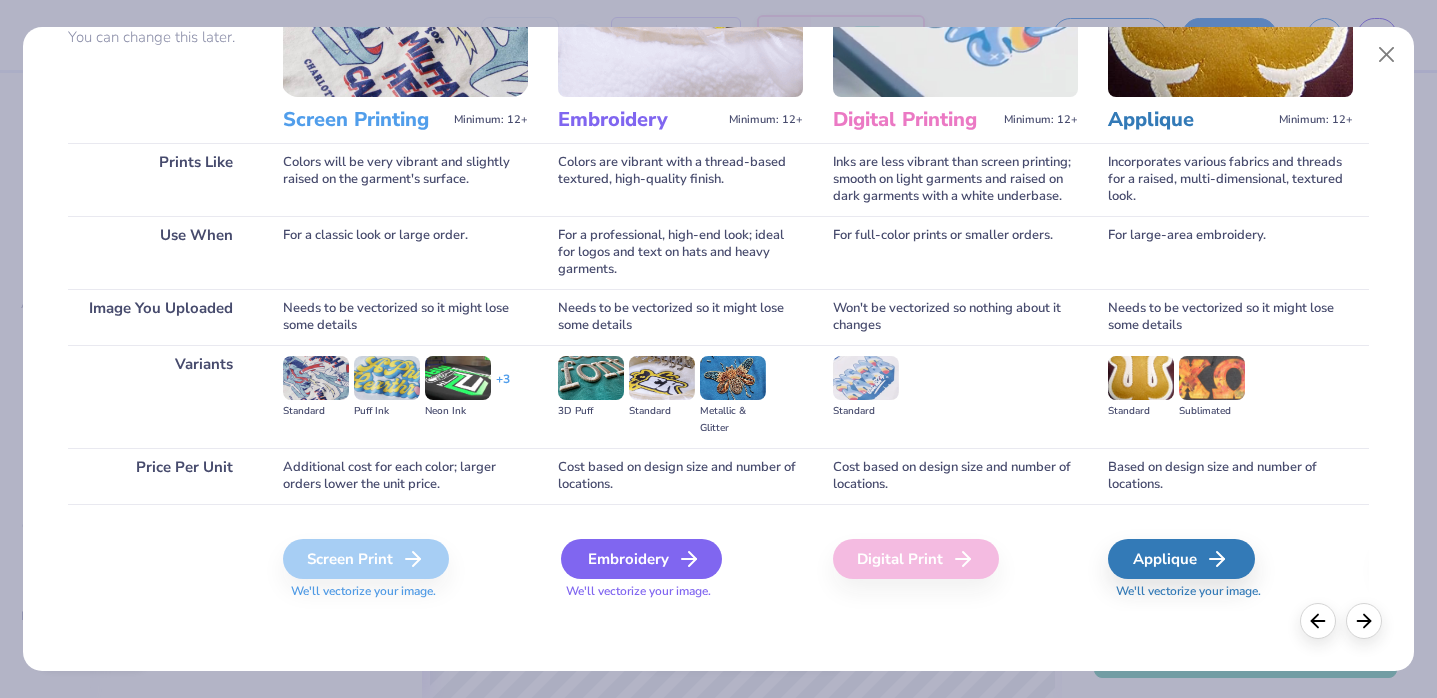 click on "Embroidery" at bounding box center [641, 559] 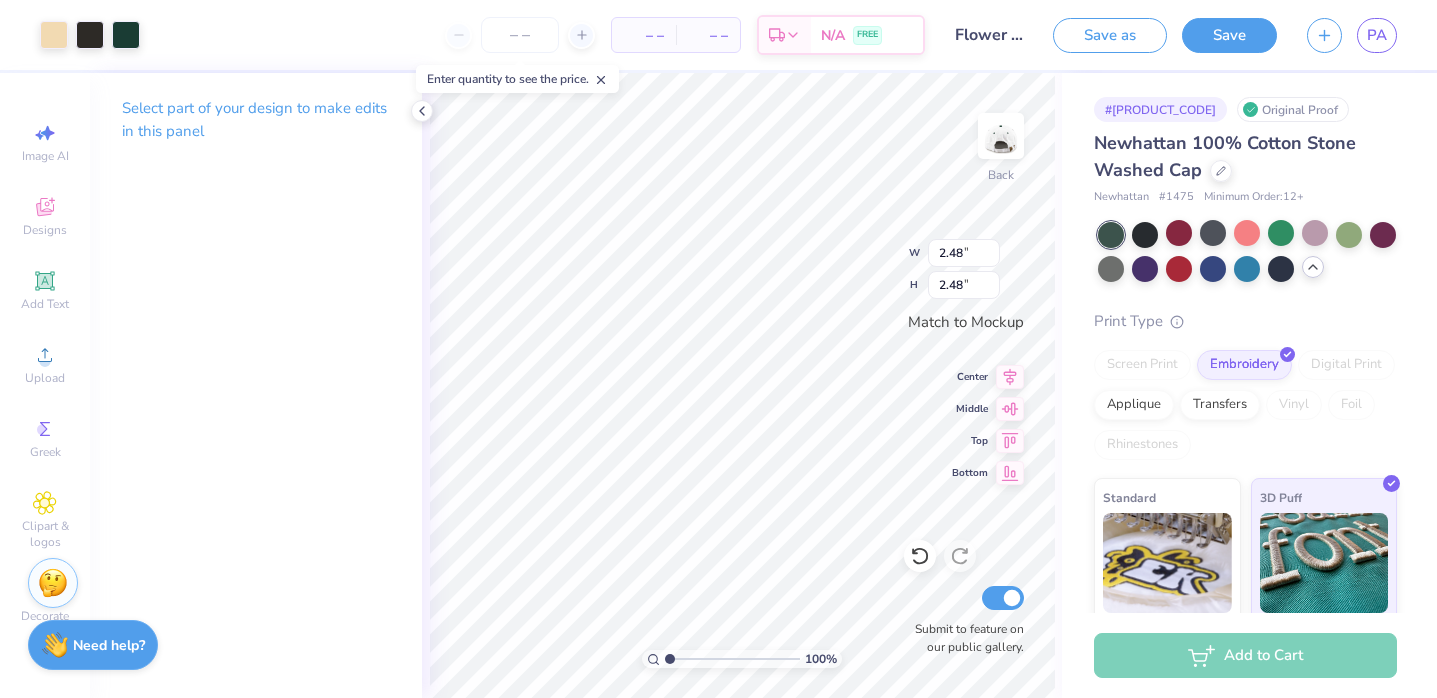 type on "2.40" 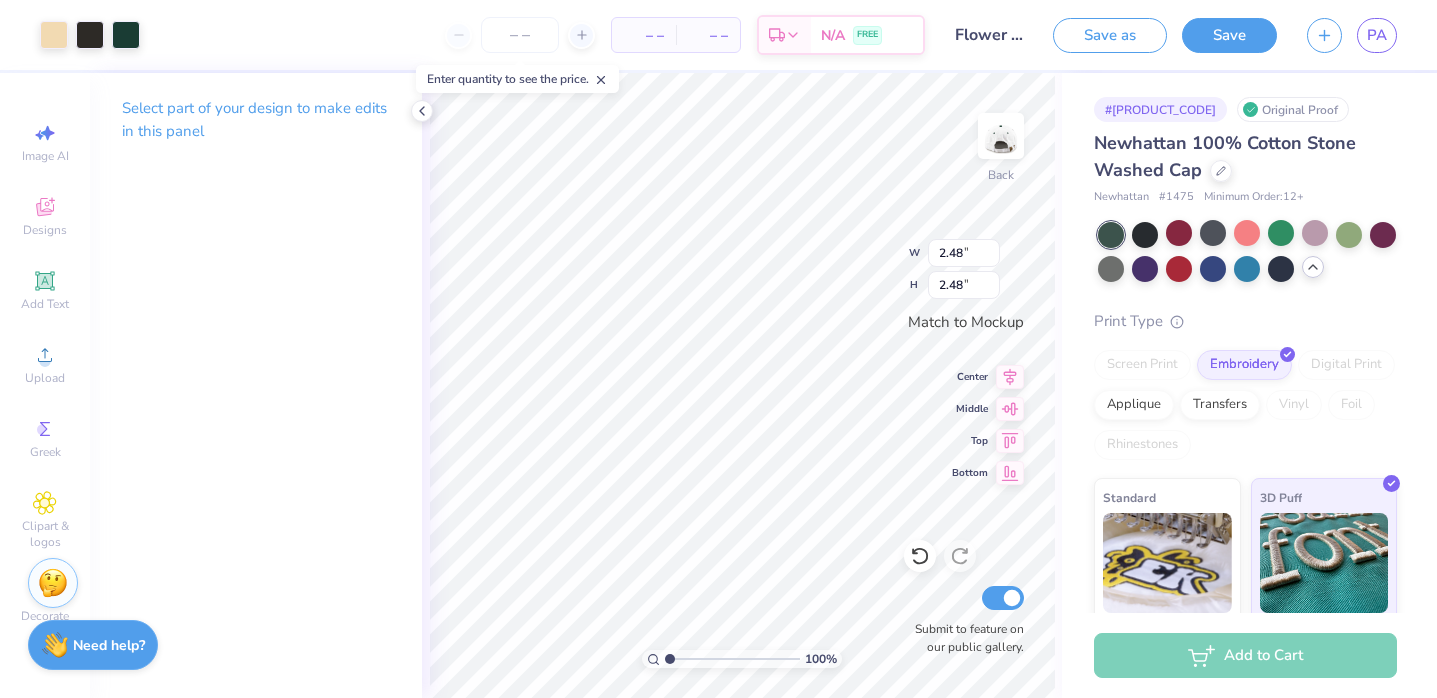type on "2.39" 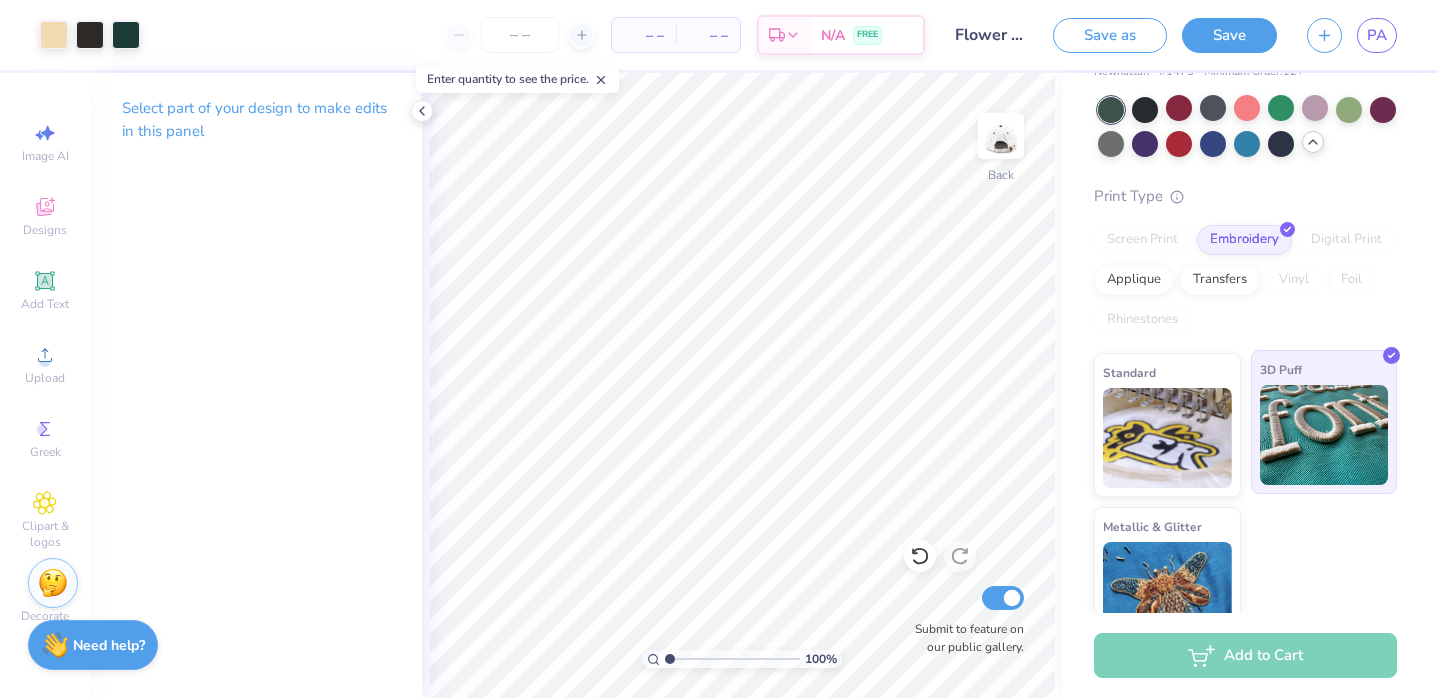 scroll, scrollTop: 163, scrollLeft: 0, axis: vertical 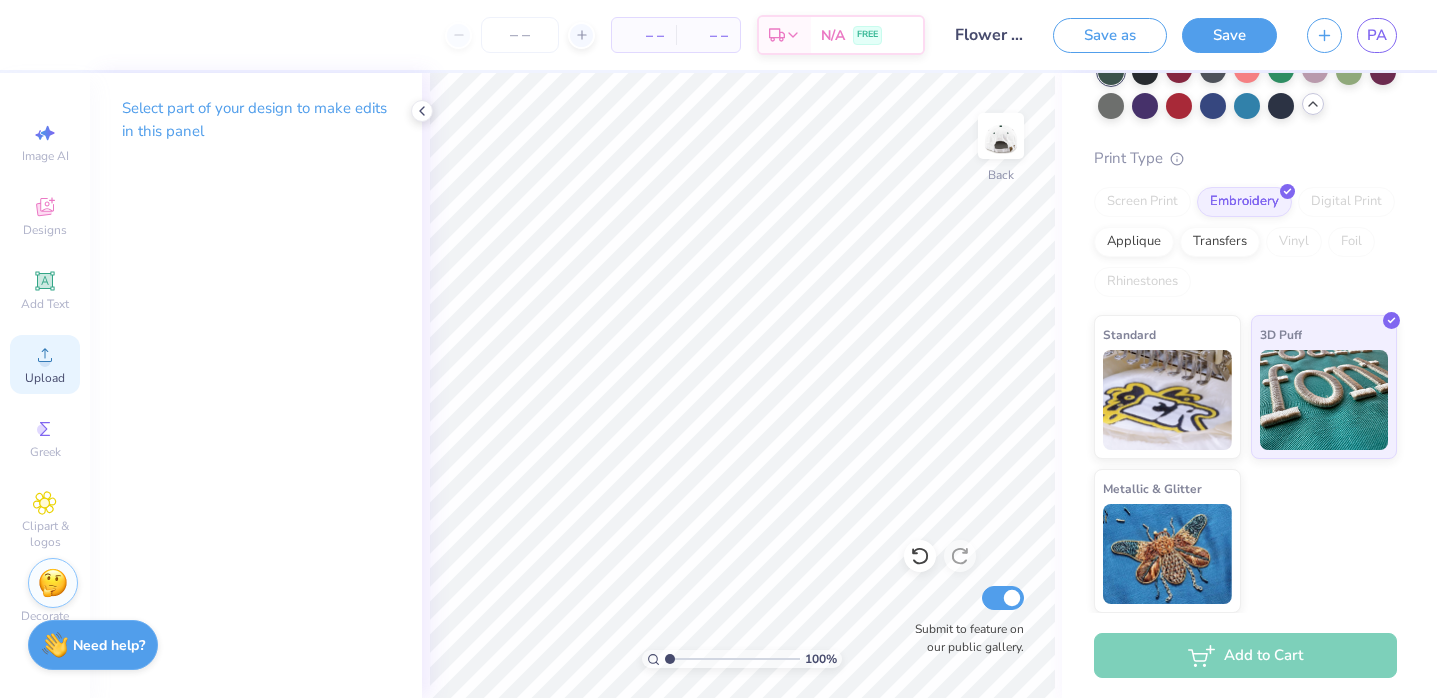 click on "Upload" at bounding box center [45, 378] 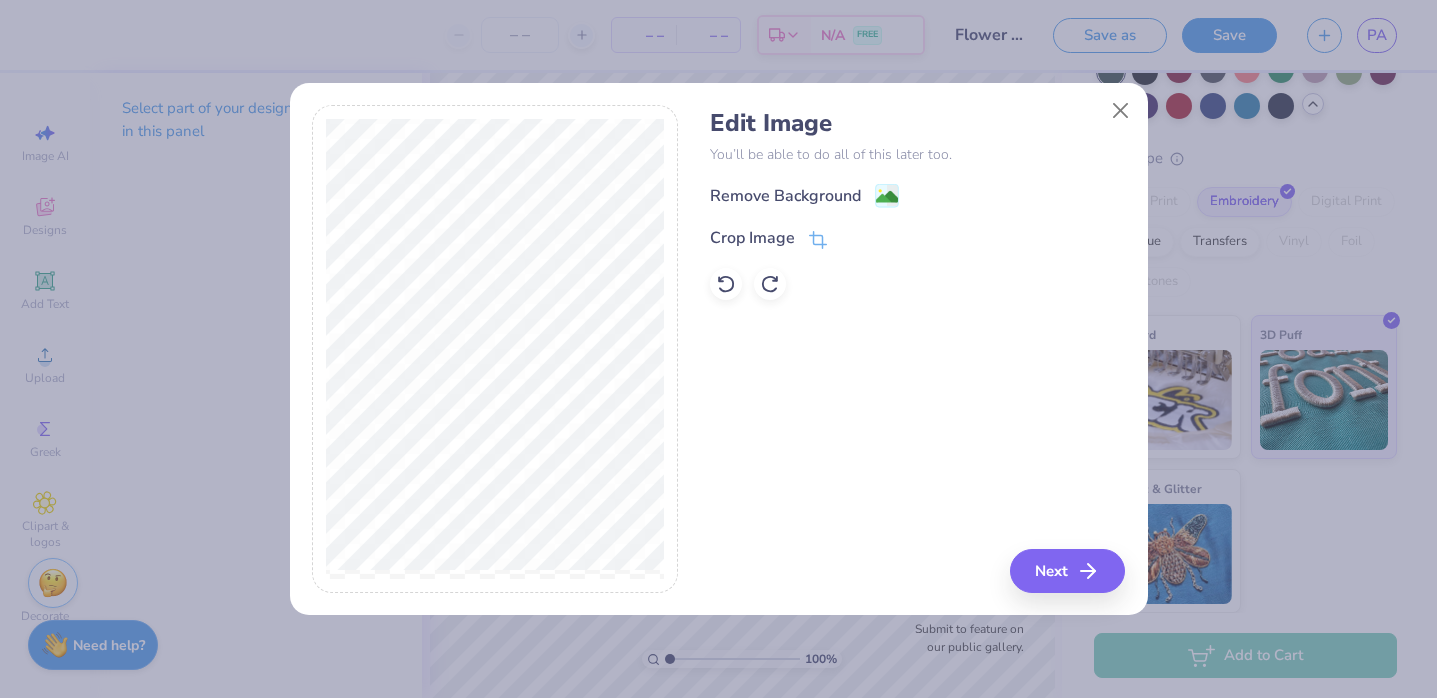 click on "Edit Image You’ll be able to do all of this later too. Remove Background Crop Image" at bounding box center [917, 204] 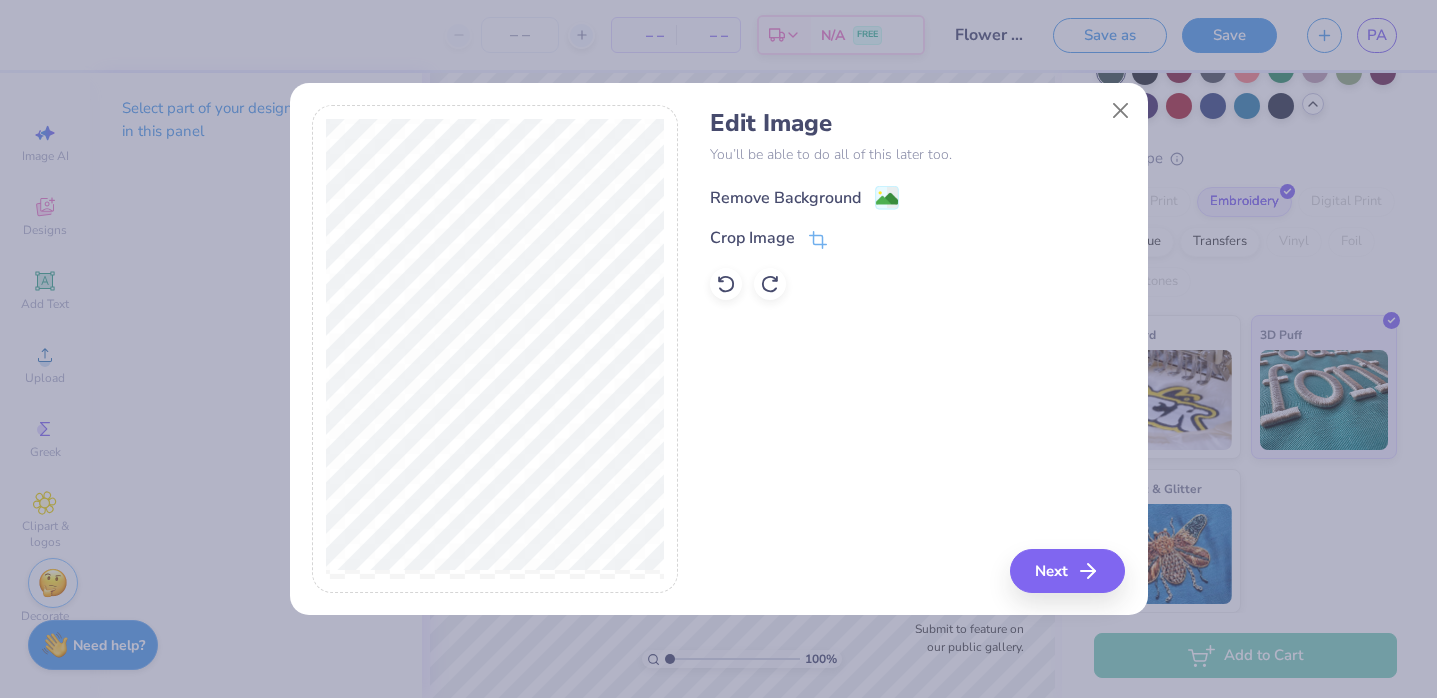 click on "Remove Background" at bounding box center [785, 198] 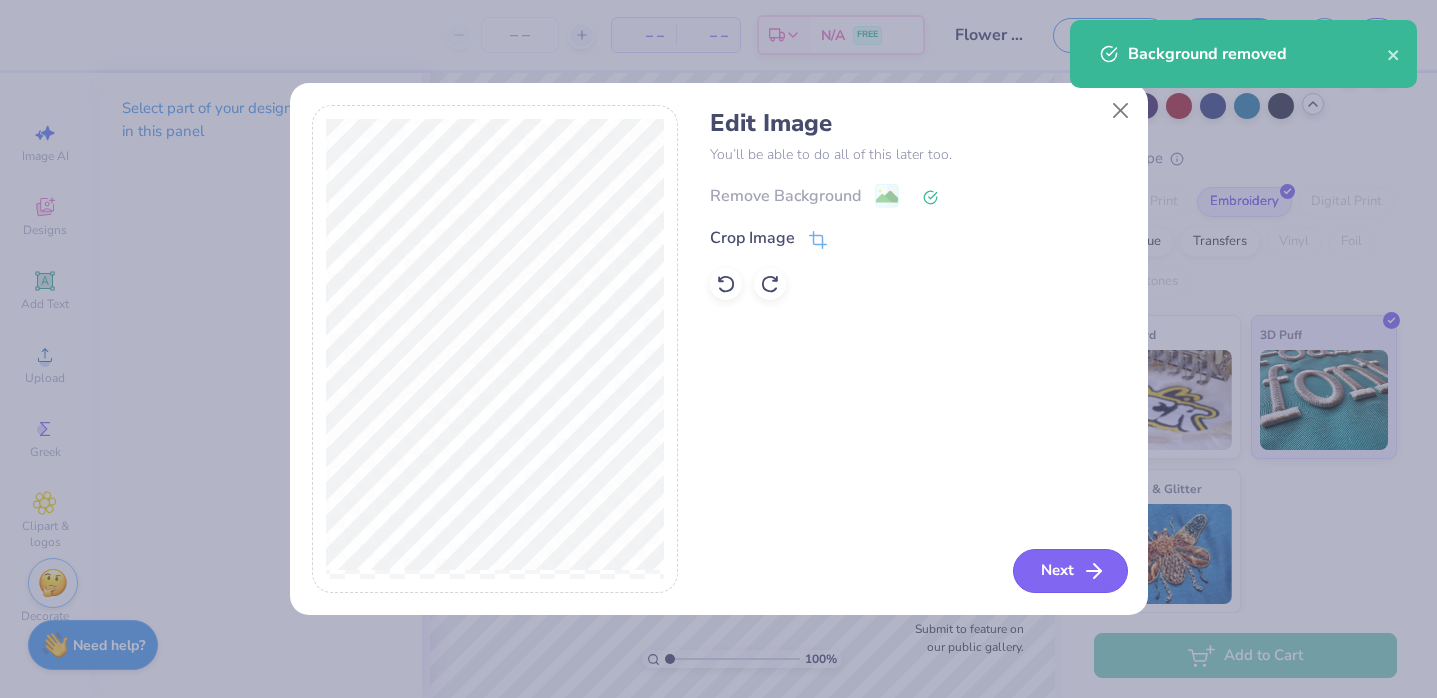 click on "Next" at bounding box center [1070, 571] 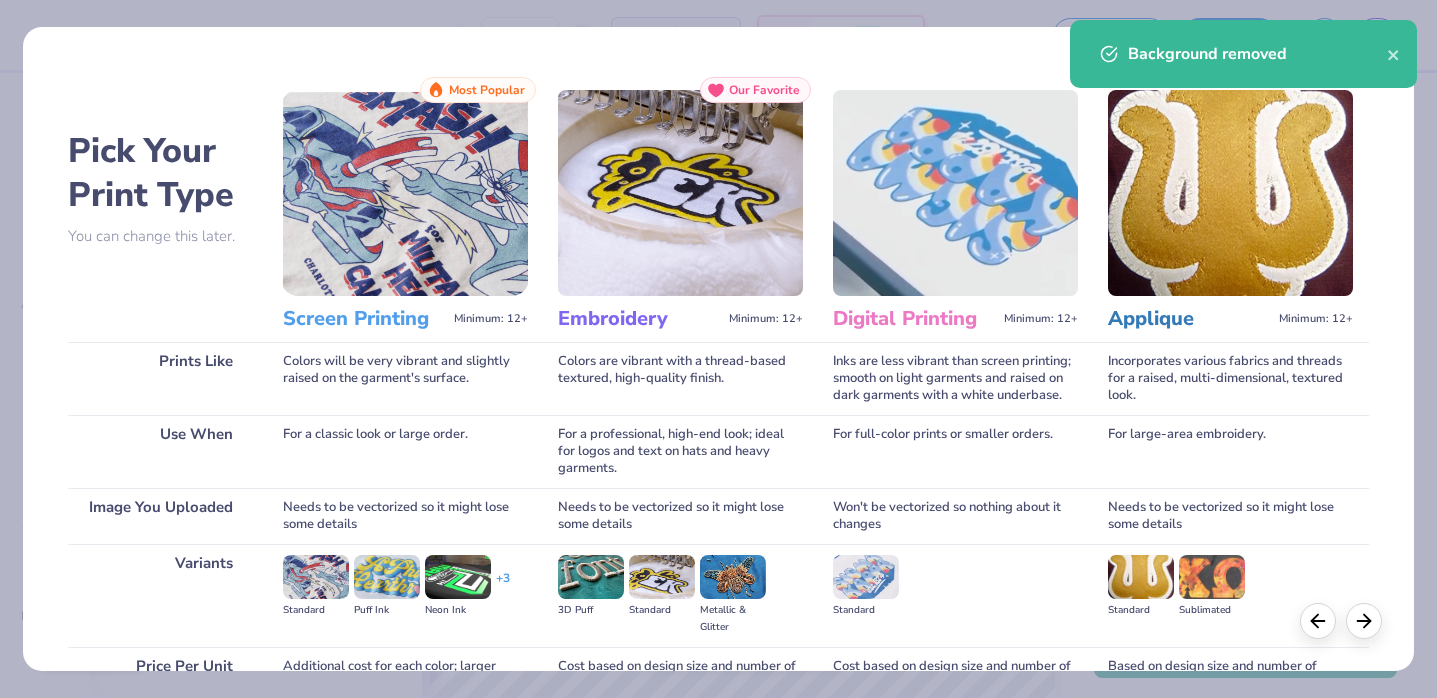 scroll, scrollTop: 199, scrollLeft: 0, axis: vertical 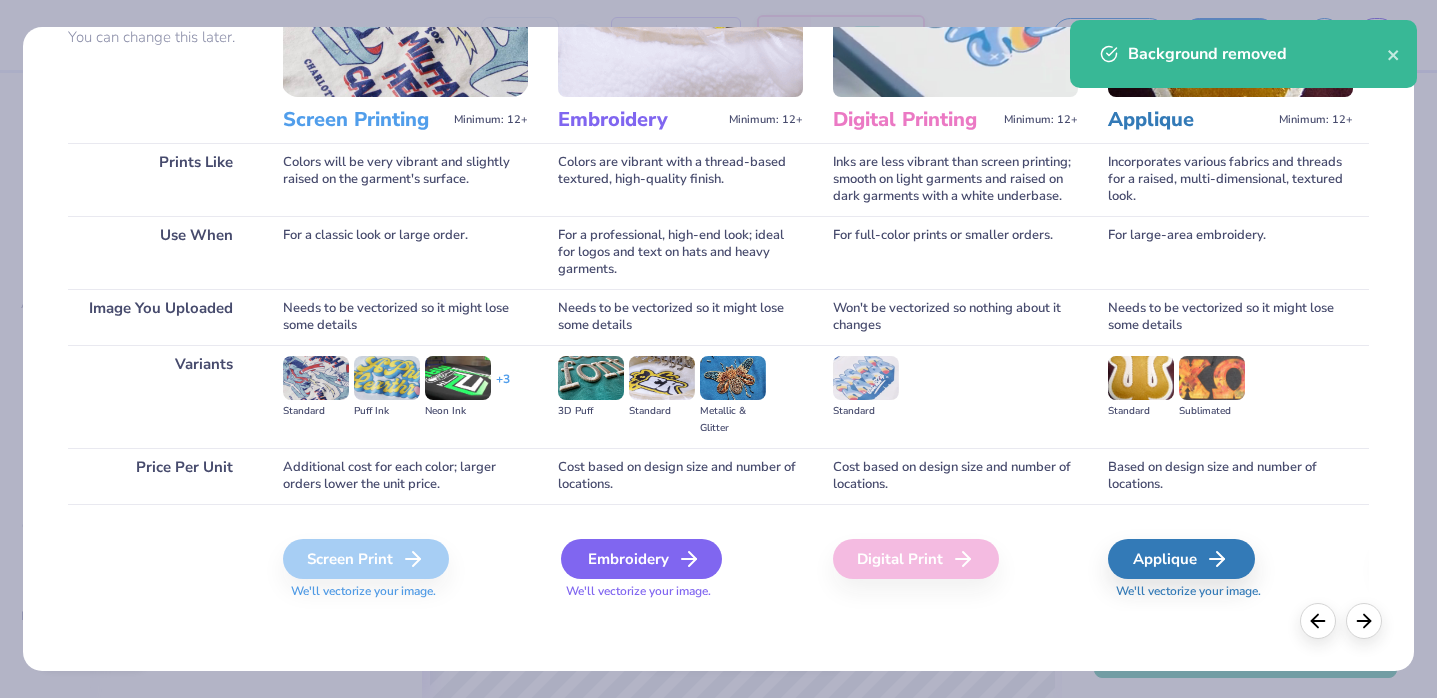 click on "Embroidery" at bounding box center [641, 559] 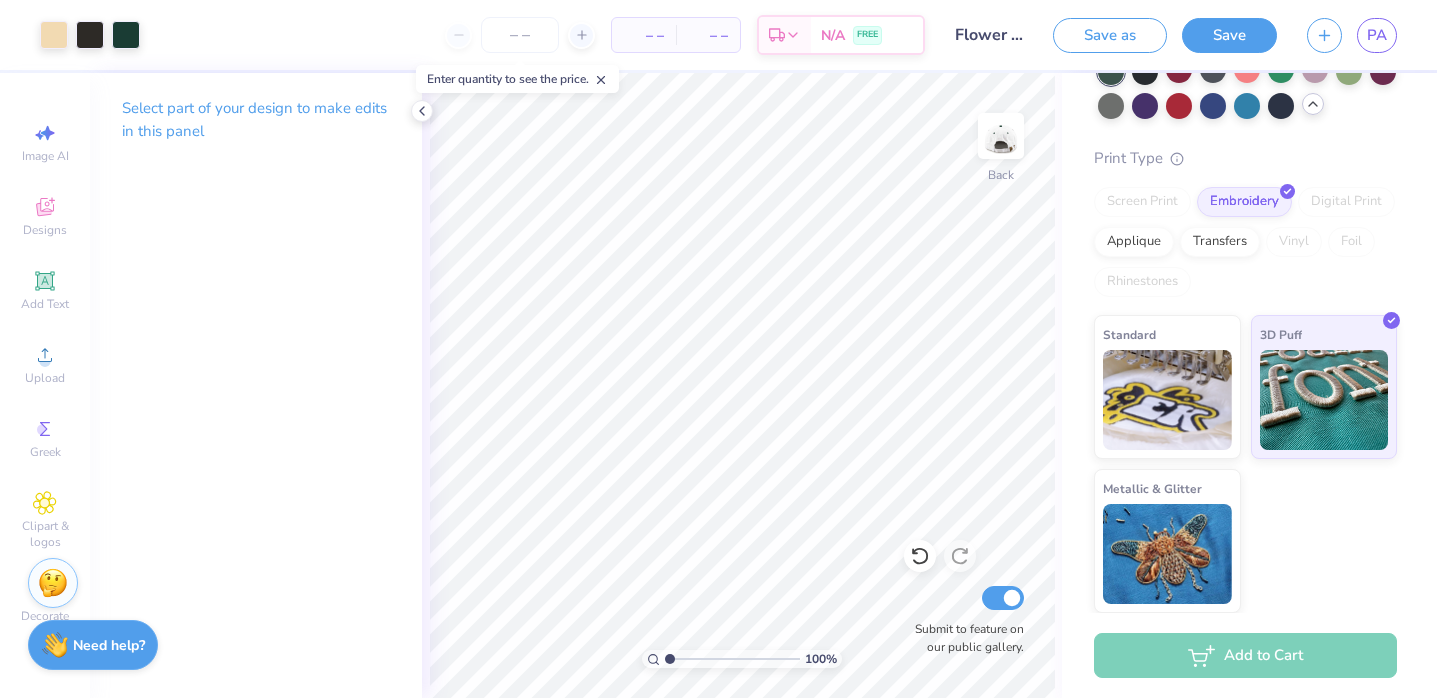 click on "Flower map" at bounding box center (989, 35) 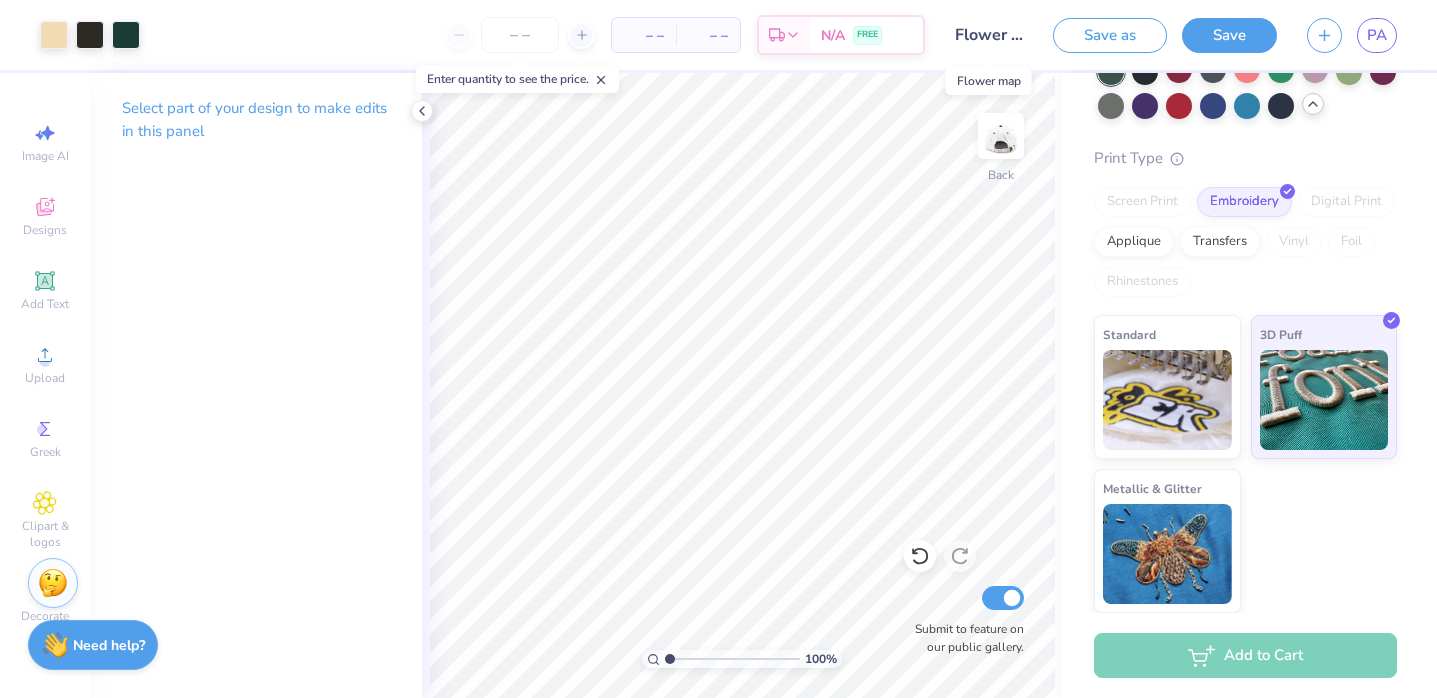 click on "Flower map" at bounding box center [989, 35] 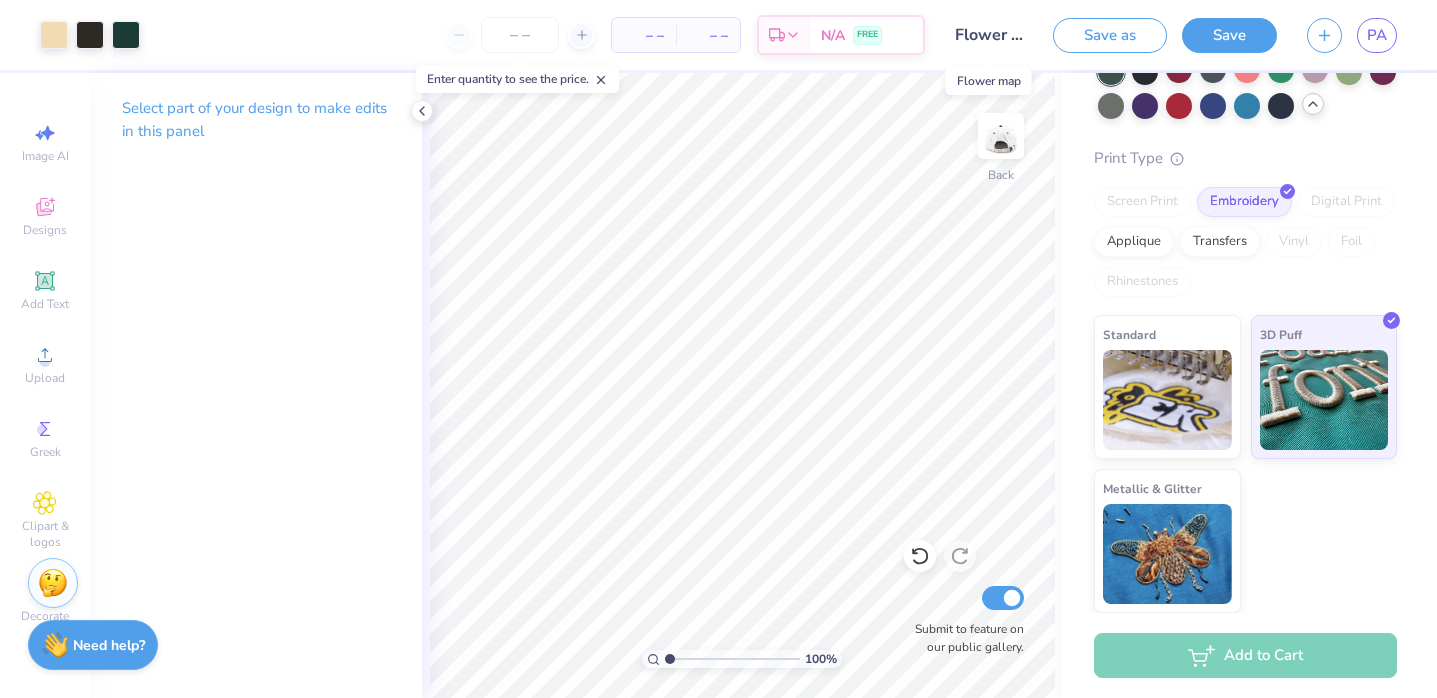 click on "Flower map" at bounding box center [989, 35] 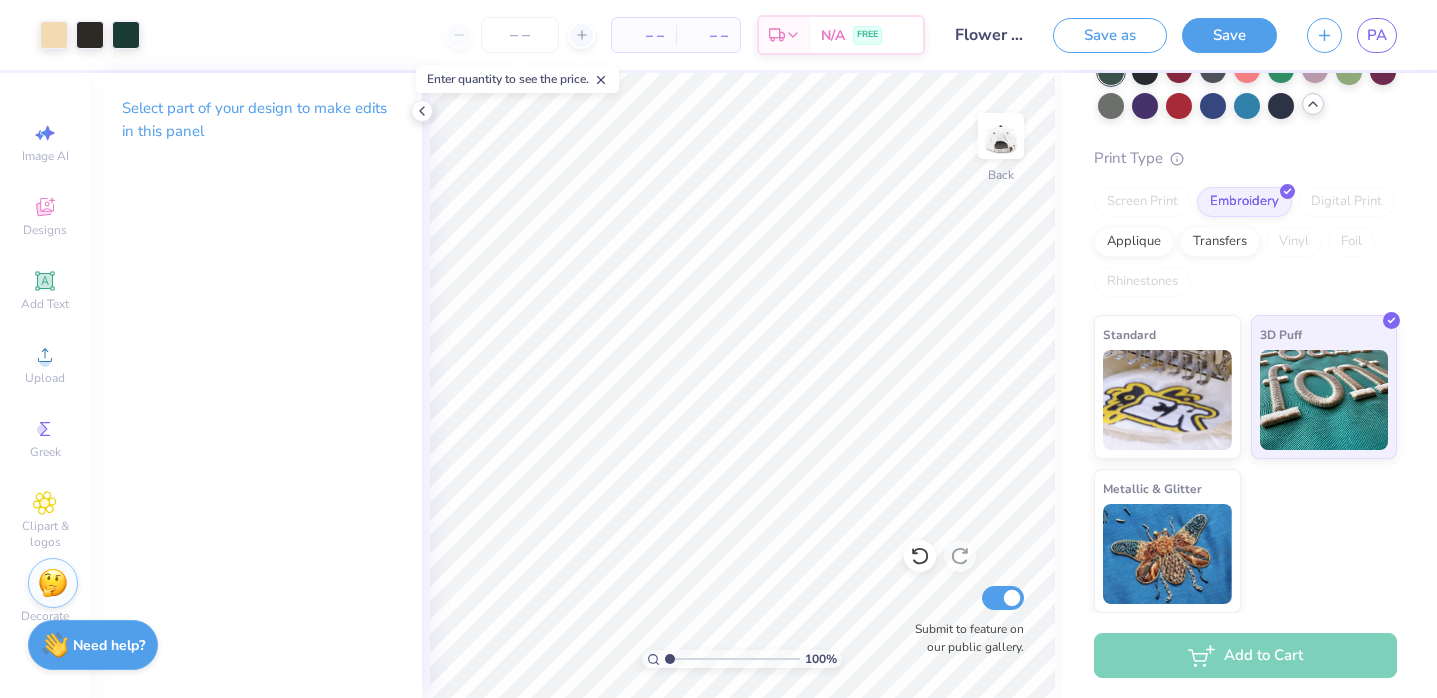 click on "Art colors – – Per Item – – Total Est.  Delivery N/A FREE Design Title Flower map Save as Save PA" at bounding box center [718, 35] 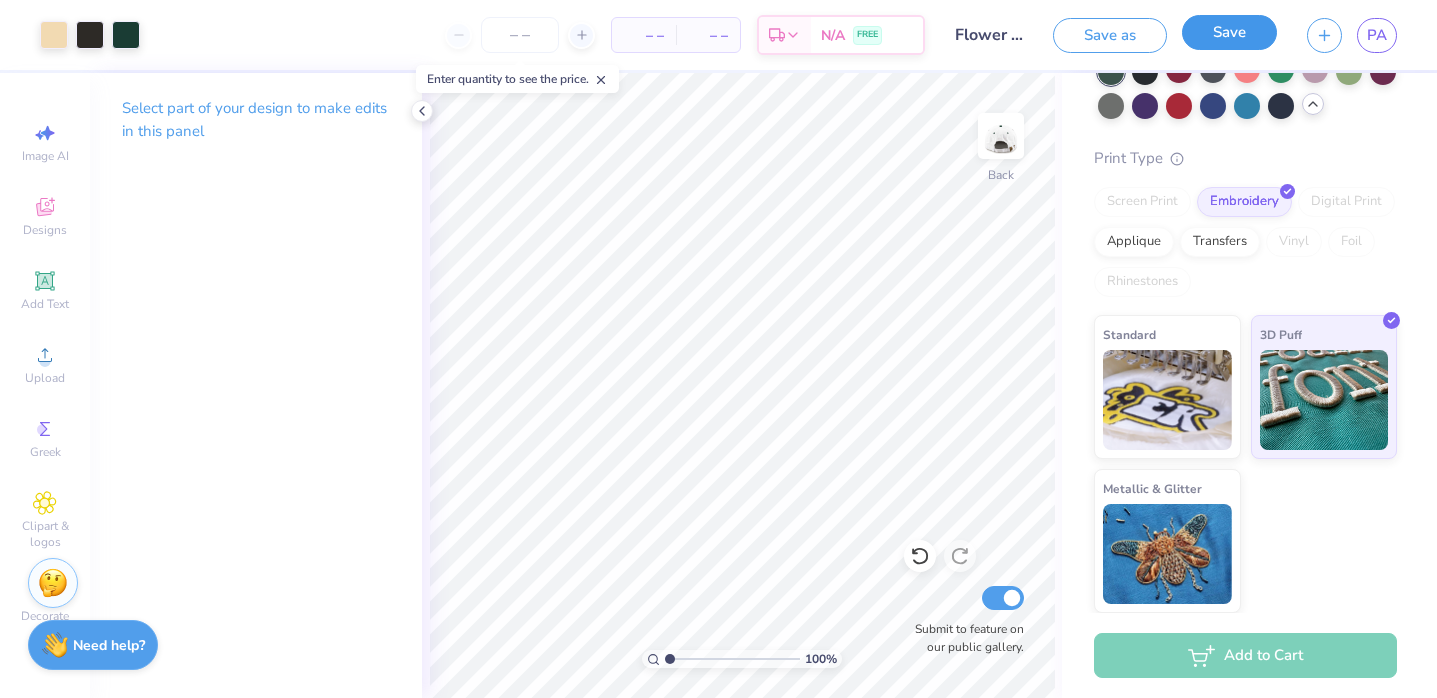 click on "Save" at bounding box center (1229, 32) 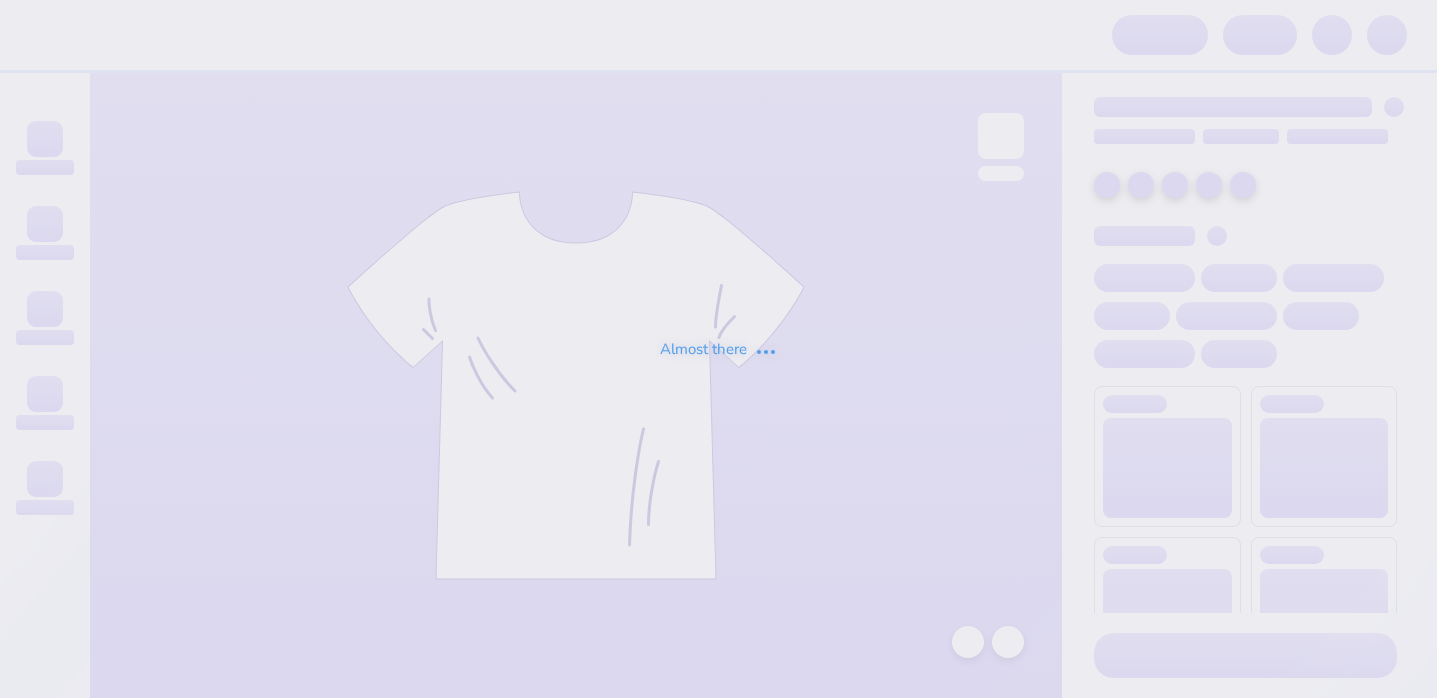 scroll, scrollTop: 0, scrollLeft: 0, axis: both 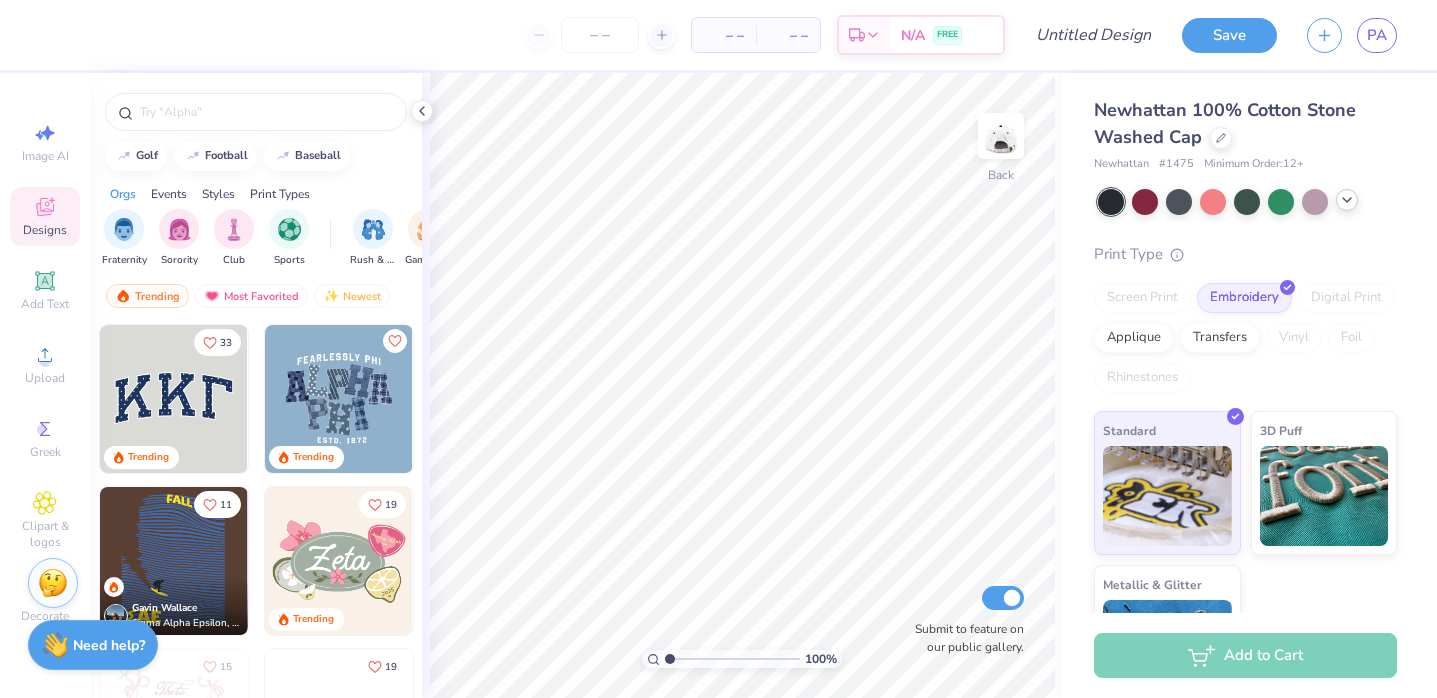 click 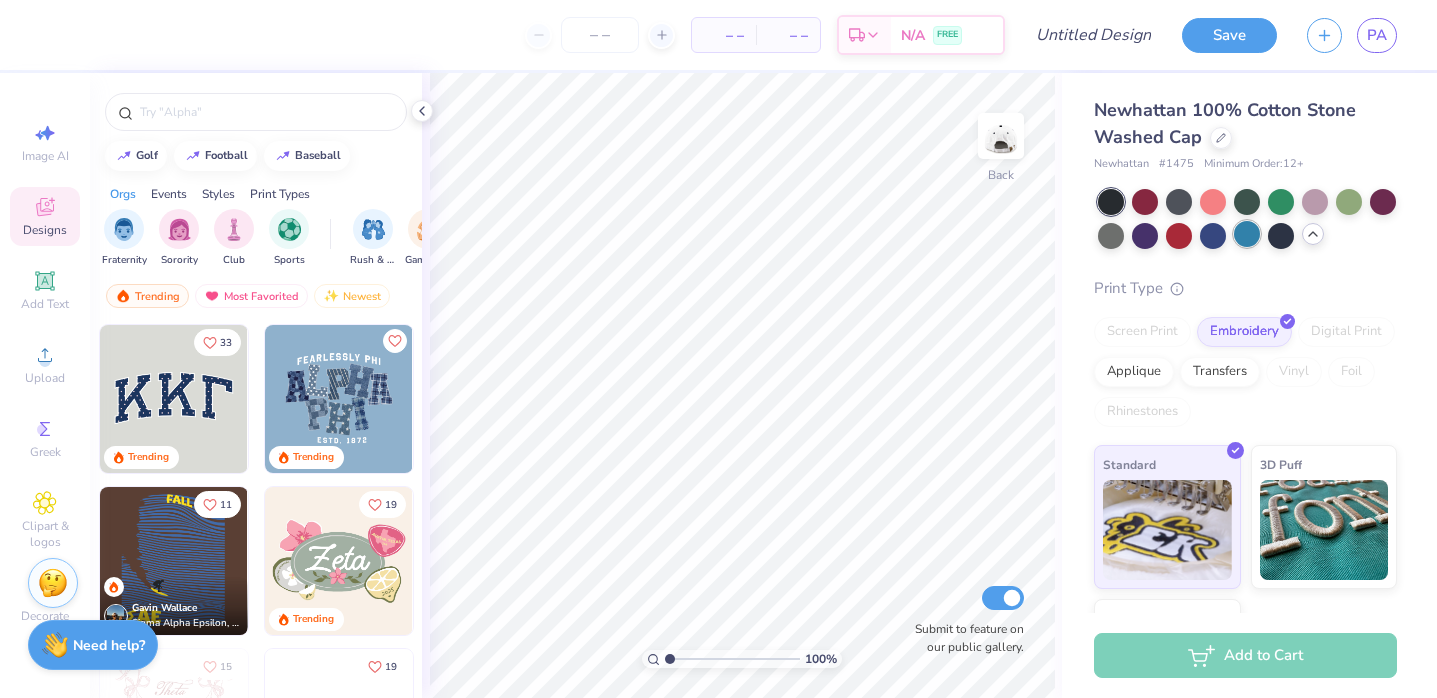 click at bounding box center [1247, 234] 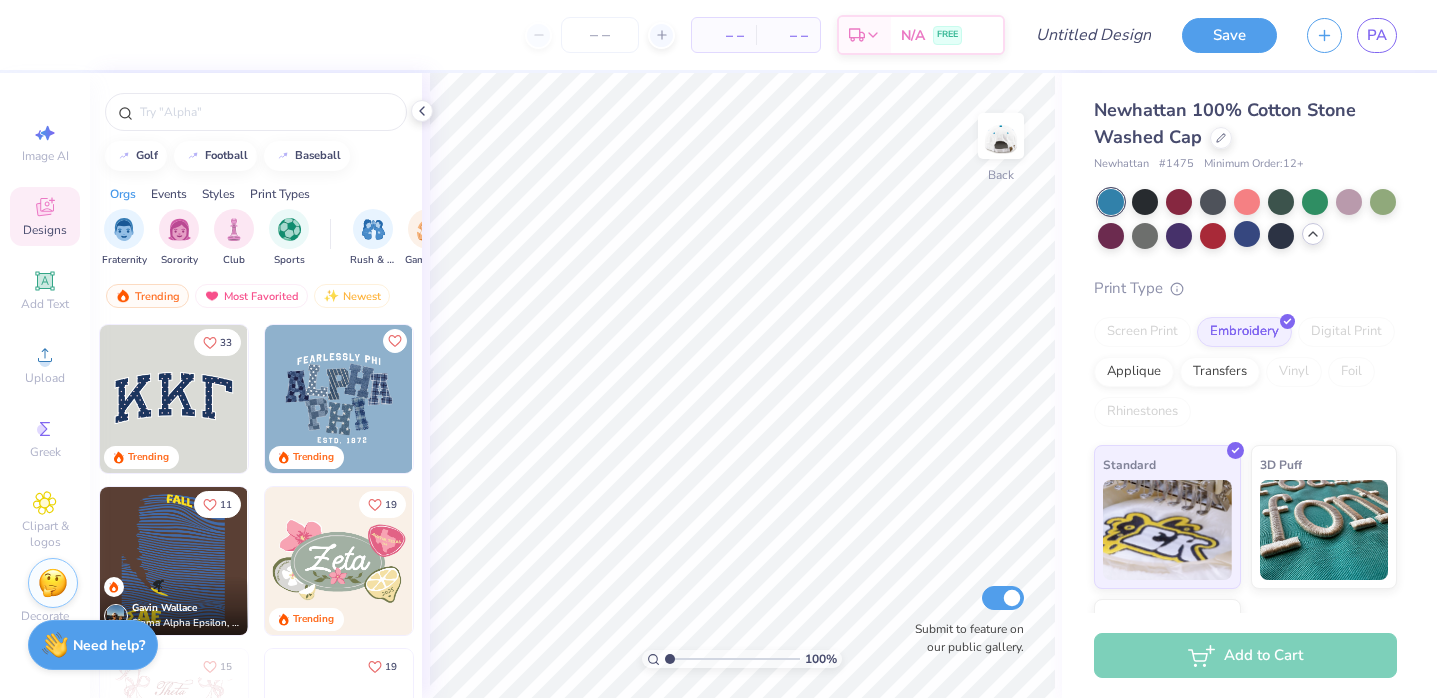 click at bounding box center [1111, 202] 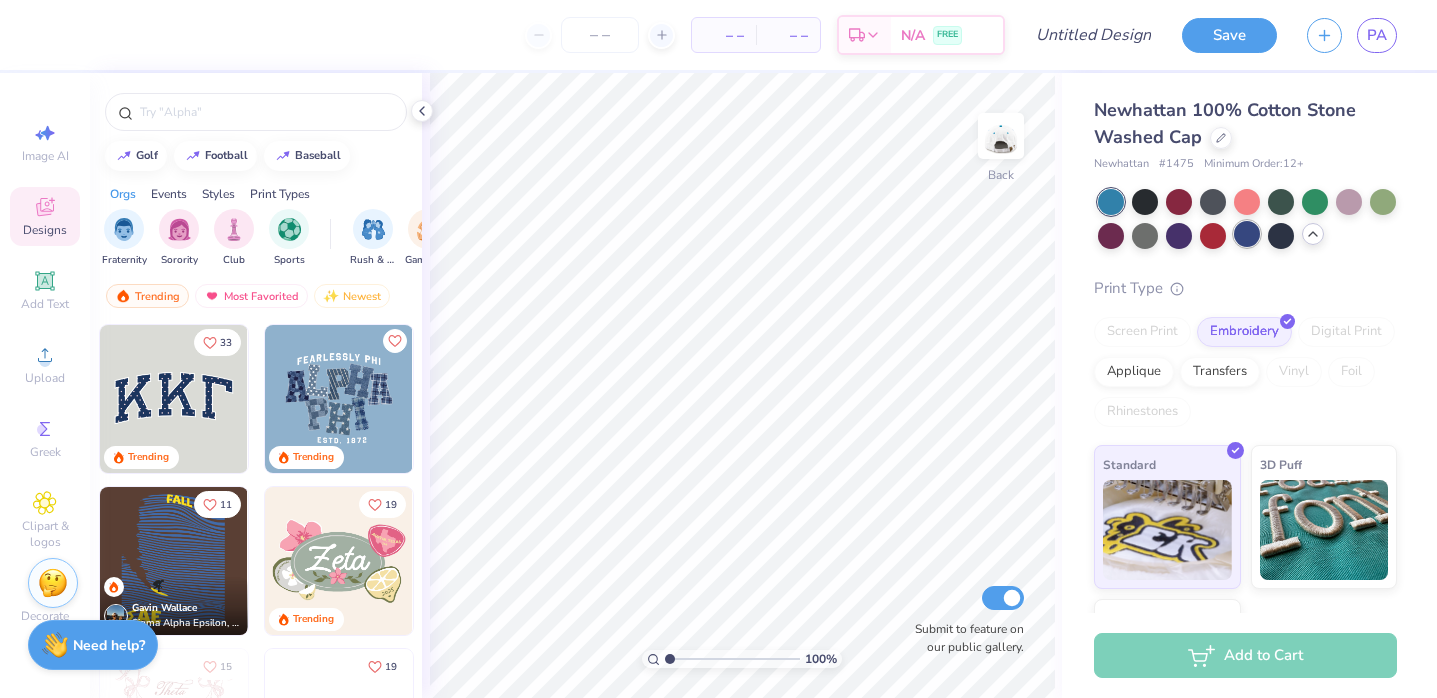 click at bounding box center (1247, 234) 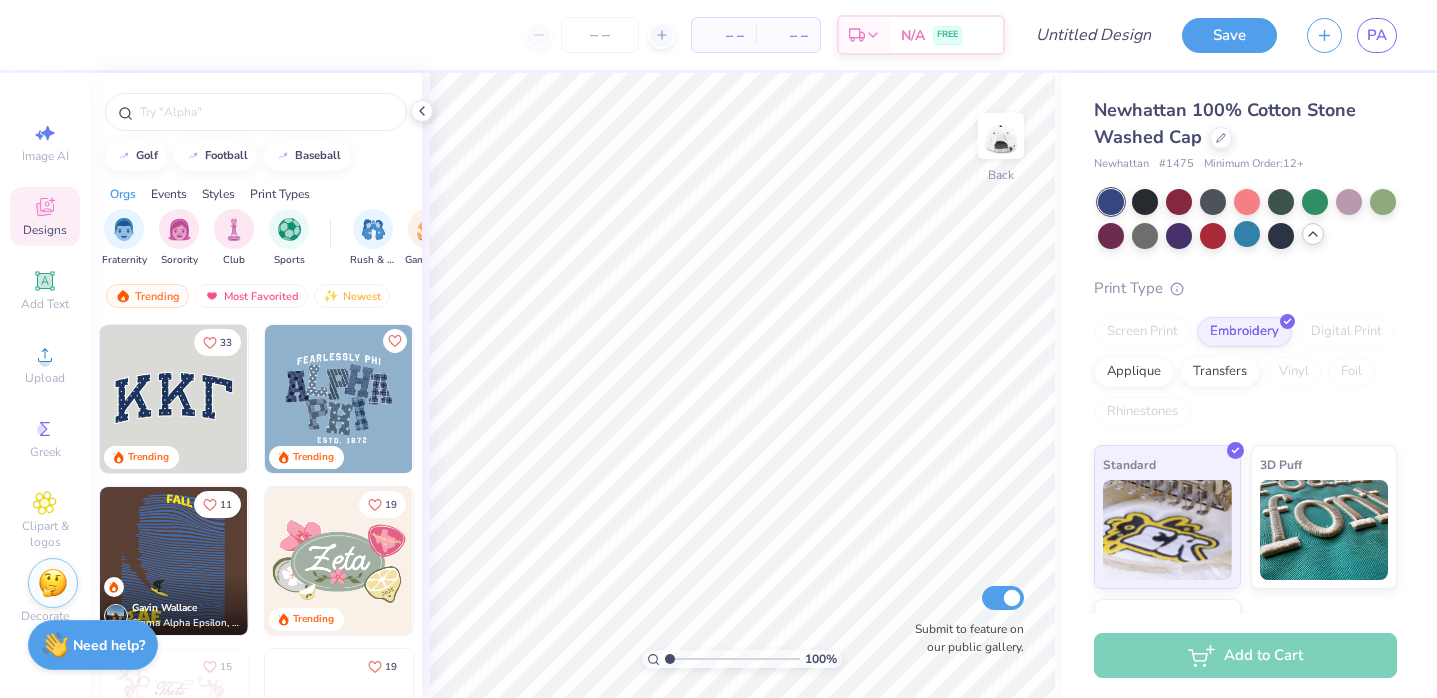 click at bounding box center (1247, 219) 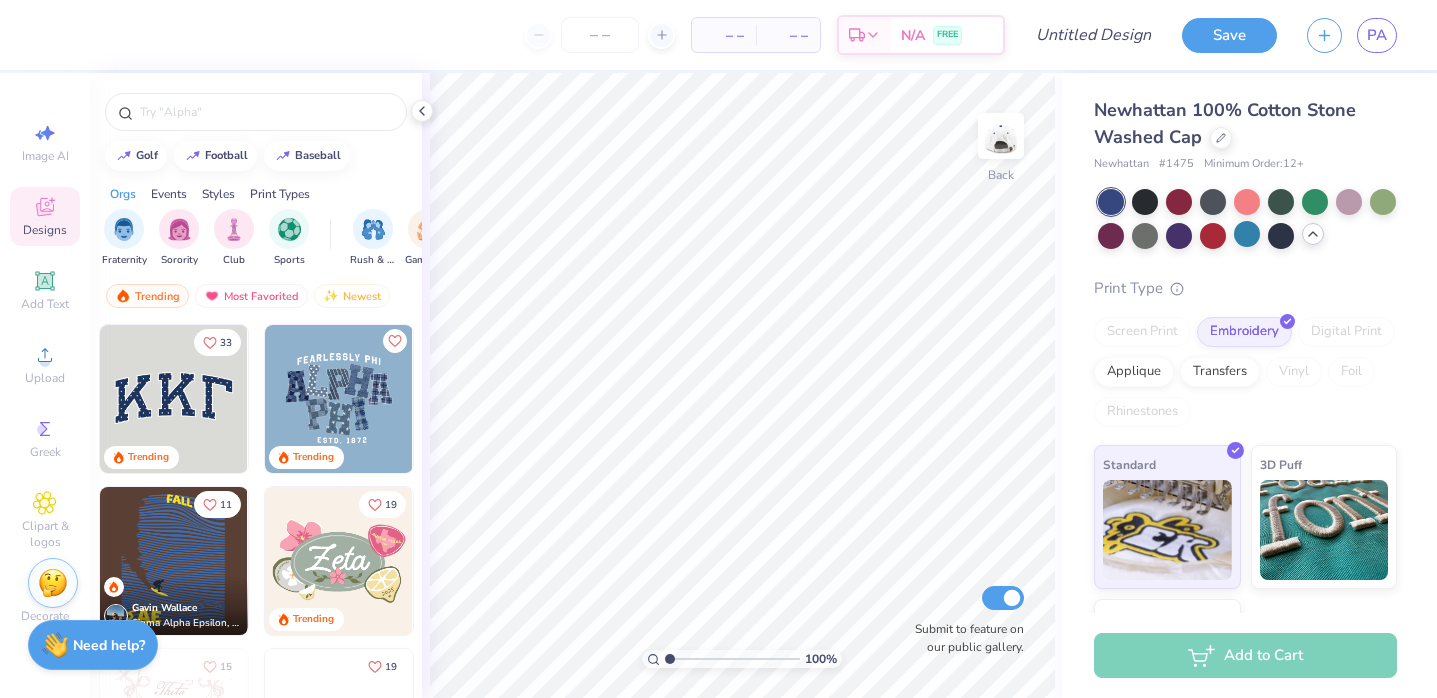click at bounding box center [1247, 219] 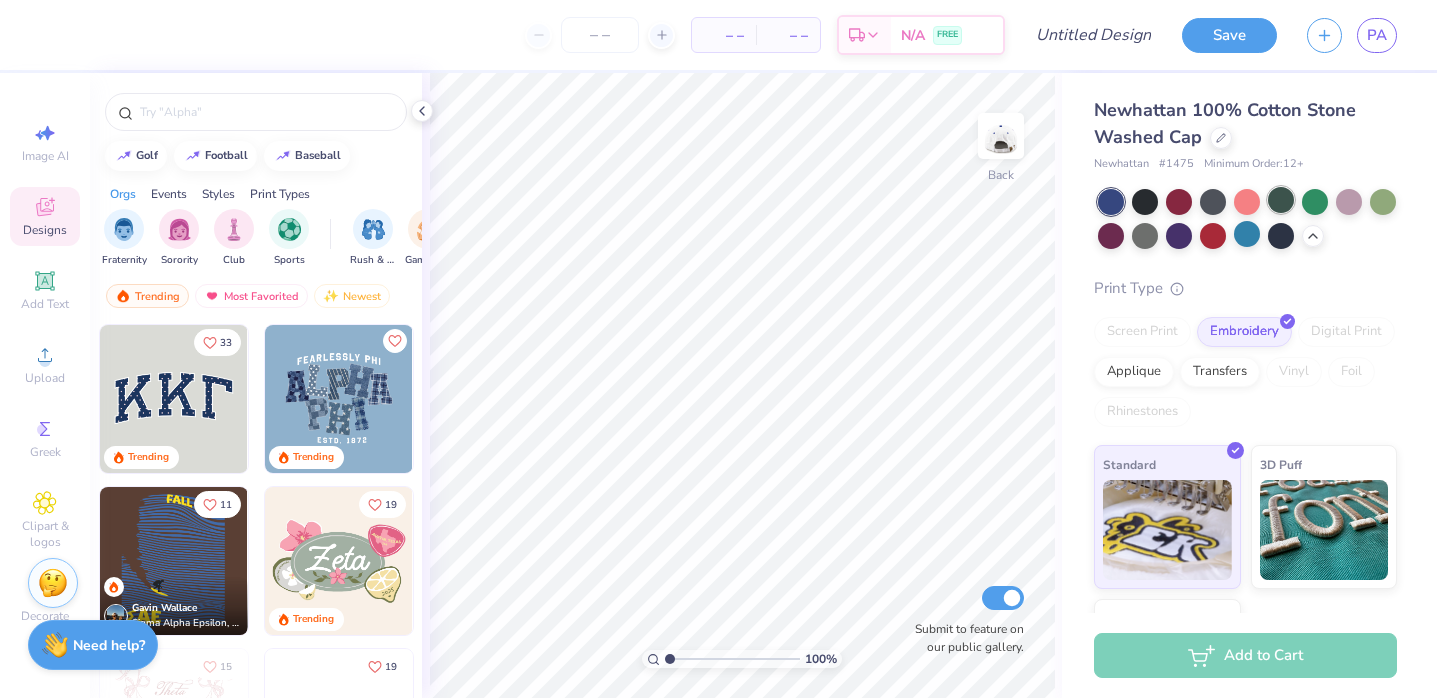 click at bounding box center (1281, 200) 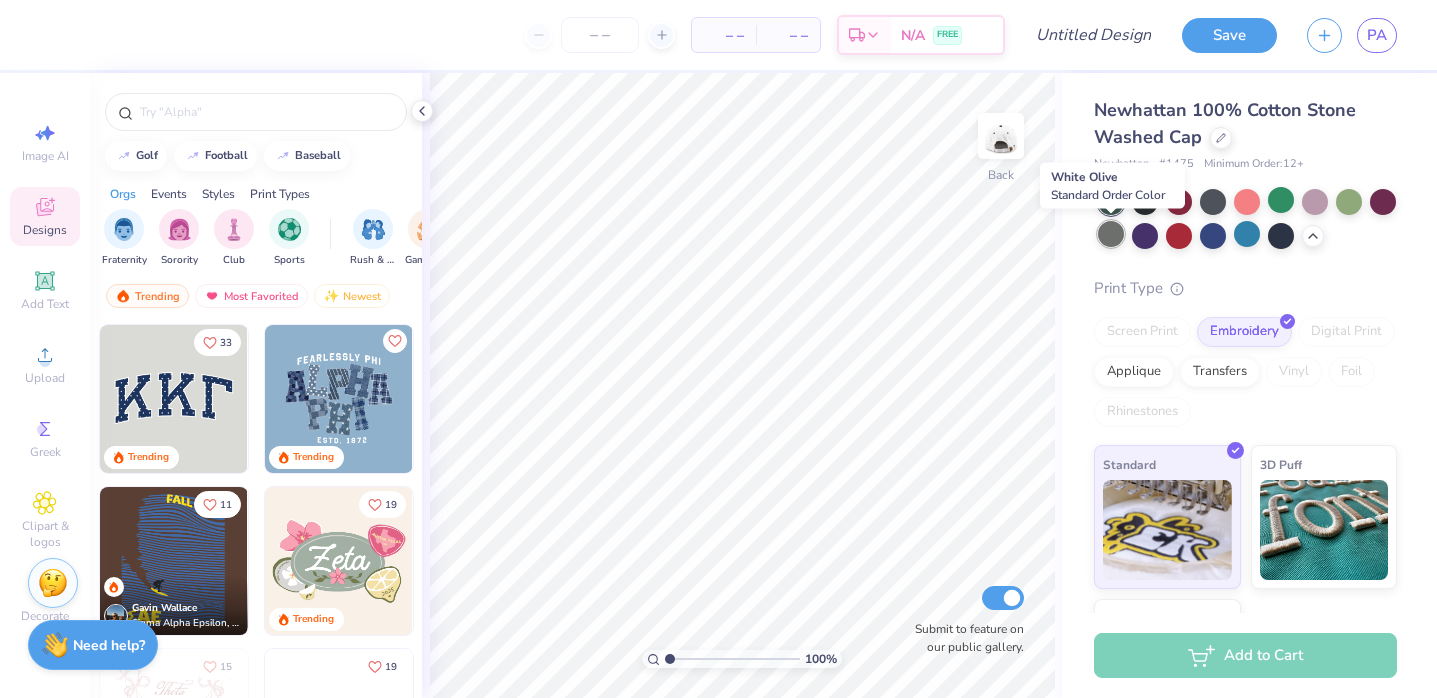 click at bounding box center (1111, 234) 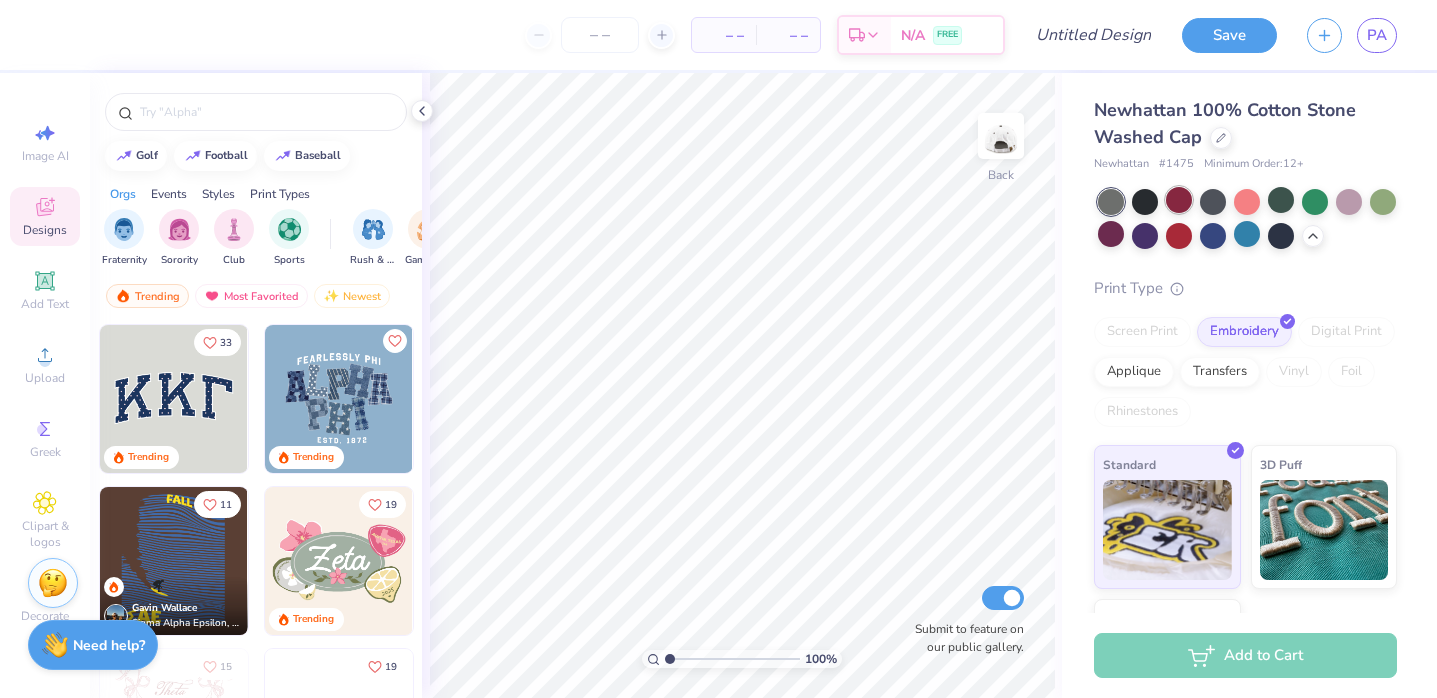 click at bounding box center [1179, 200] 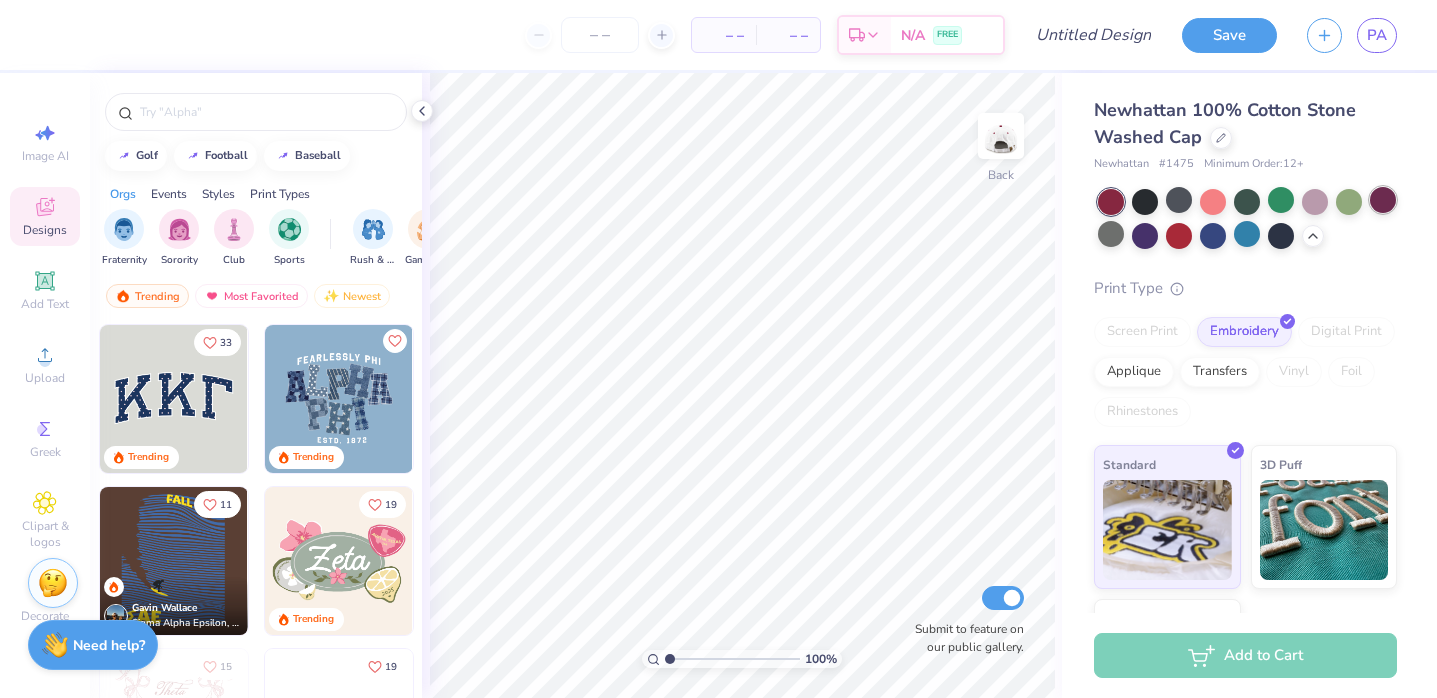 click at bounding box center (1383, 200) 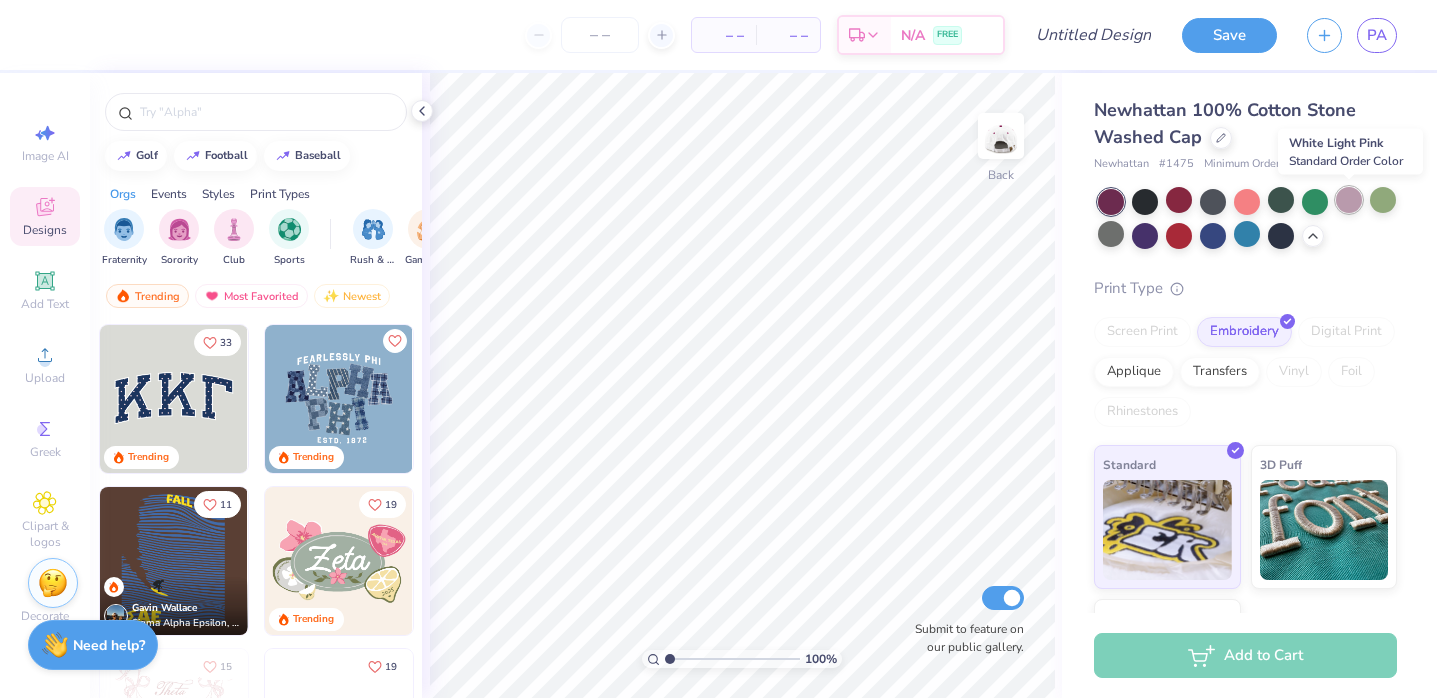 click at bounding box center (1349, 200) 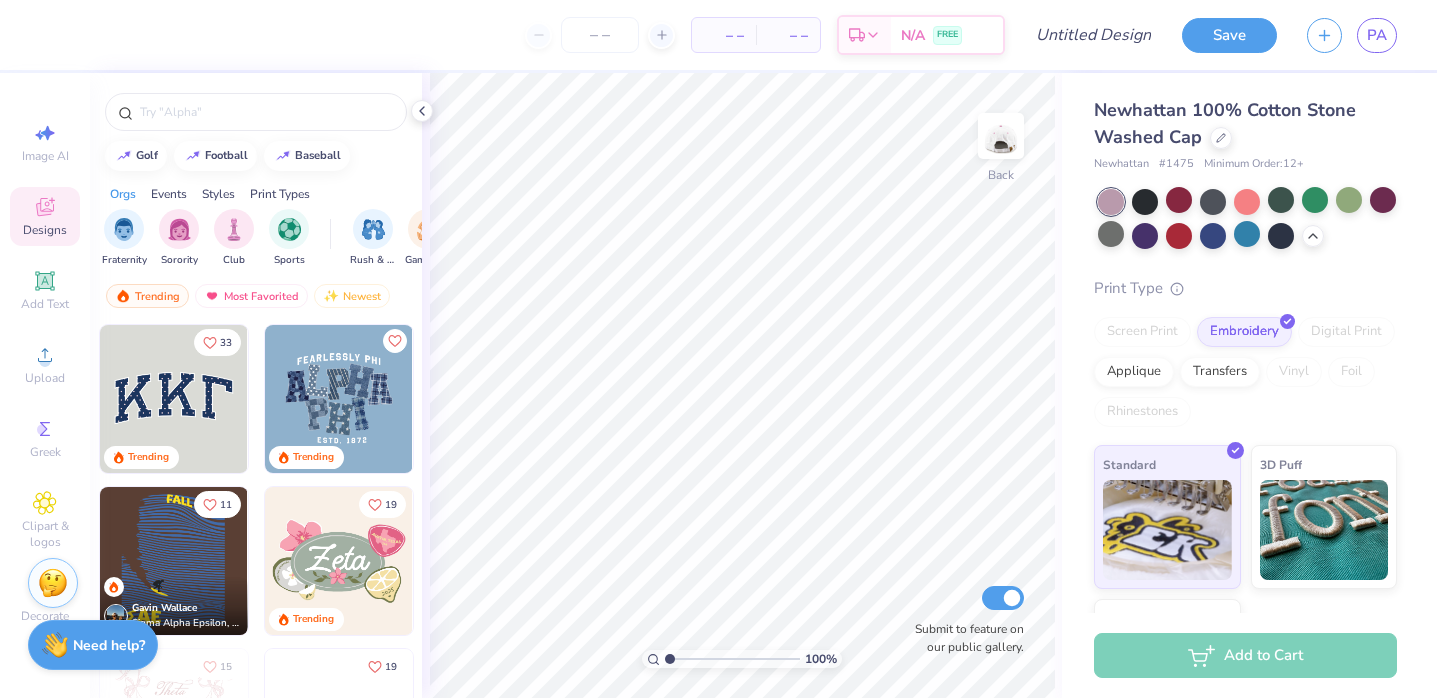 click at bounding box center [1315, 200] 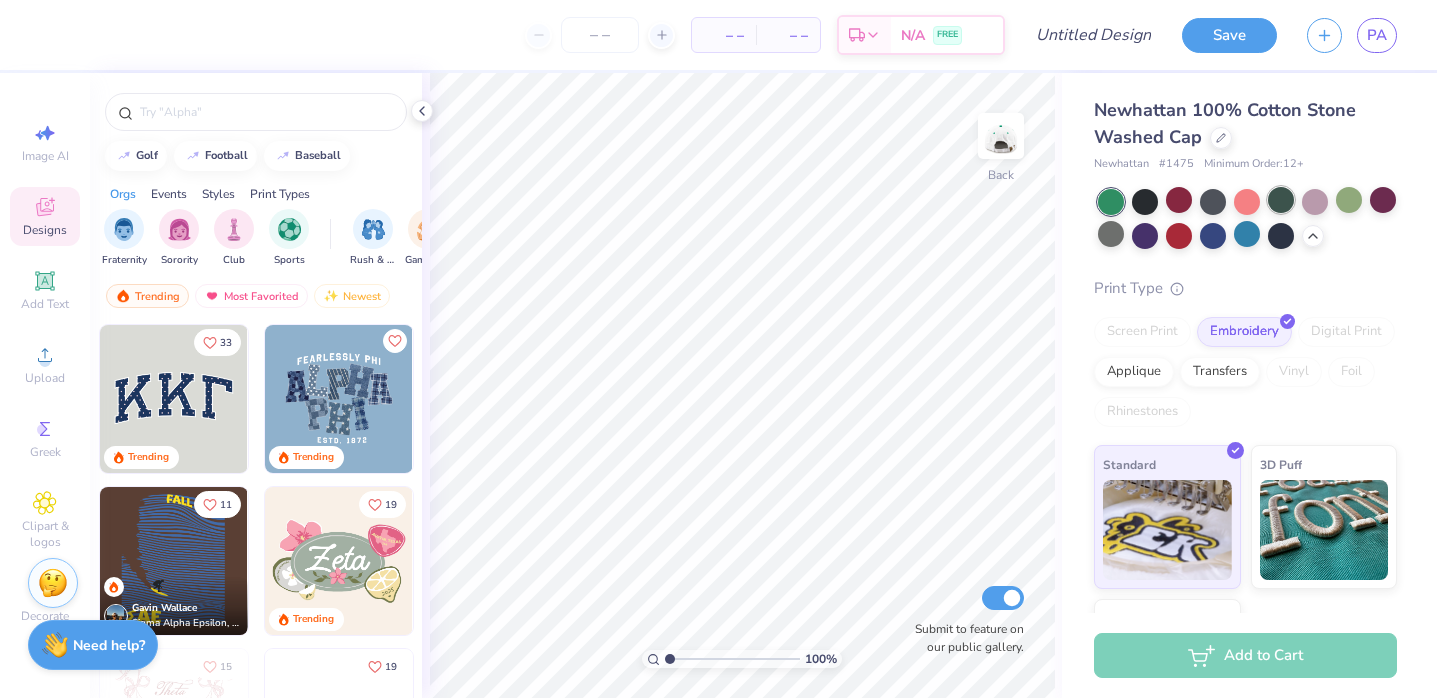 click at bounding box center (1281, 200) 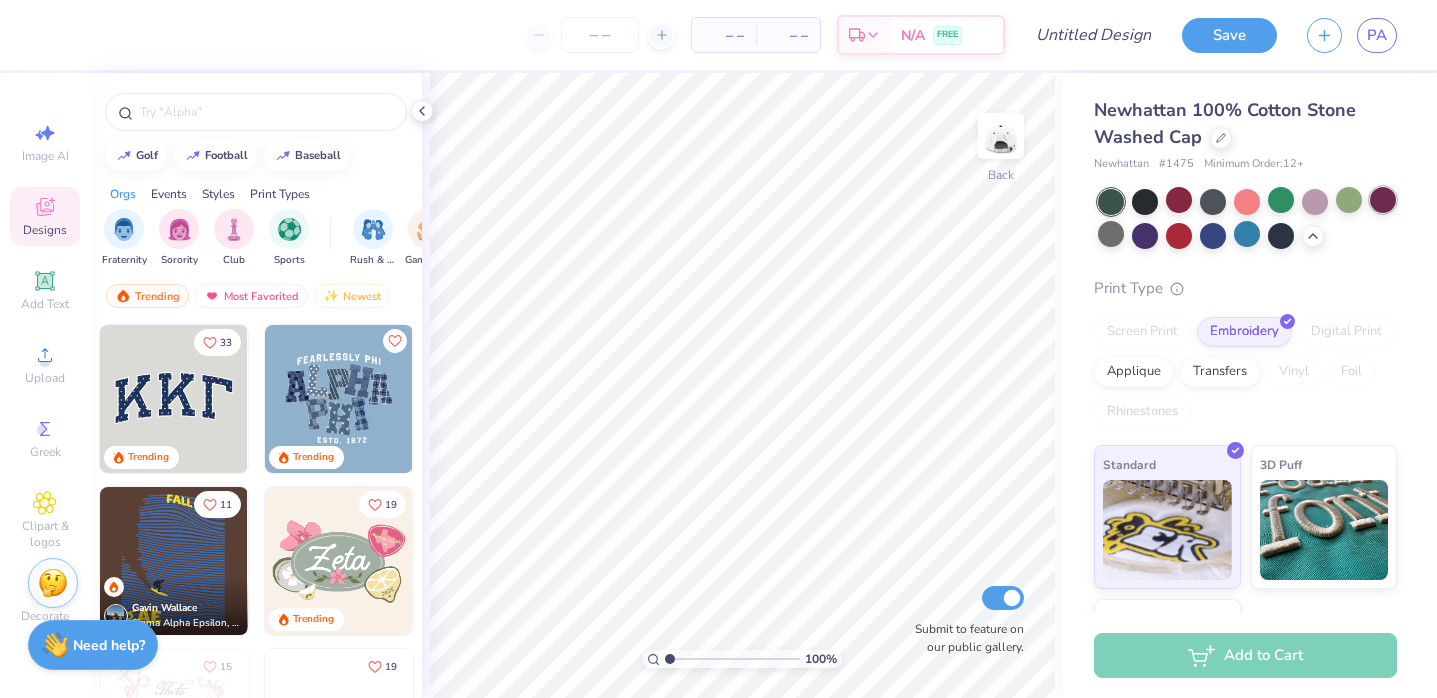 click at bounding box center [1383, 200] 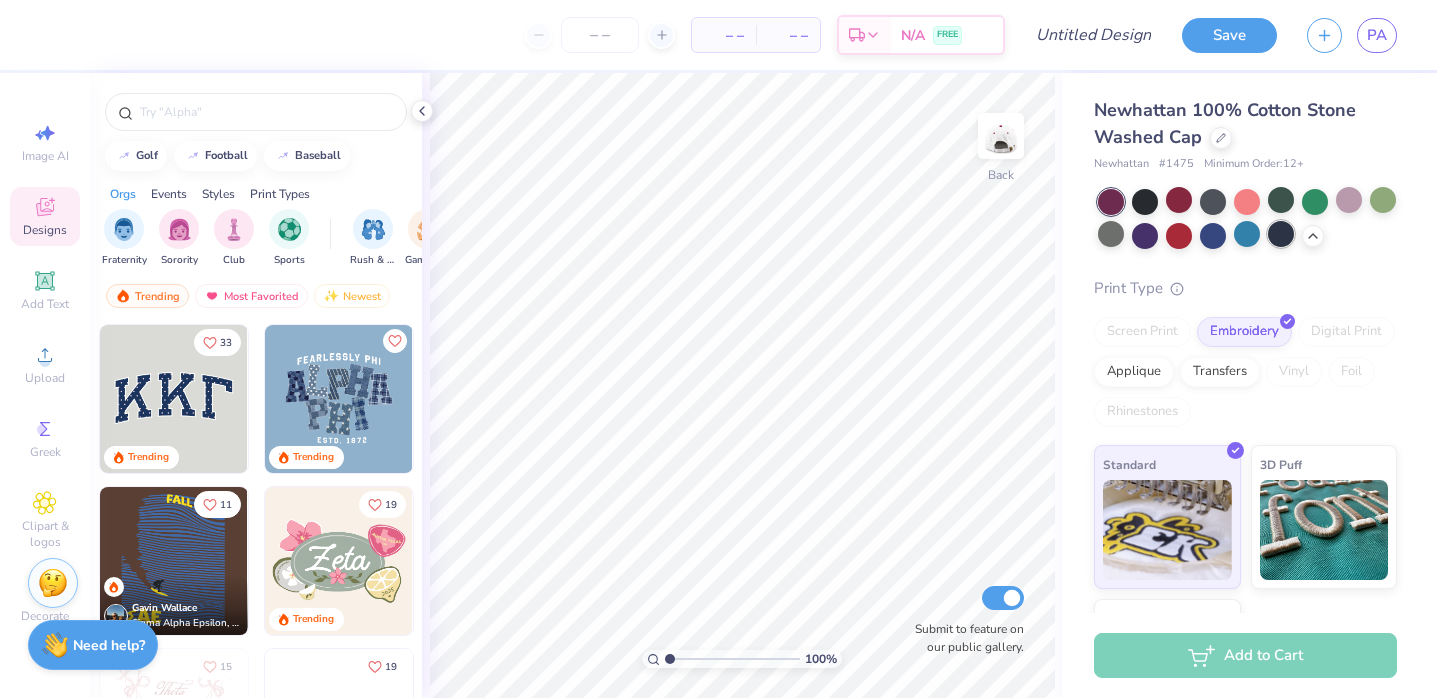 click at bounding box center [1281, 234] 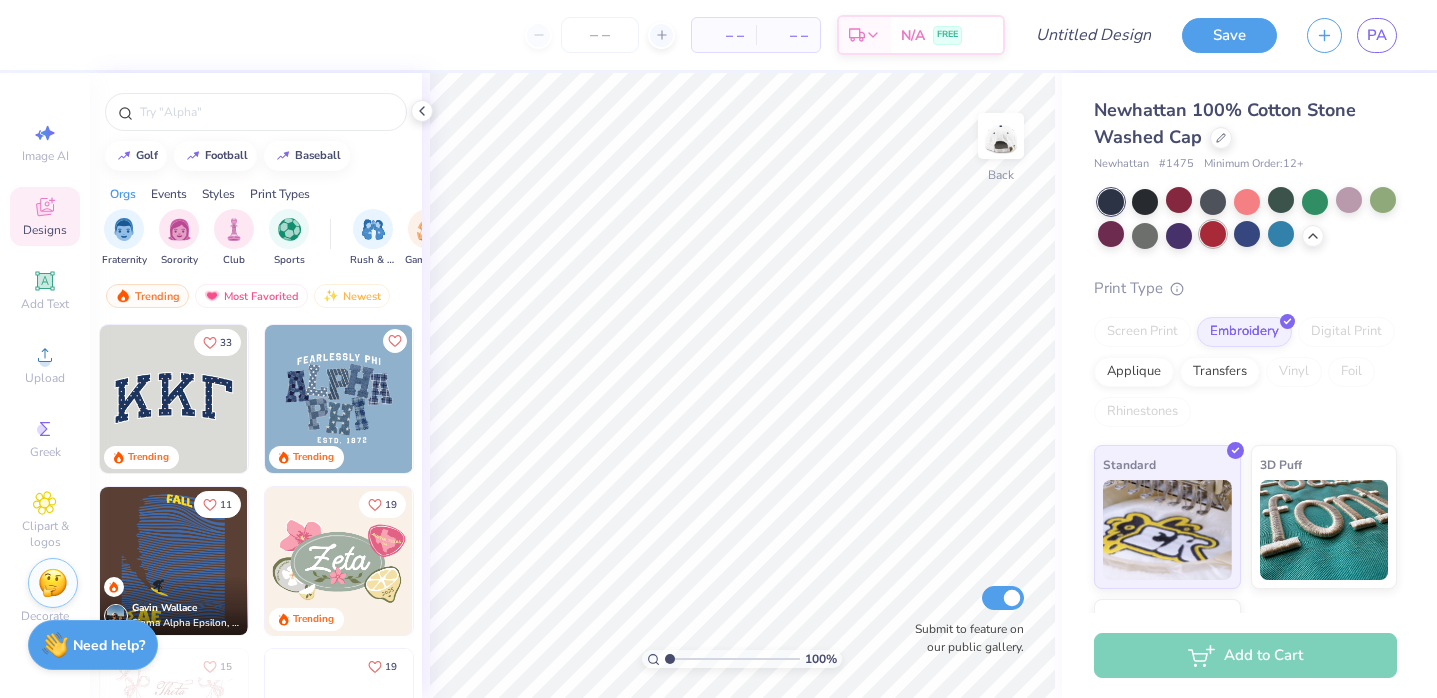 click at bounding box center (1213, 234) 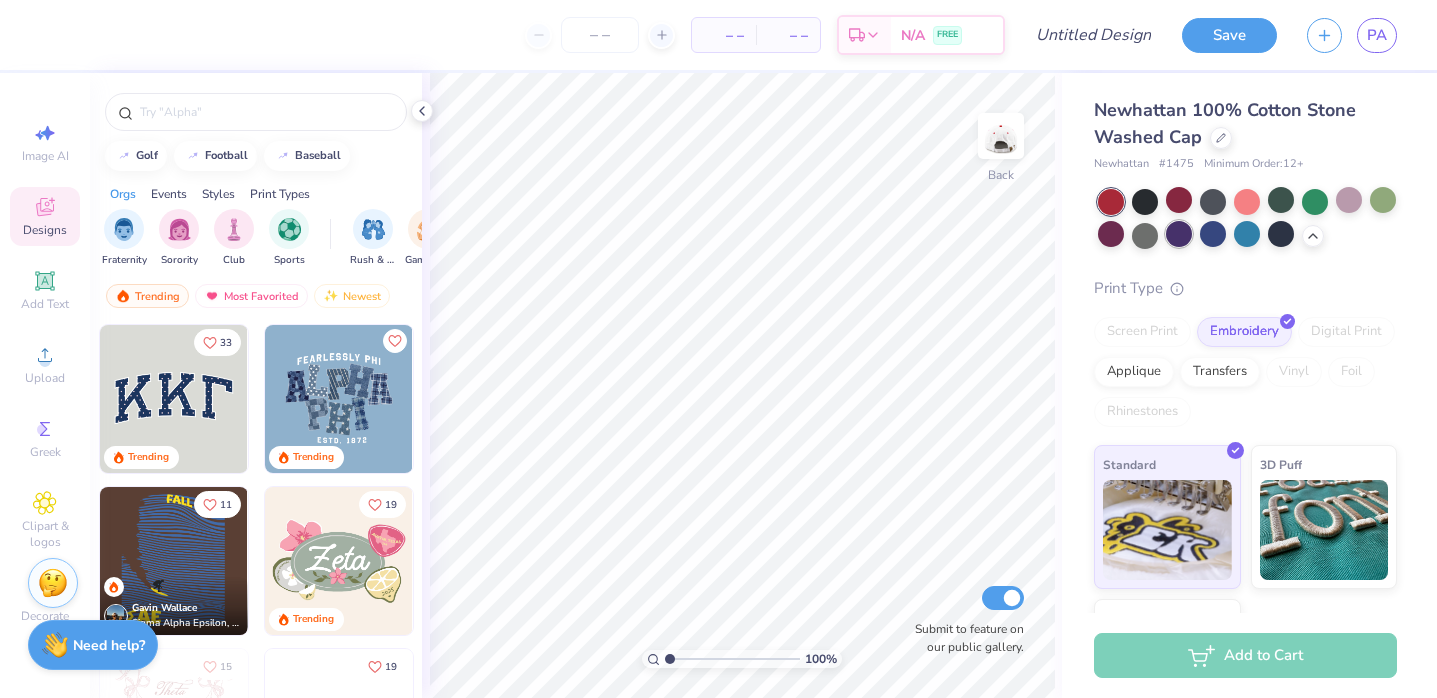 click at bounding box center [1179, 234] 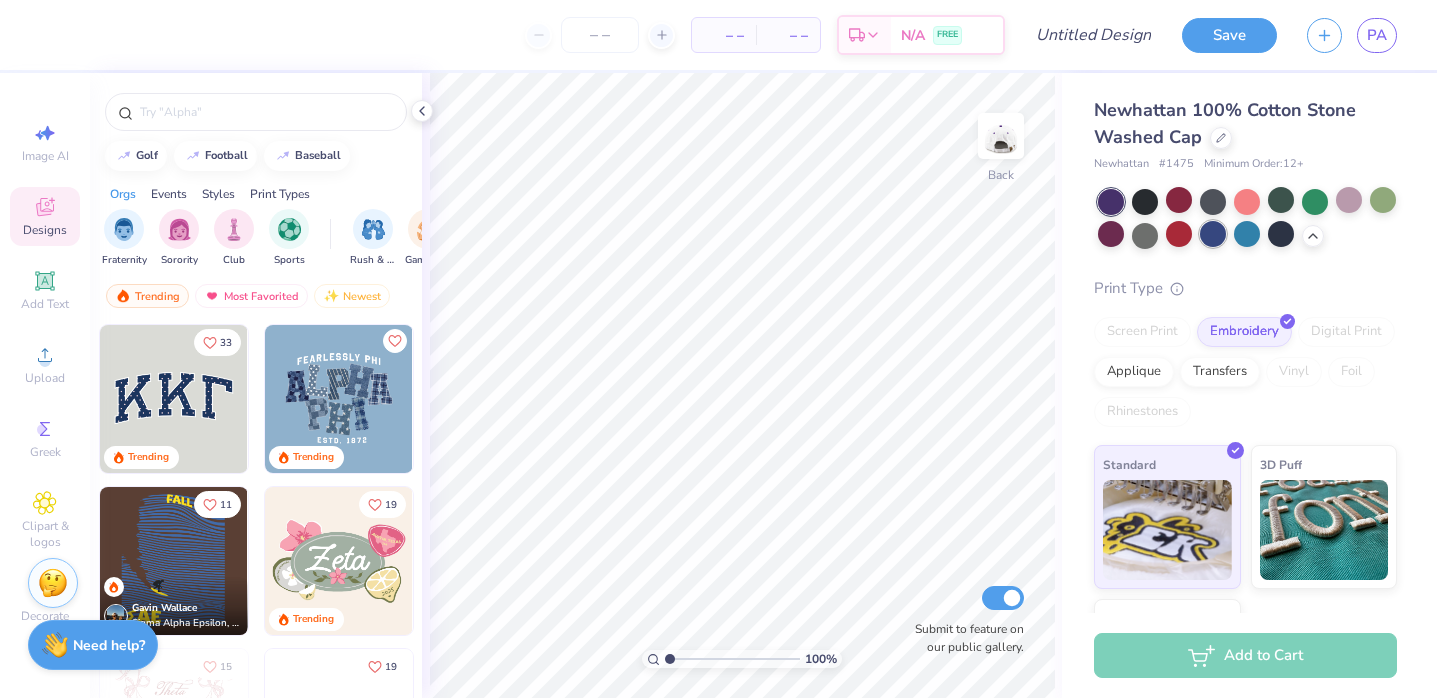 click at bounding box center (1213, 234) 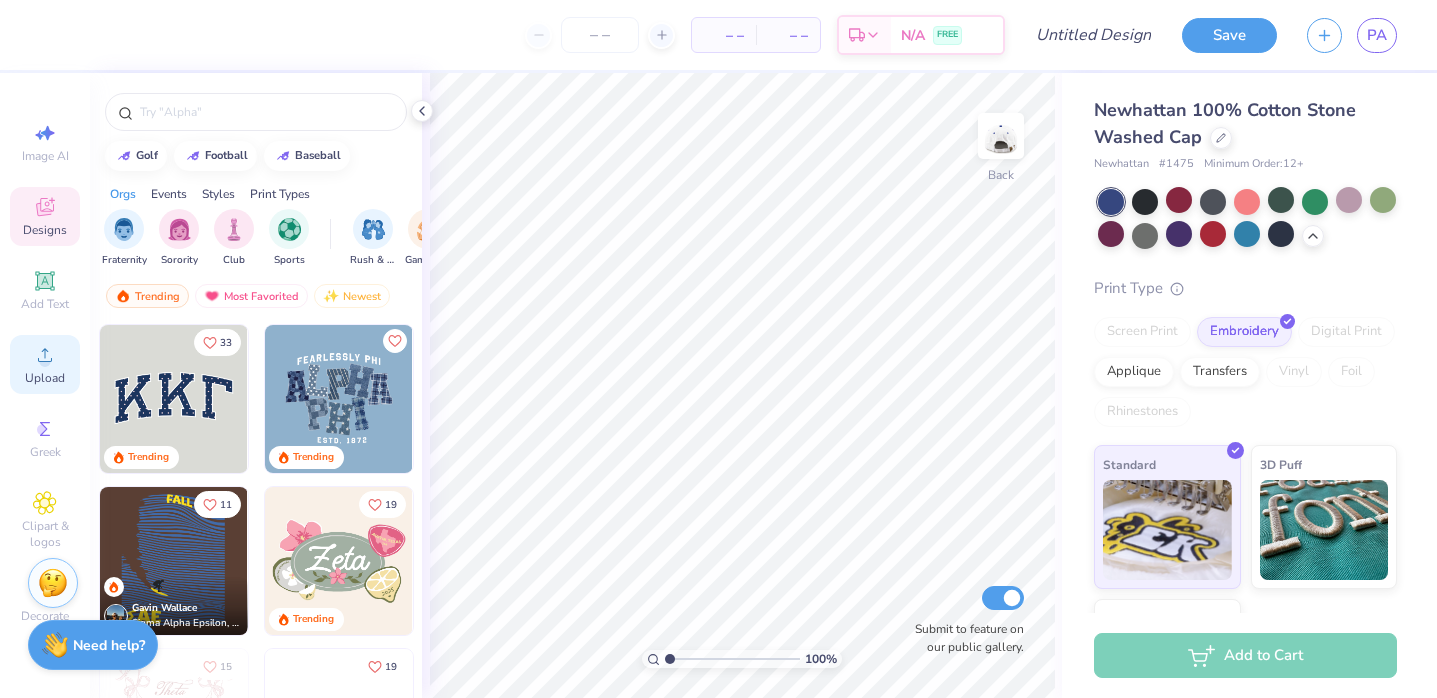 click on "Upload" at bounding box center [45, 364] 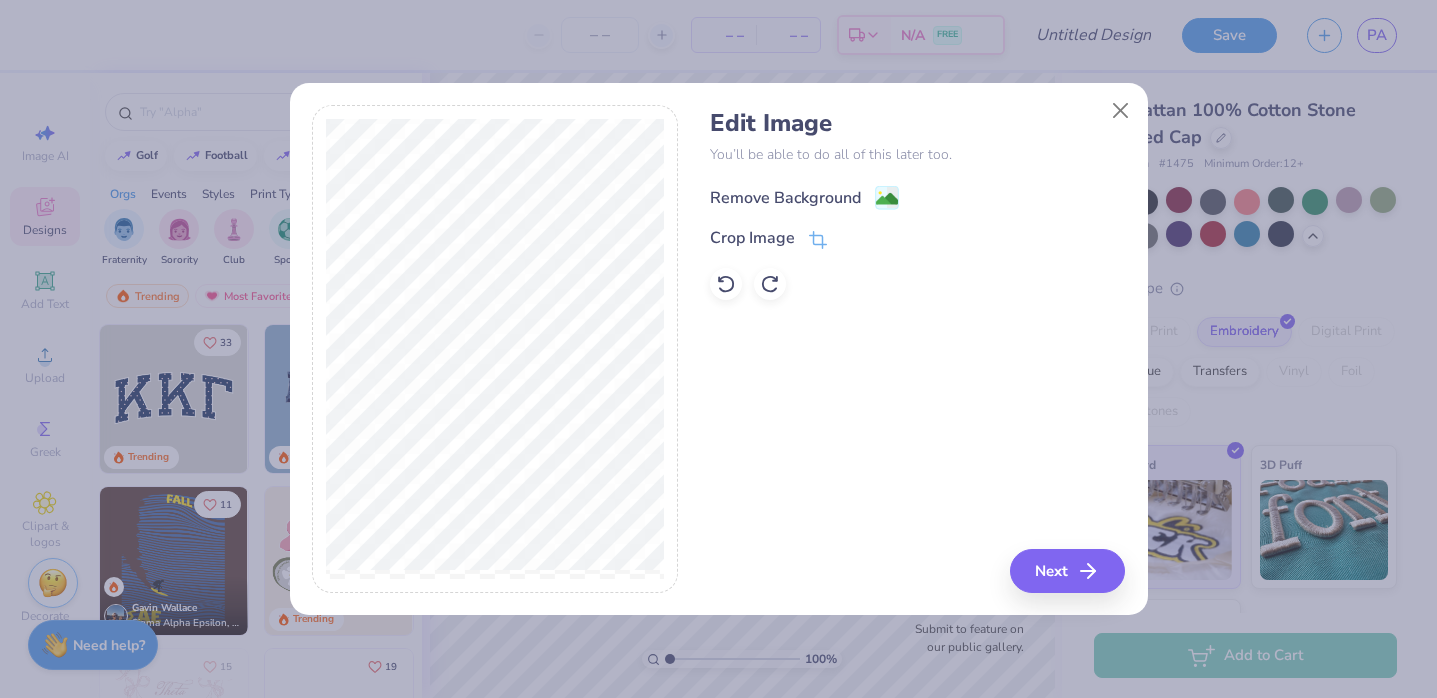 click on "Remove Background" at bounding box center [804, 197] 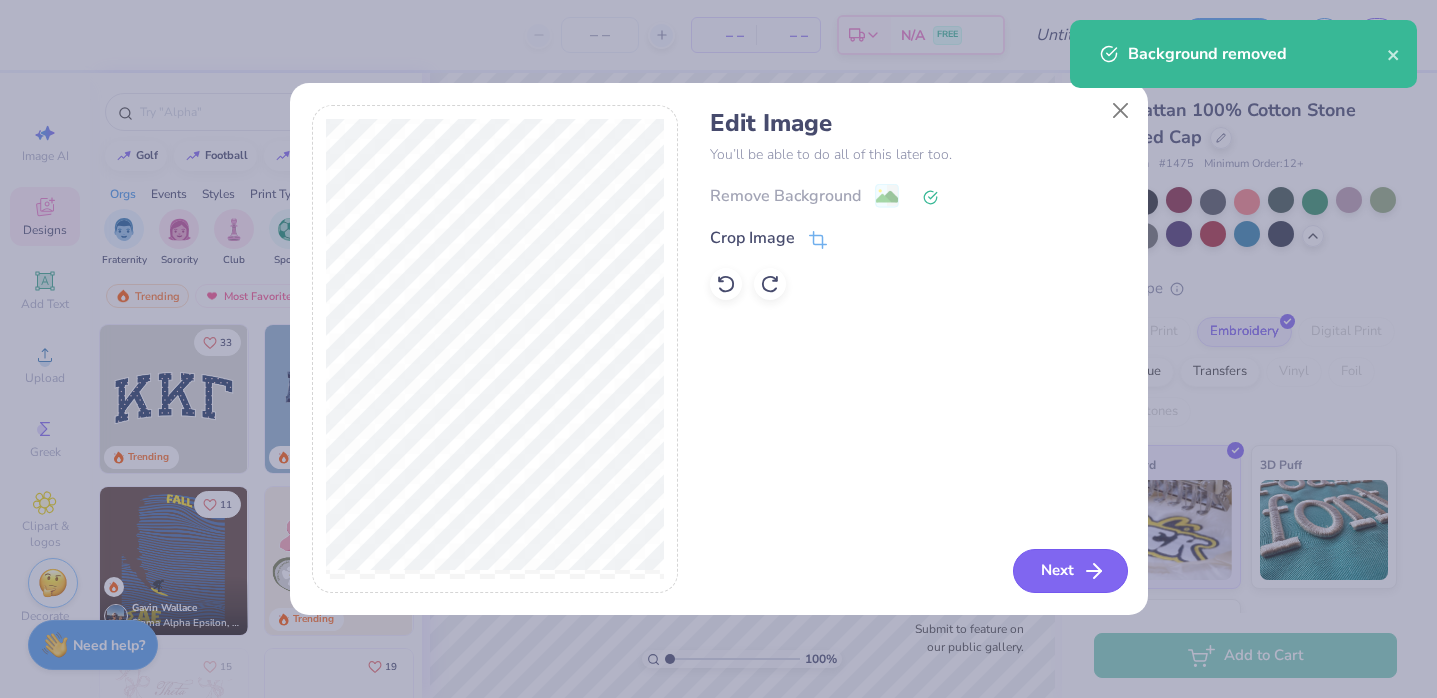 click on "Next" at bounding box center [1070, 571] 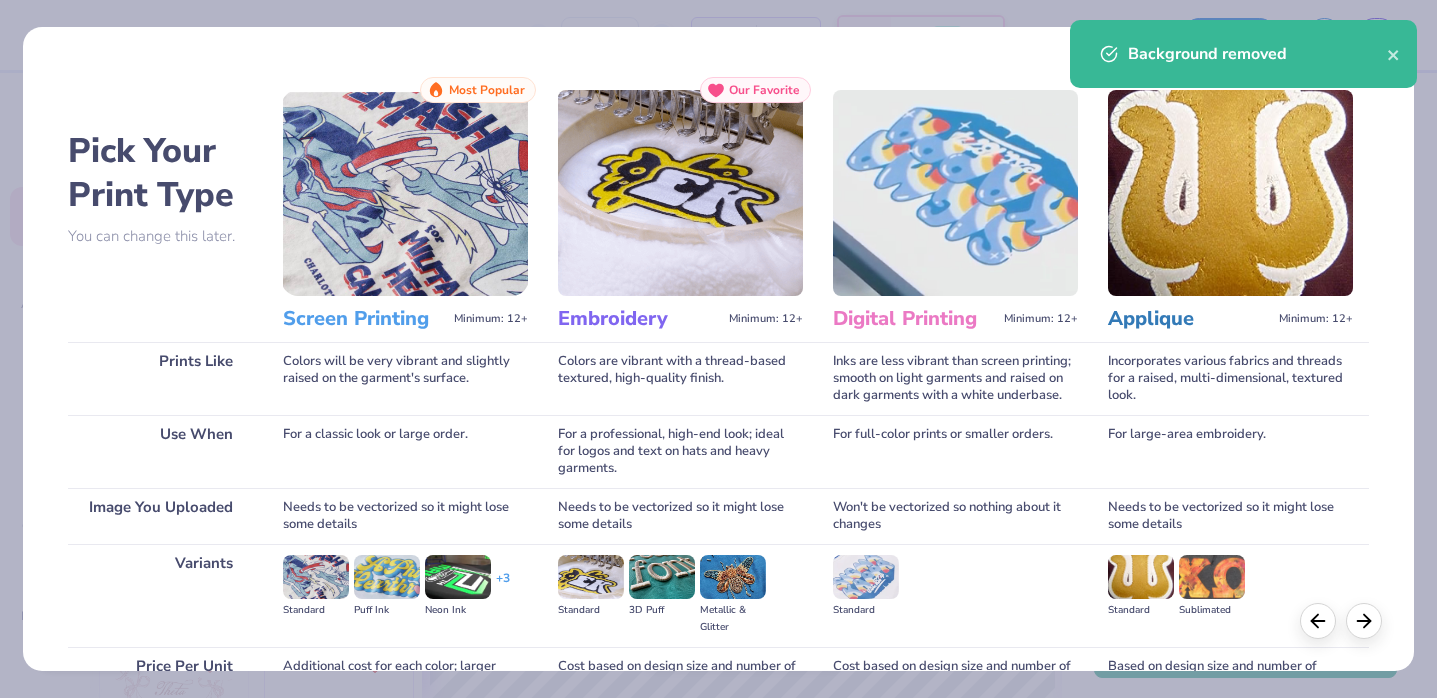 scroll, scrollTop: 199, scrollLeft: 0, axis: vertical 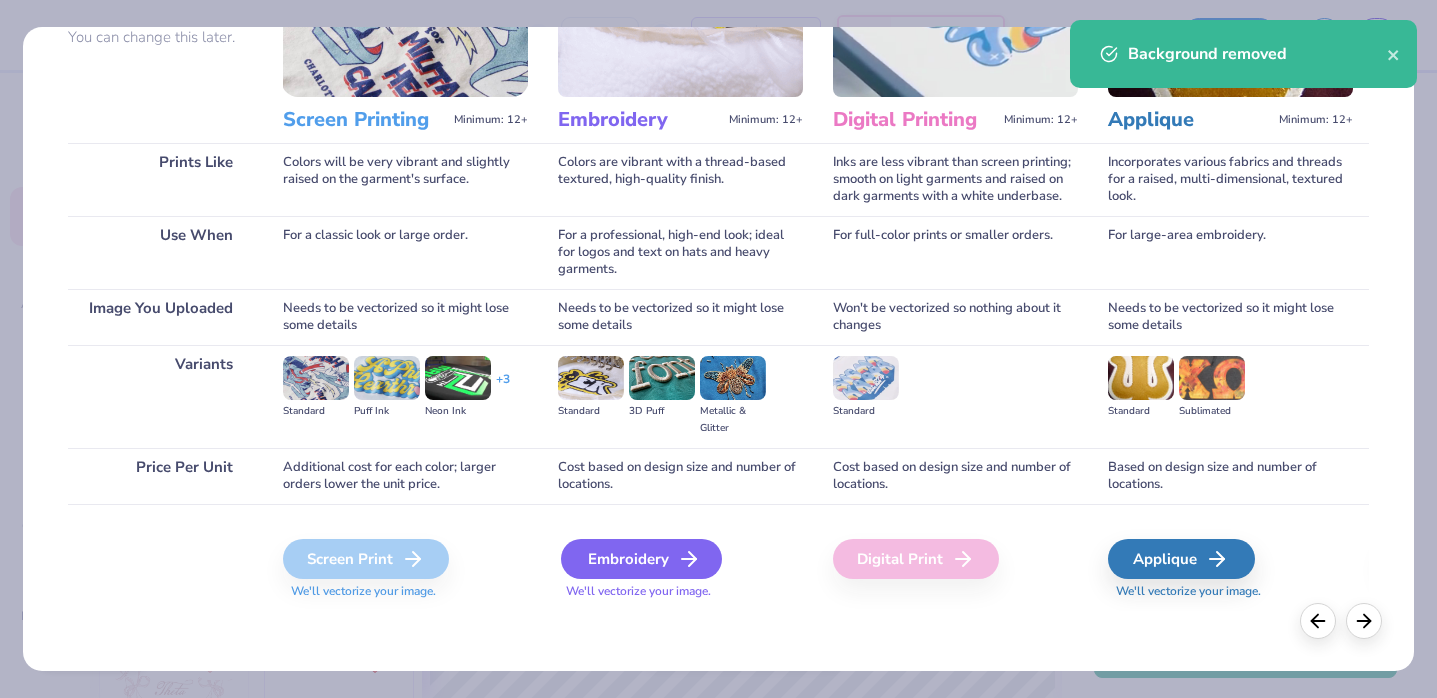 click on "Embroidery" at bounding box center [641, 559] 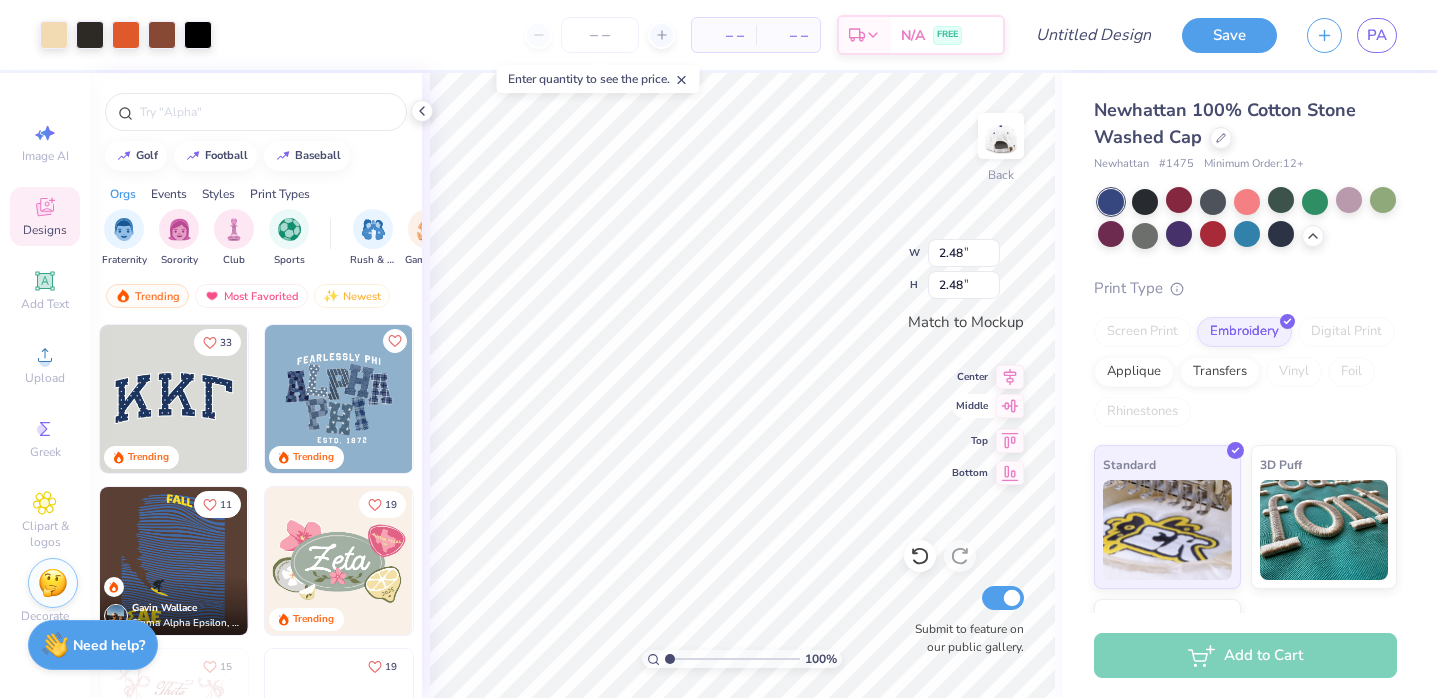 type on "2.49" 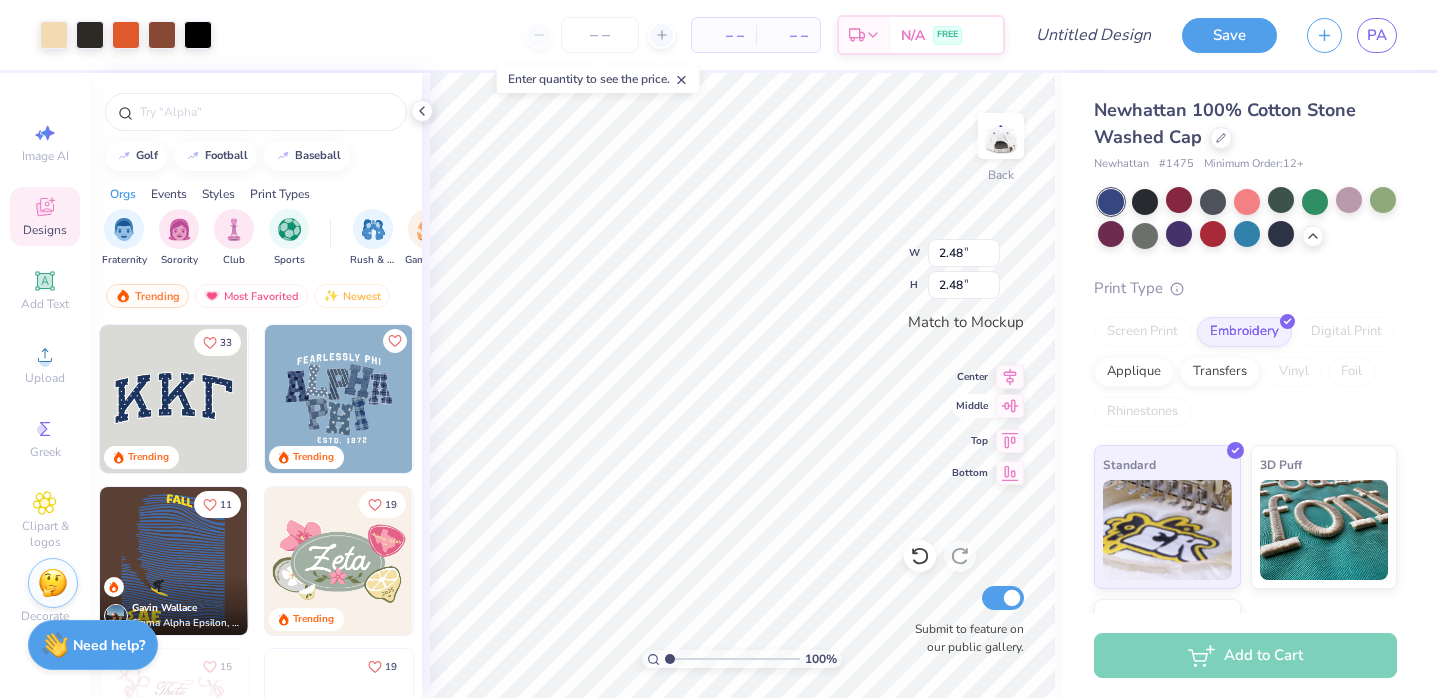type on "2.49" 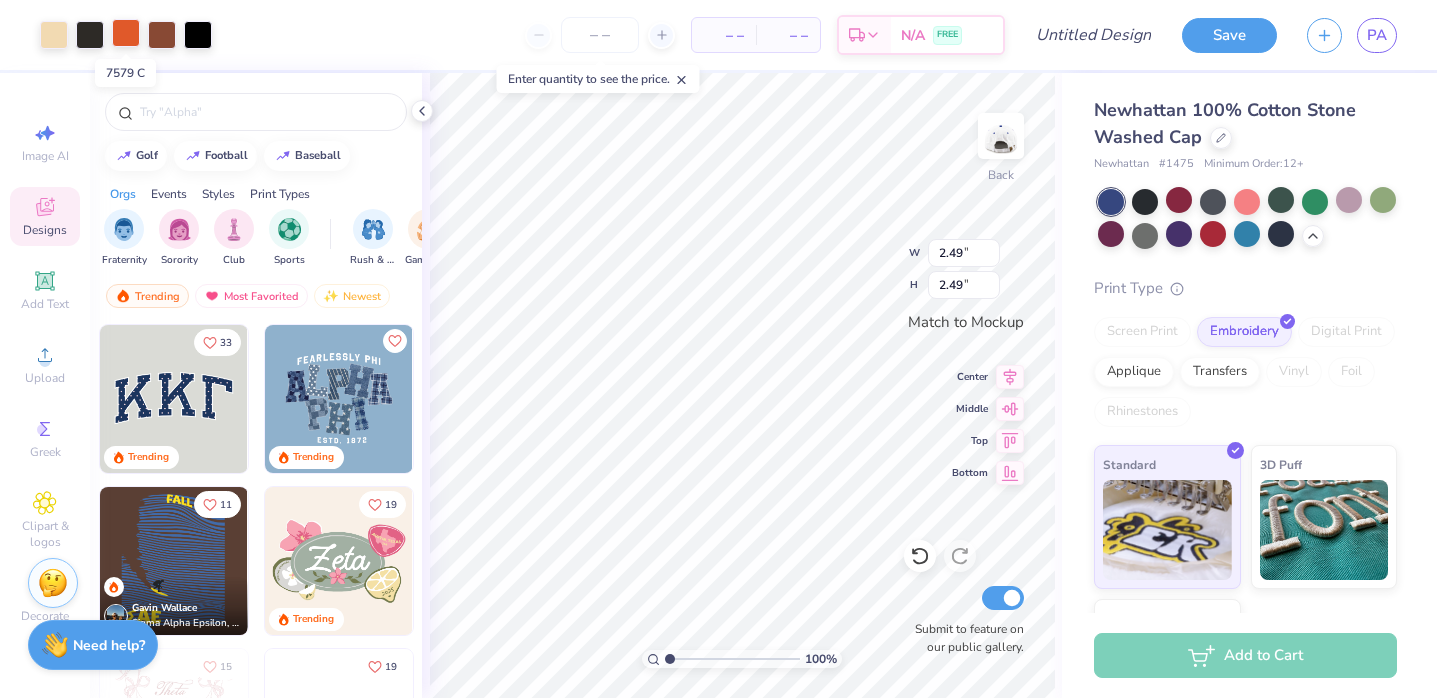 click at bounding box center [126, 33] 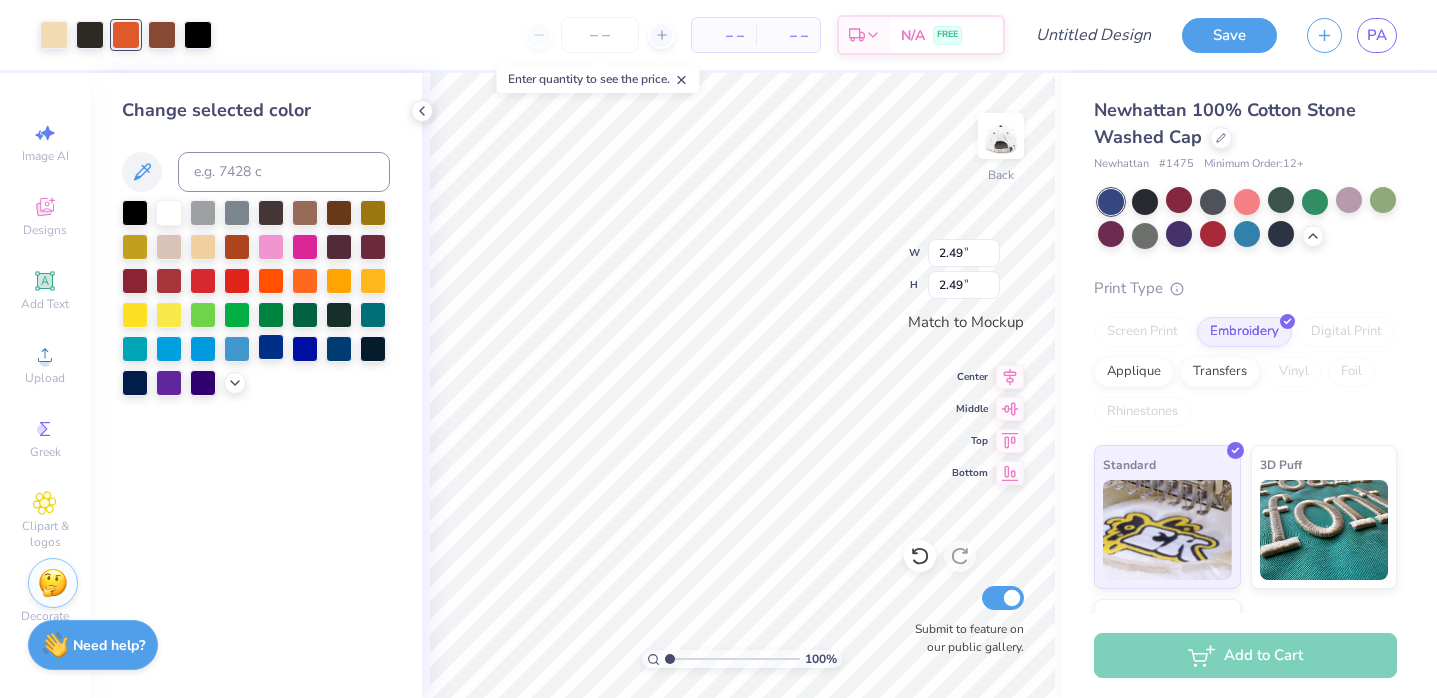 click at bounding box center [271, 347] 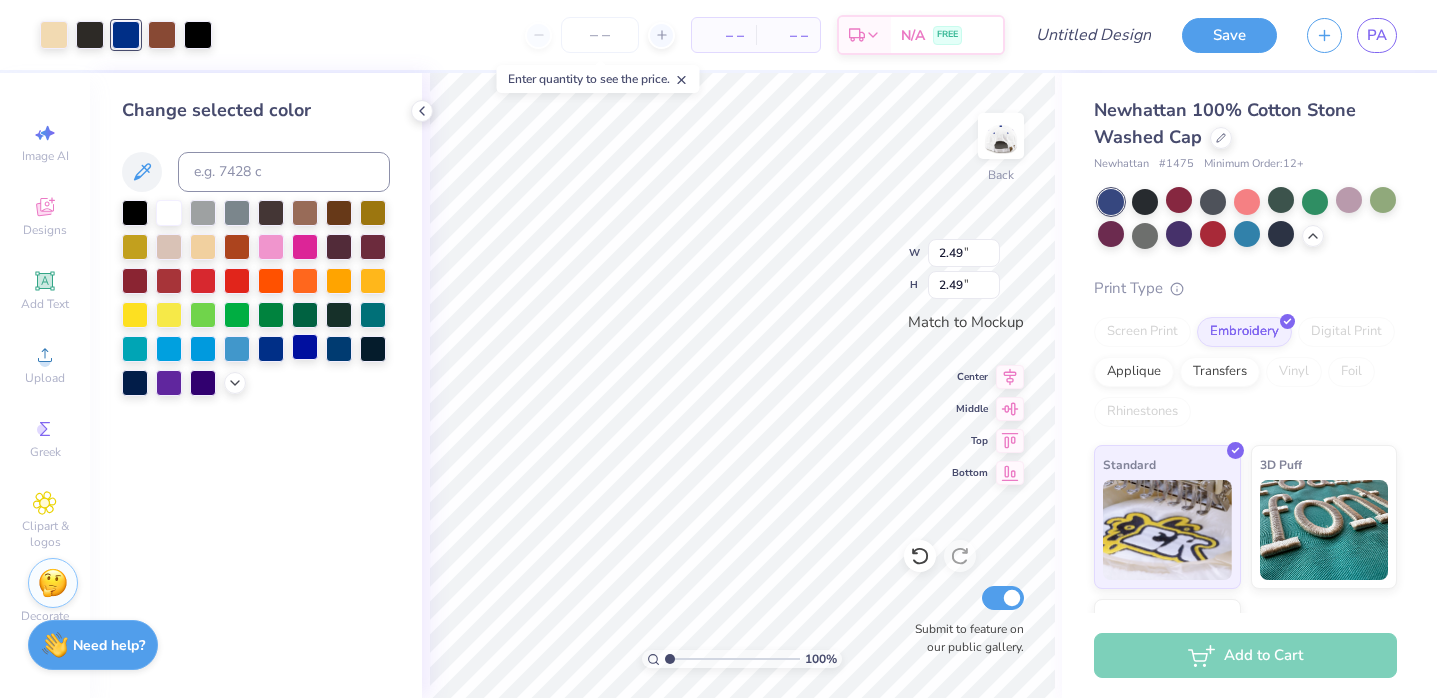 click at bounding box center [305, 347] 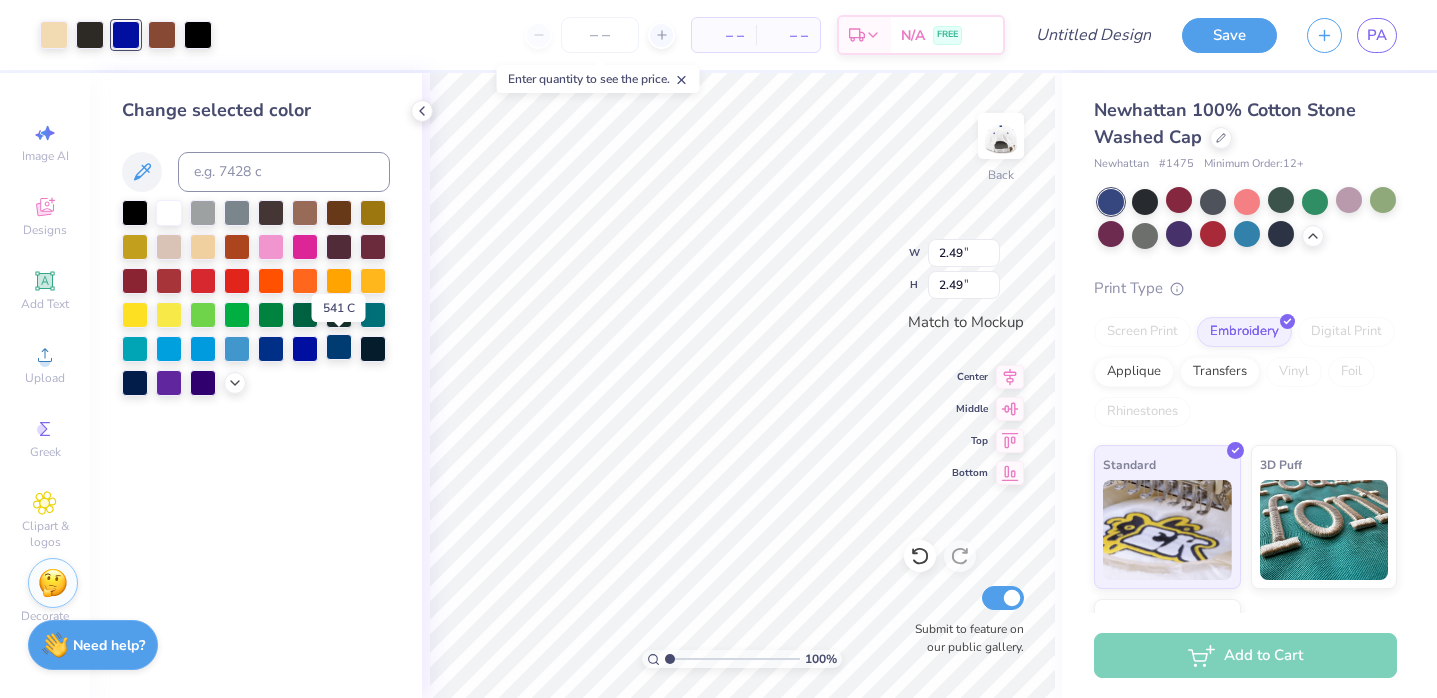 click at bounding box center (339, 347) 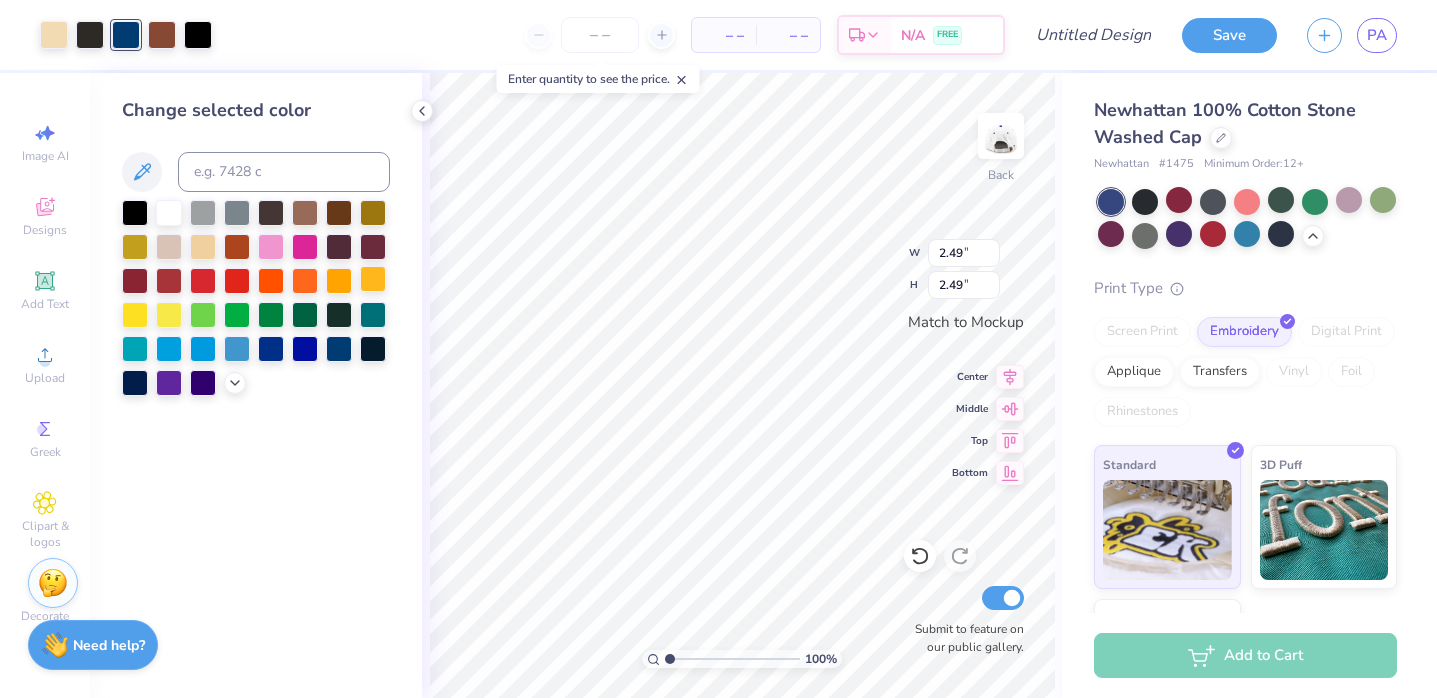 click at bounding box center [373, 279] 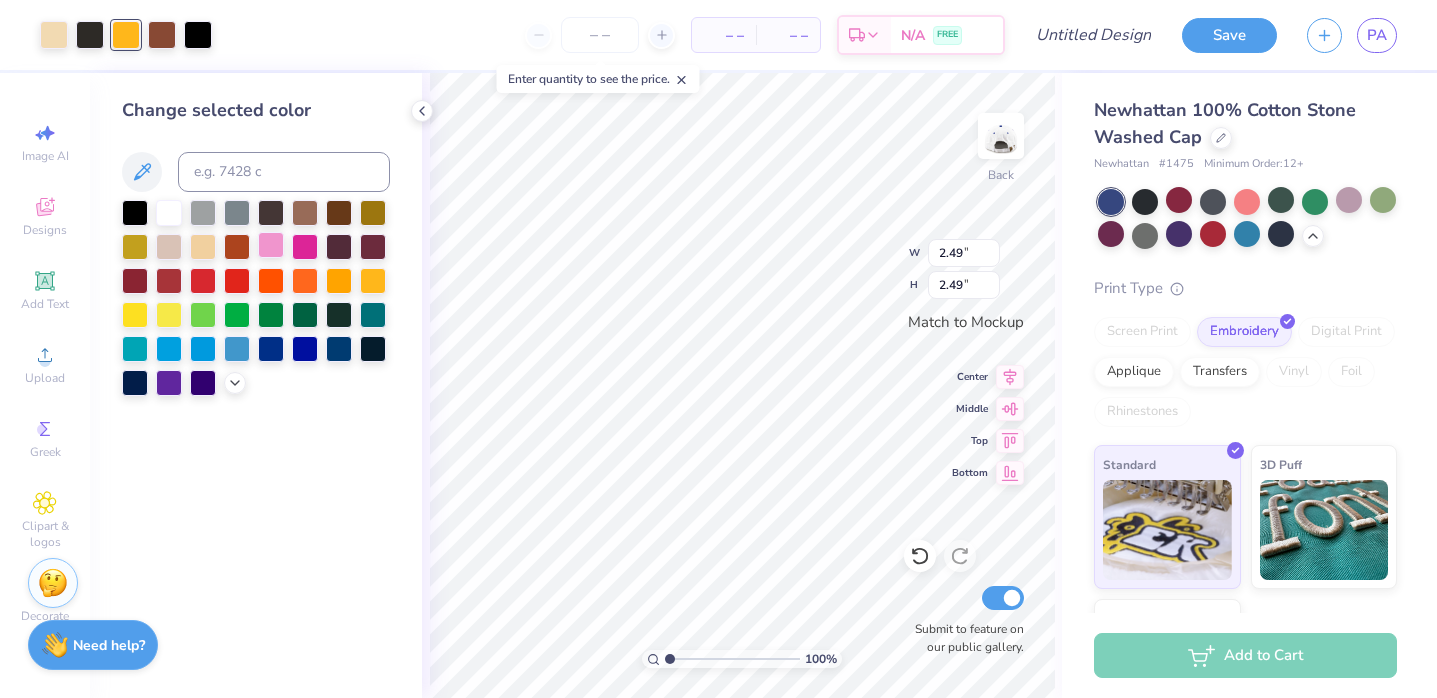click at bounding box center [271, 245] 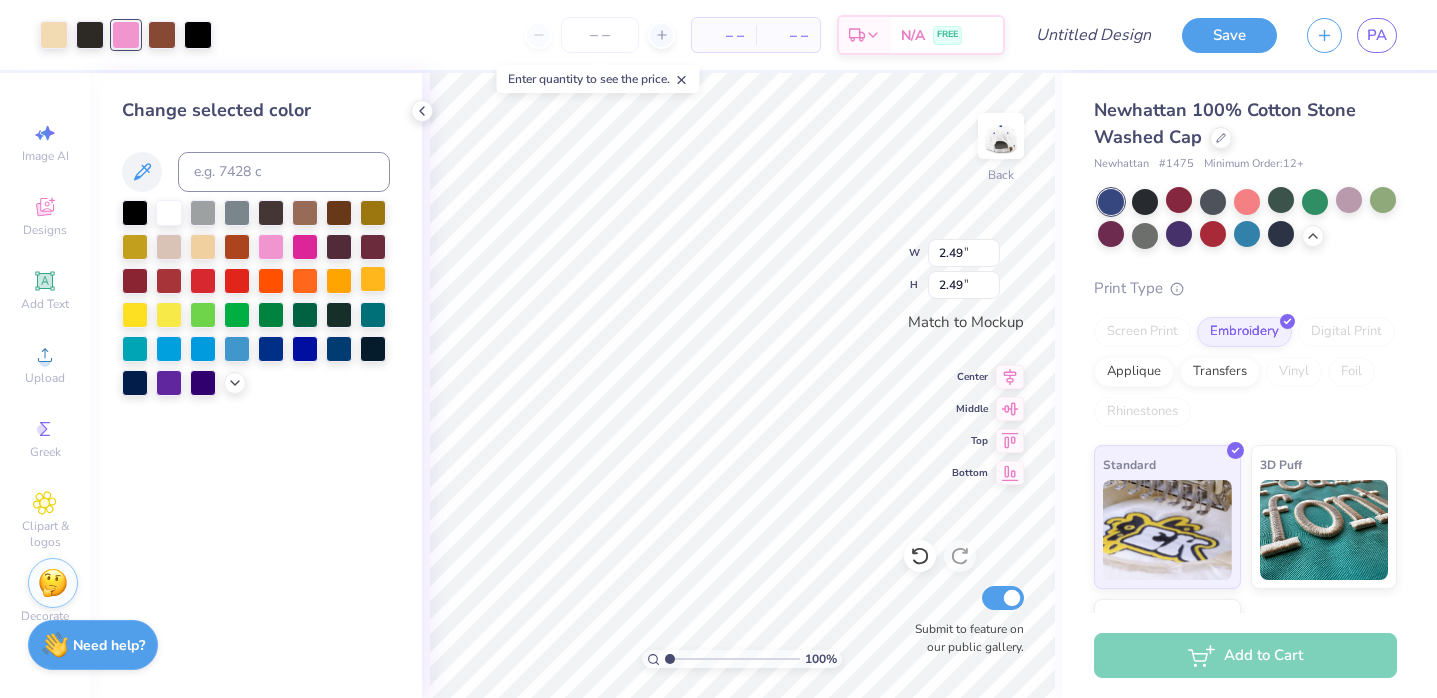 click at bounding box center (373, 279) 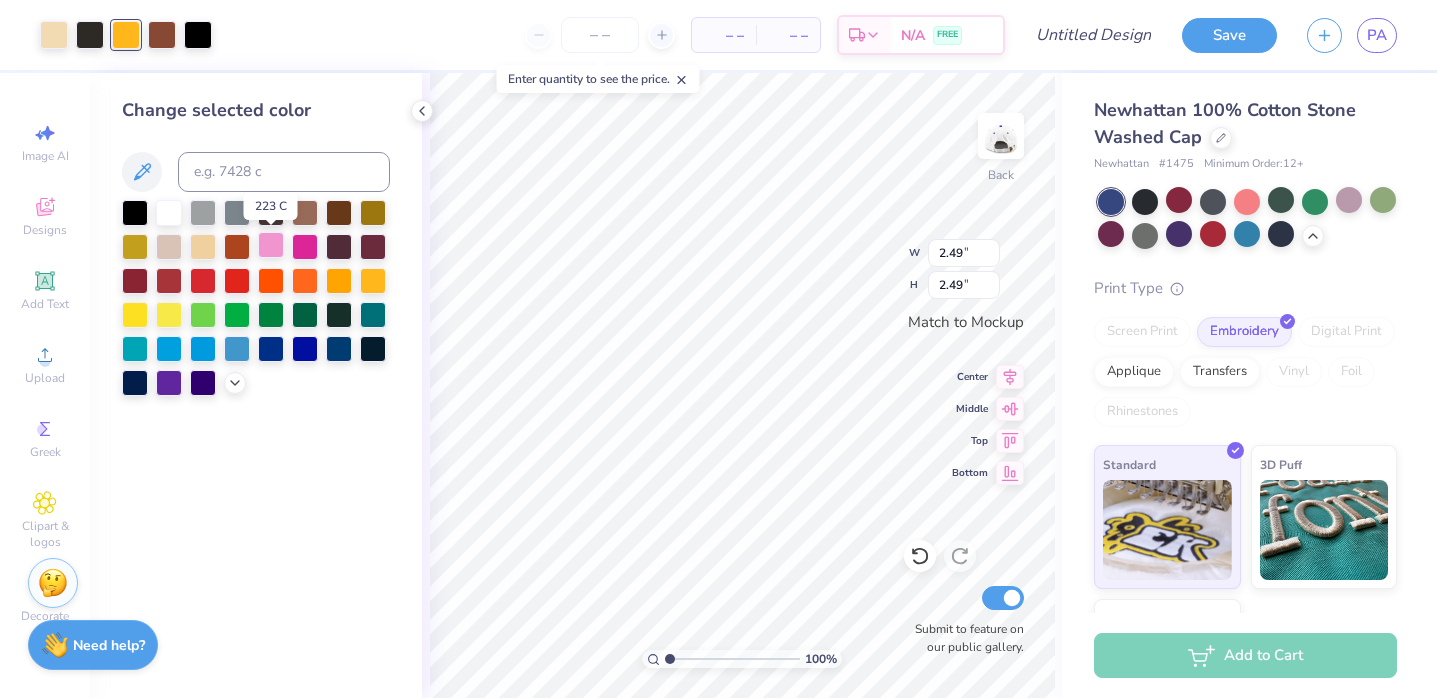 click at bounding box center [271, 245] 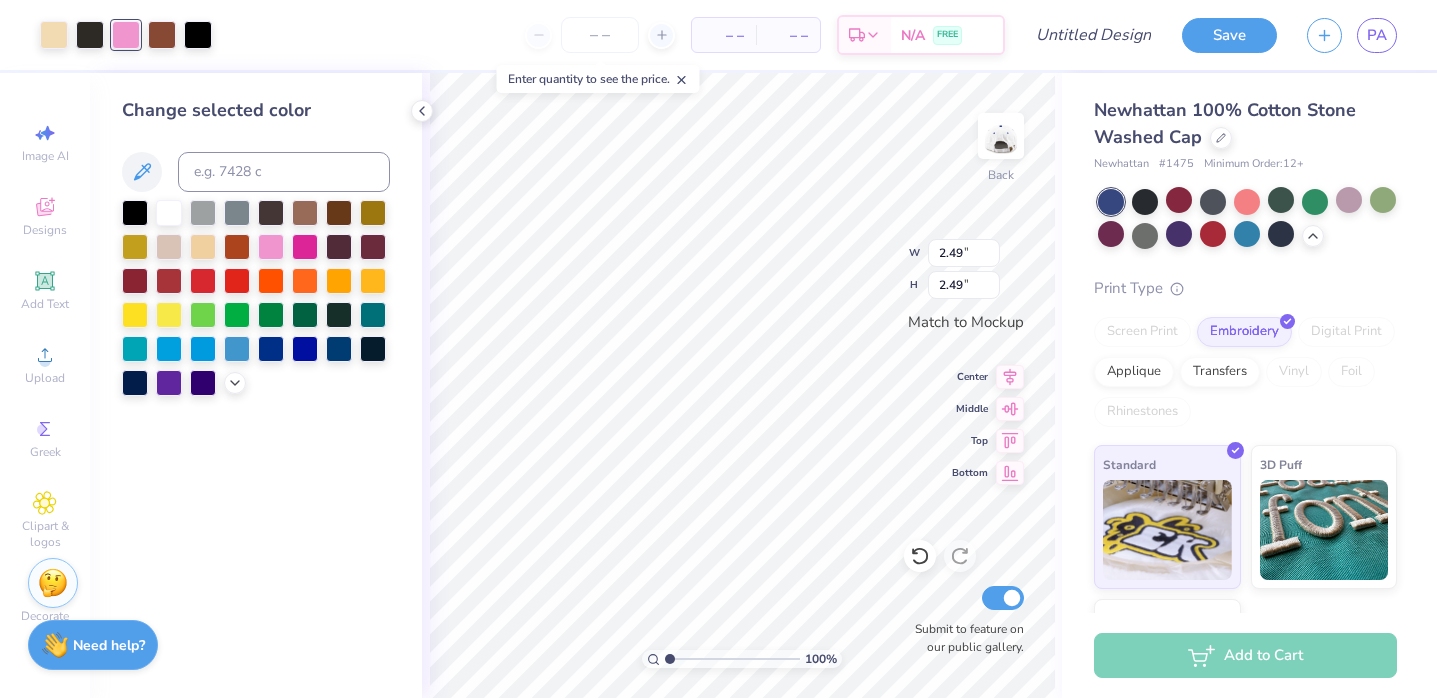 click at bounding box center [256, 298] 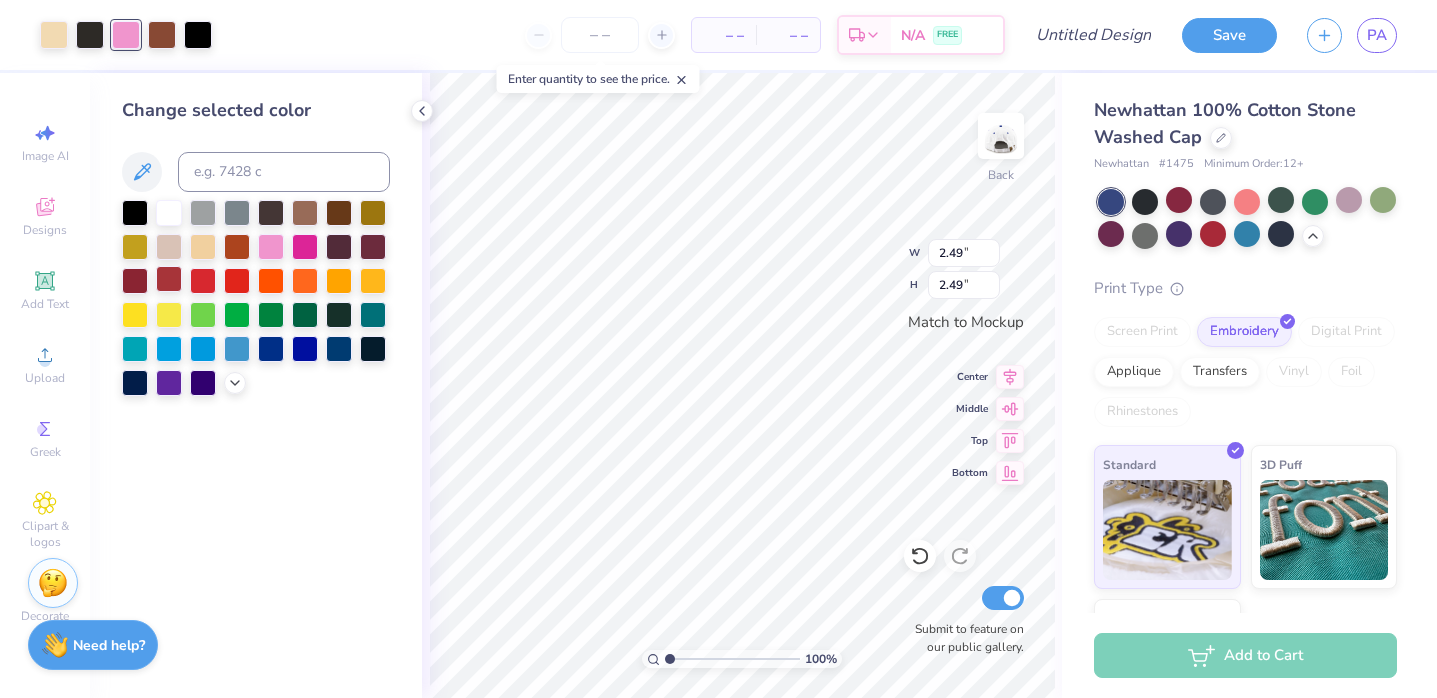 click at bounding box center [169, 279] 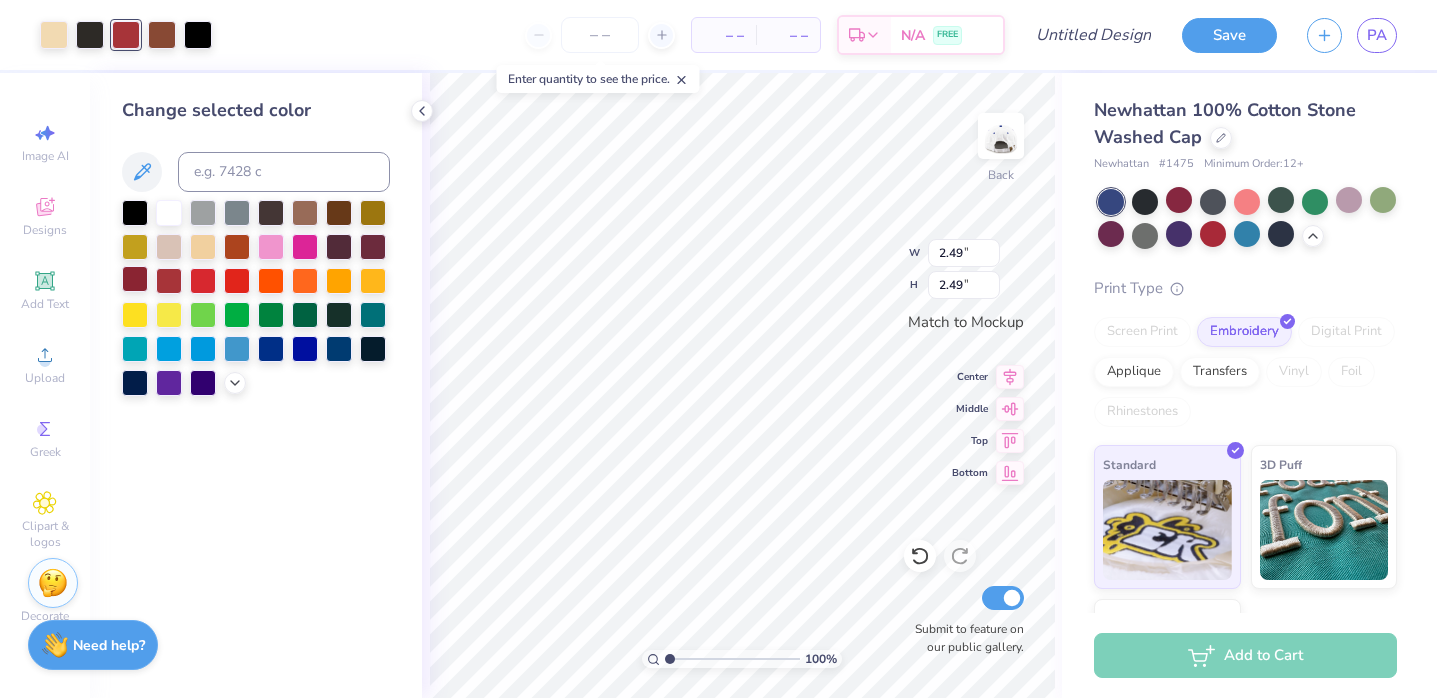 click at bounding box center [135, 279] 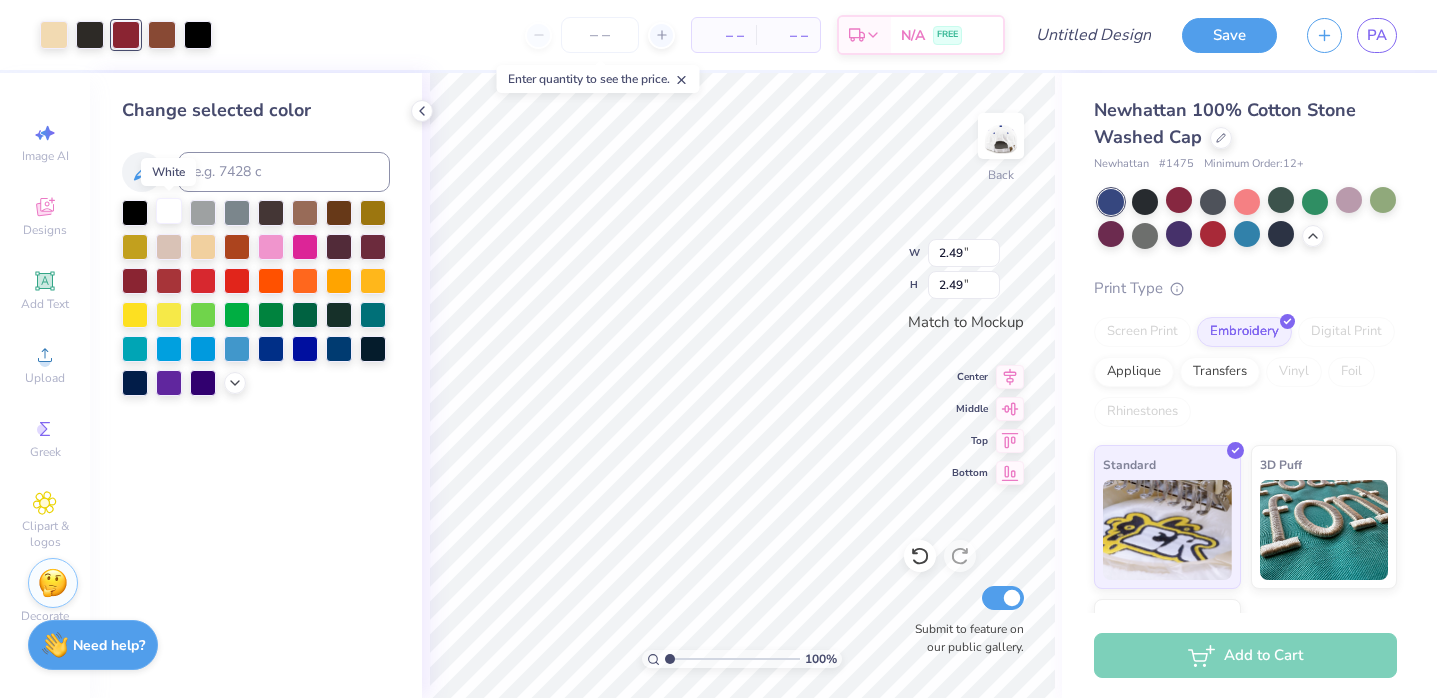 click at bounding box center [169, 211] 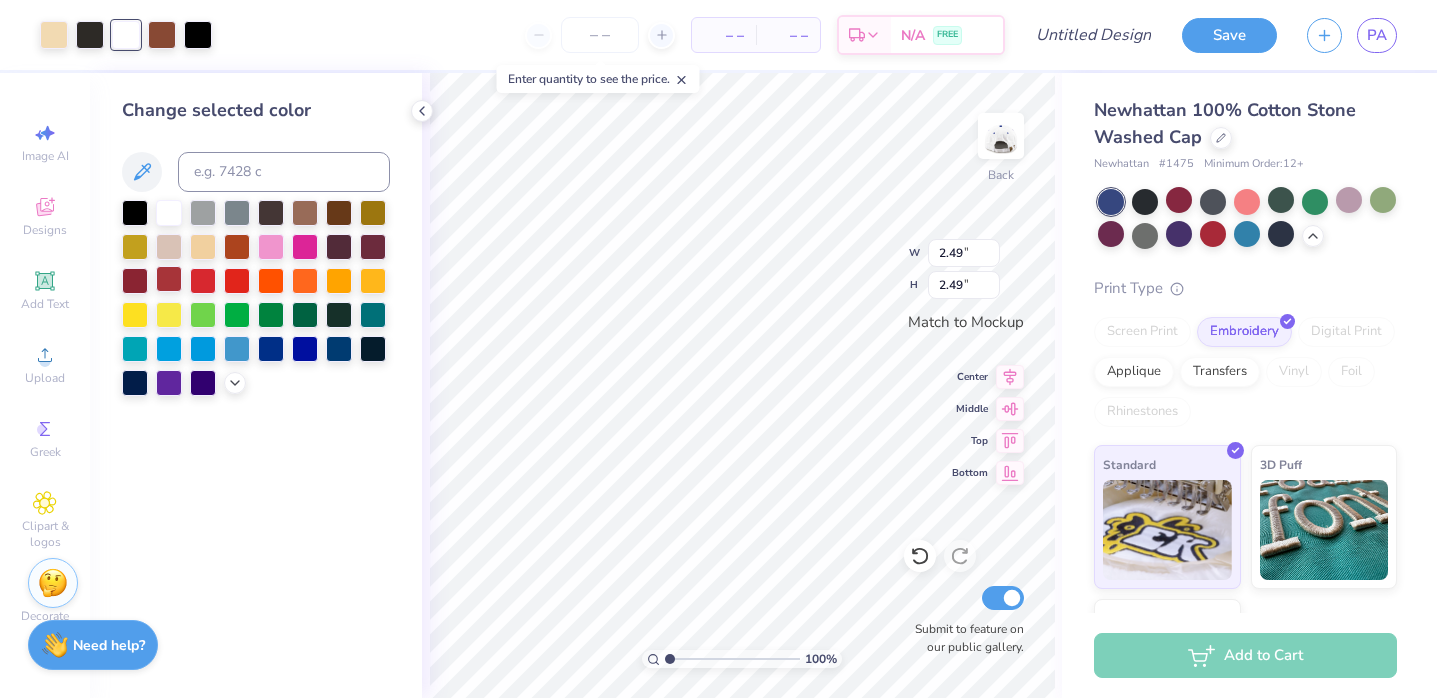 click at bounding box center [169, 279] 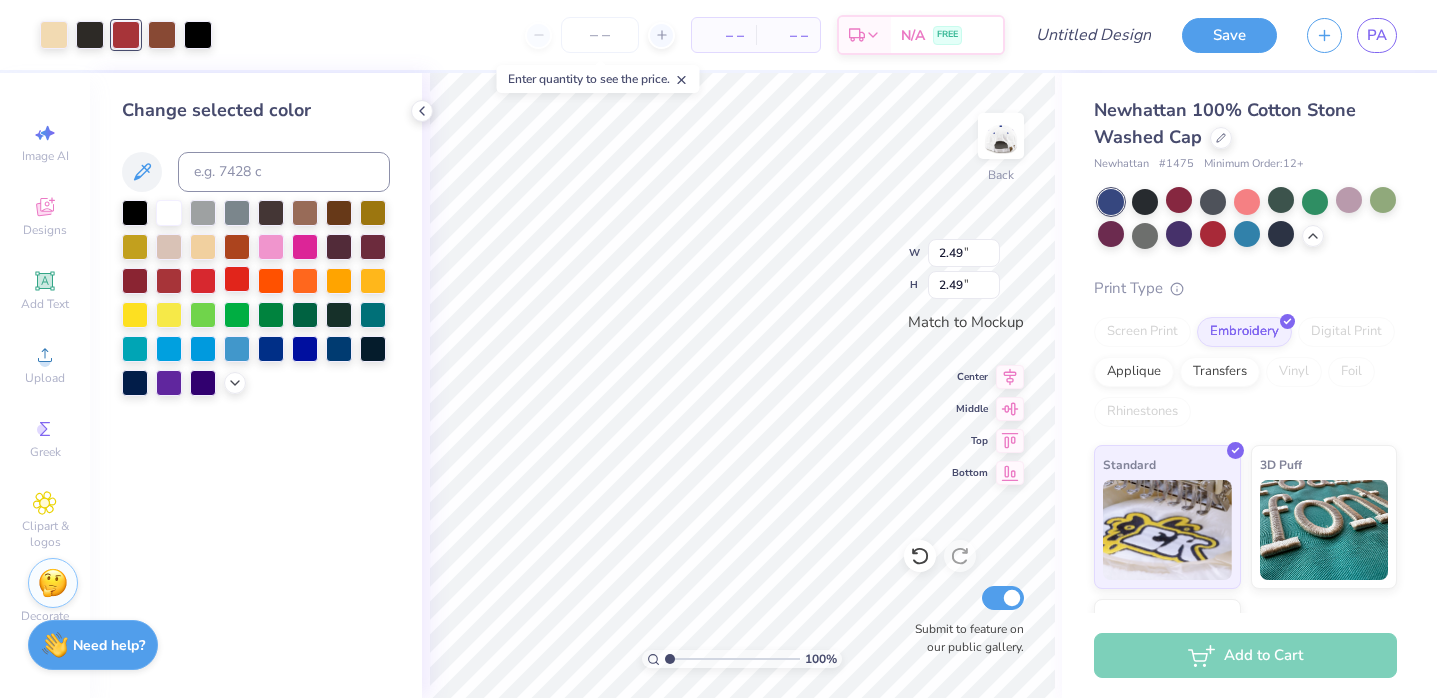 click at bounding box center [237, 279] 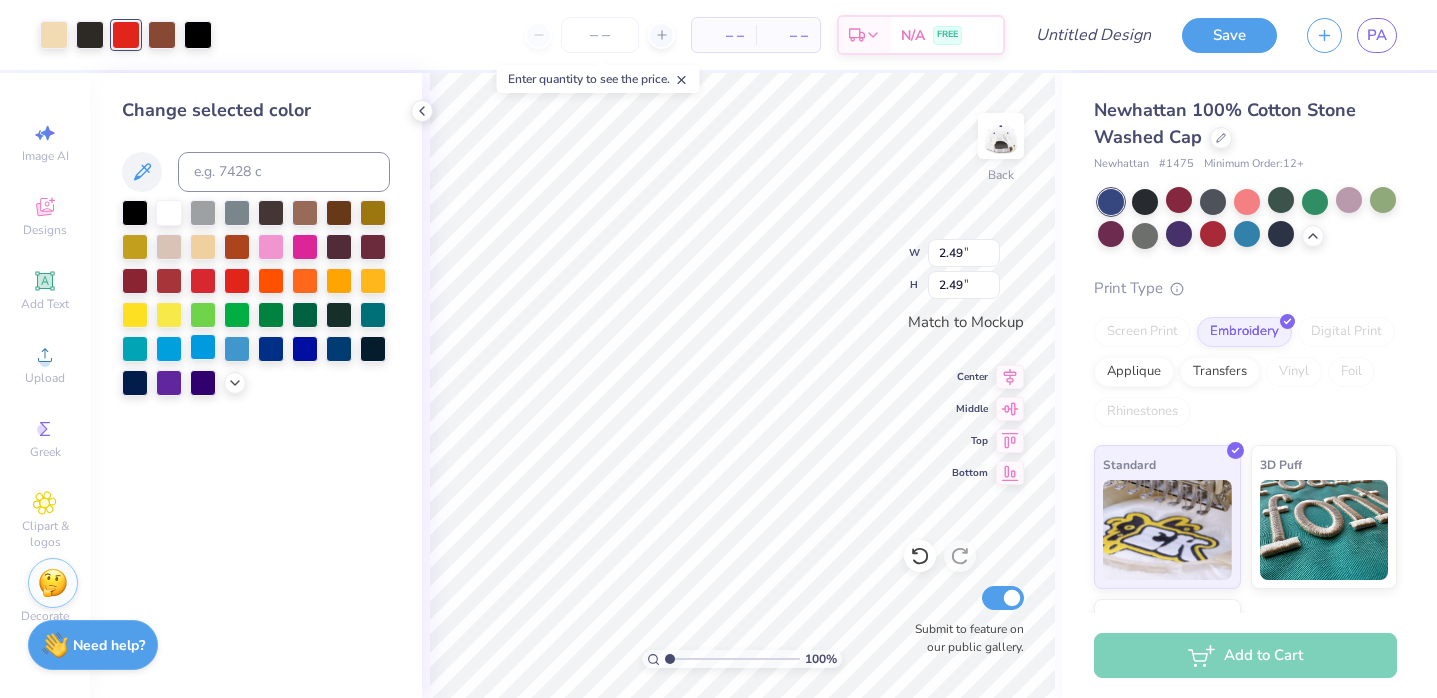 click at bounding box center [203, 347] 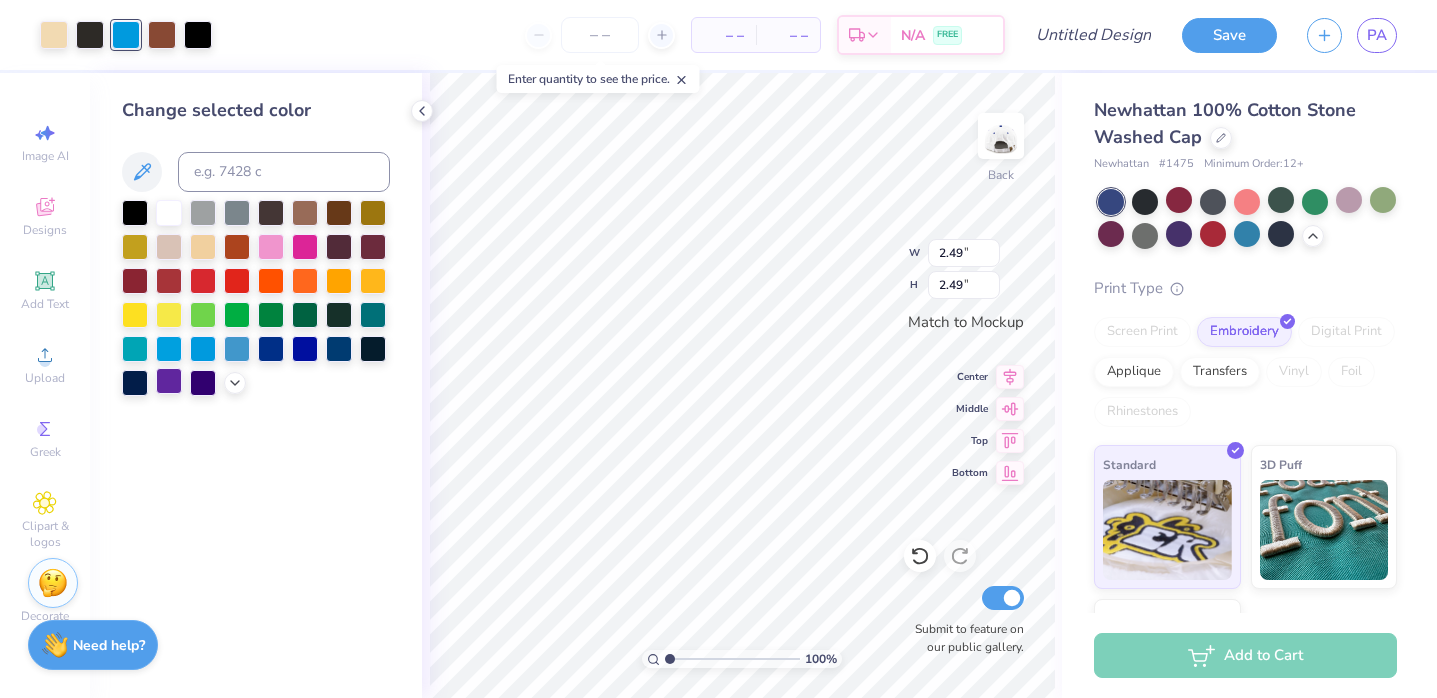 click at bounding box center (169, 381) 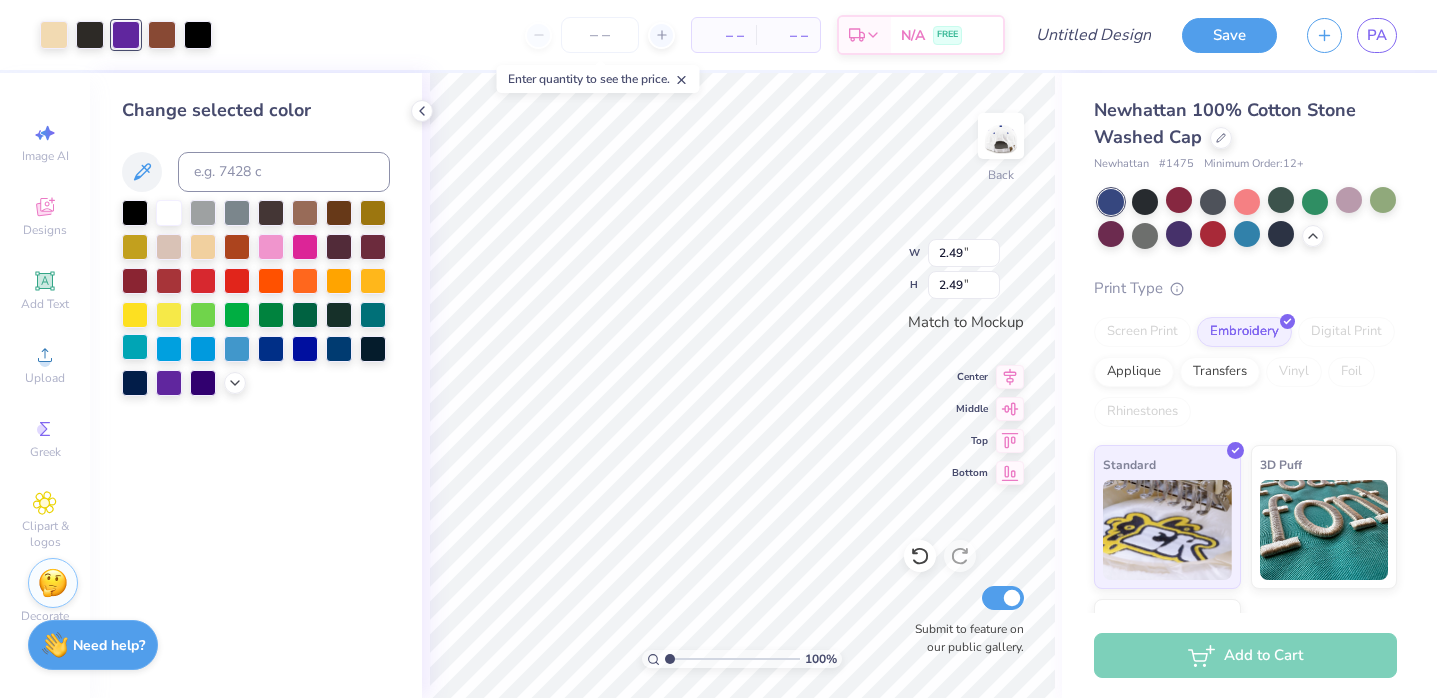 click on "Change selected color" at bounding box center (256, 385) 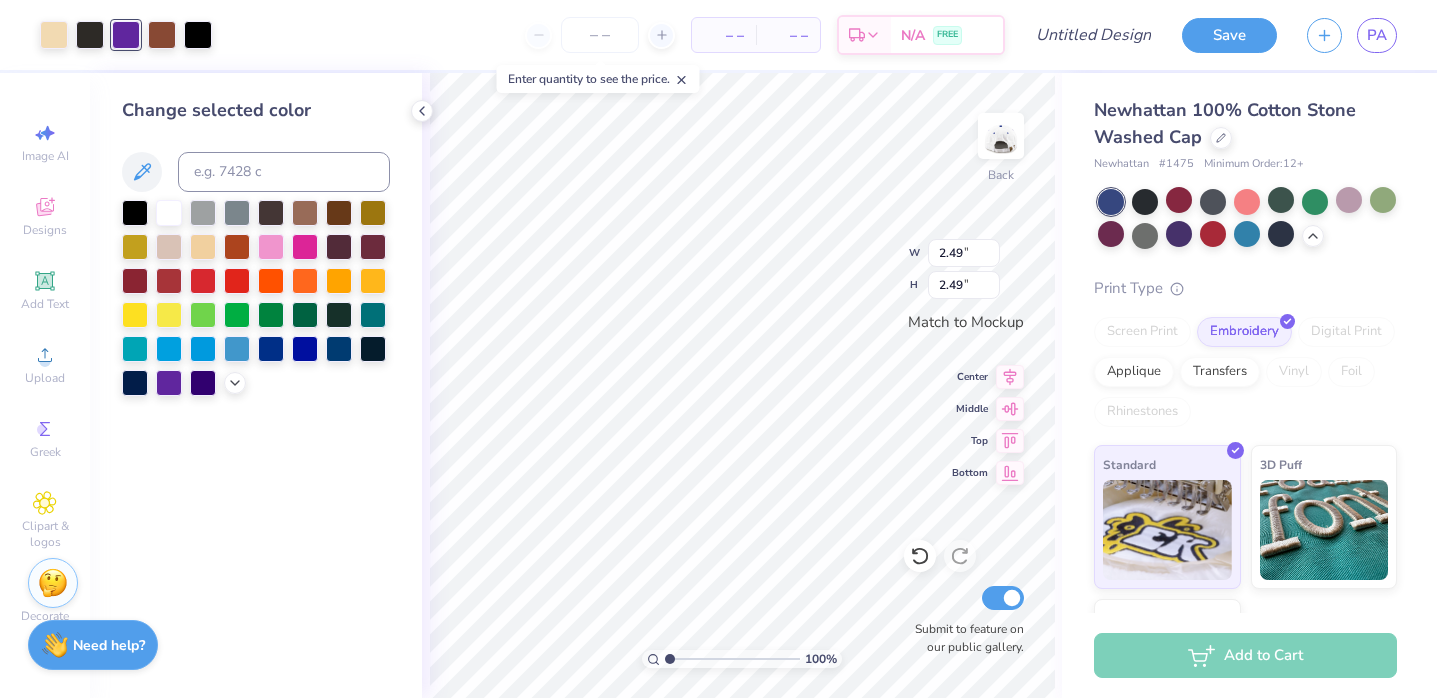 click at bounding box center (256, 298) 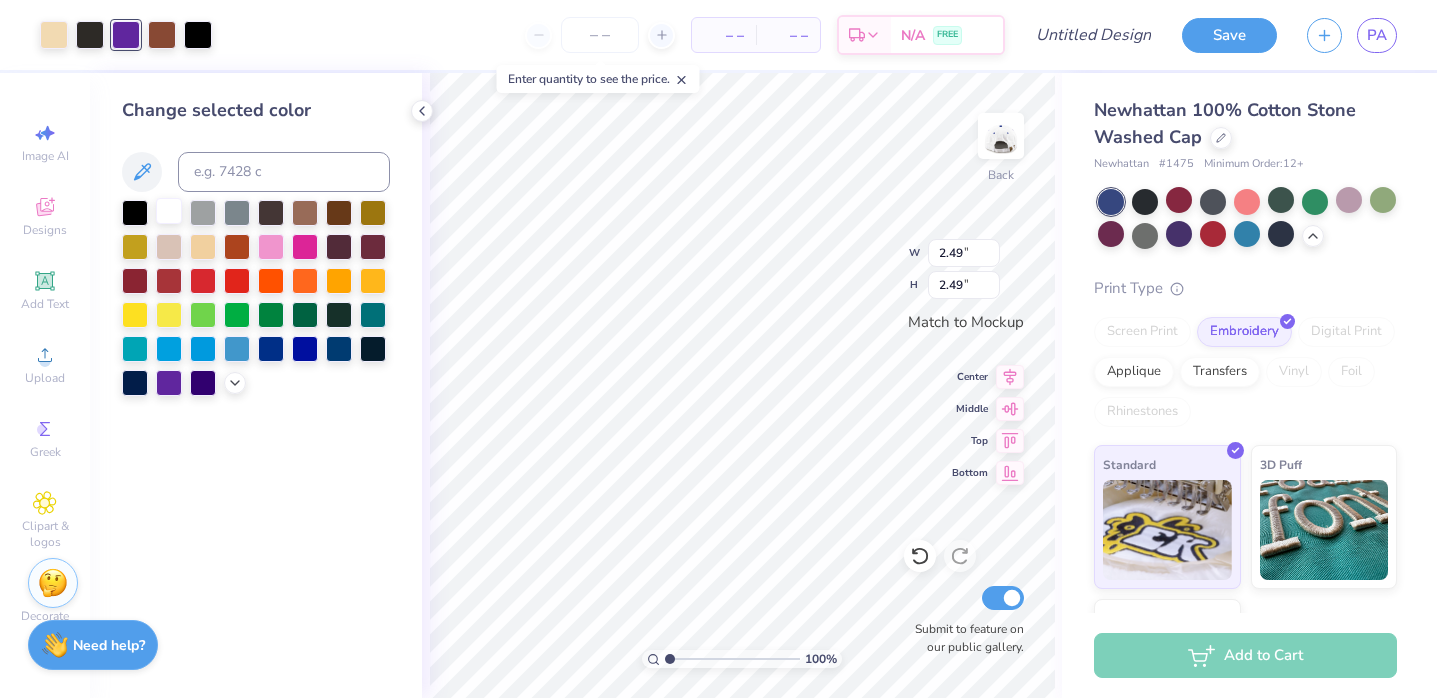 click at bounding box center (169, 211) 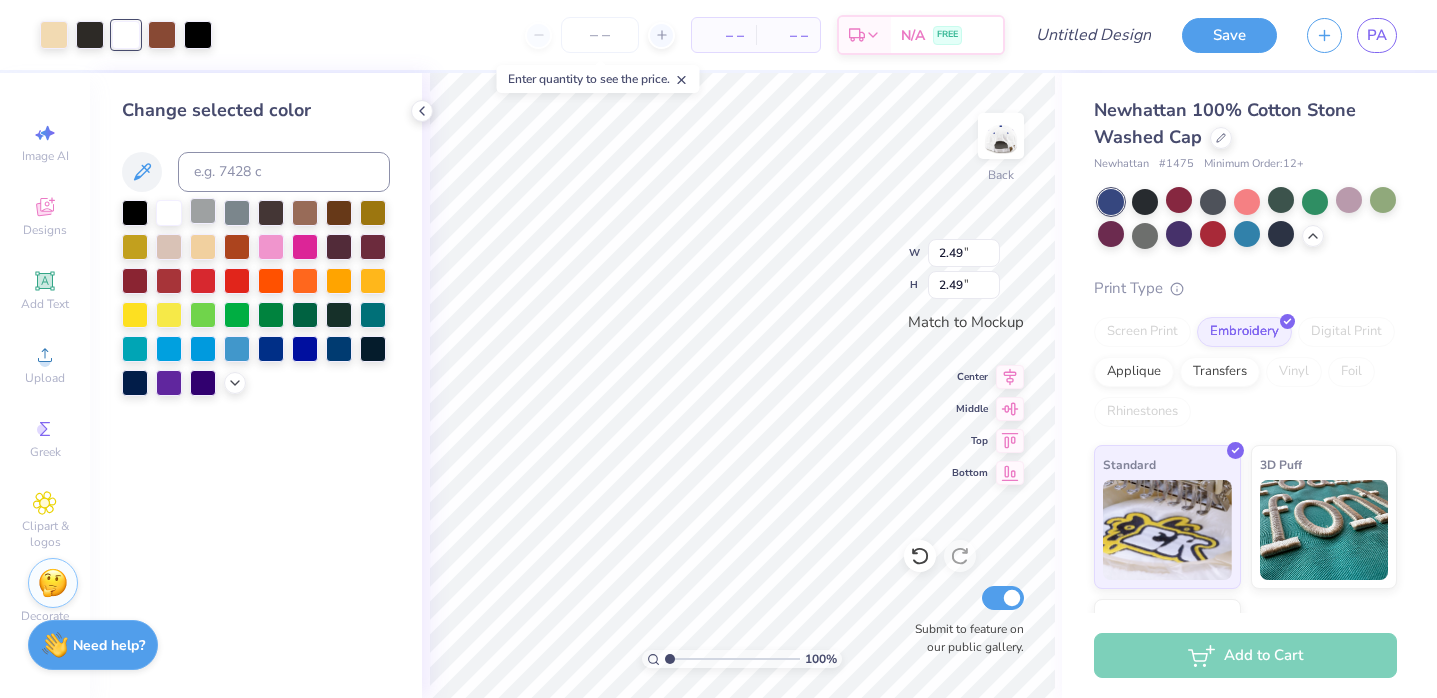 click at bounding box center (203, 211) 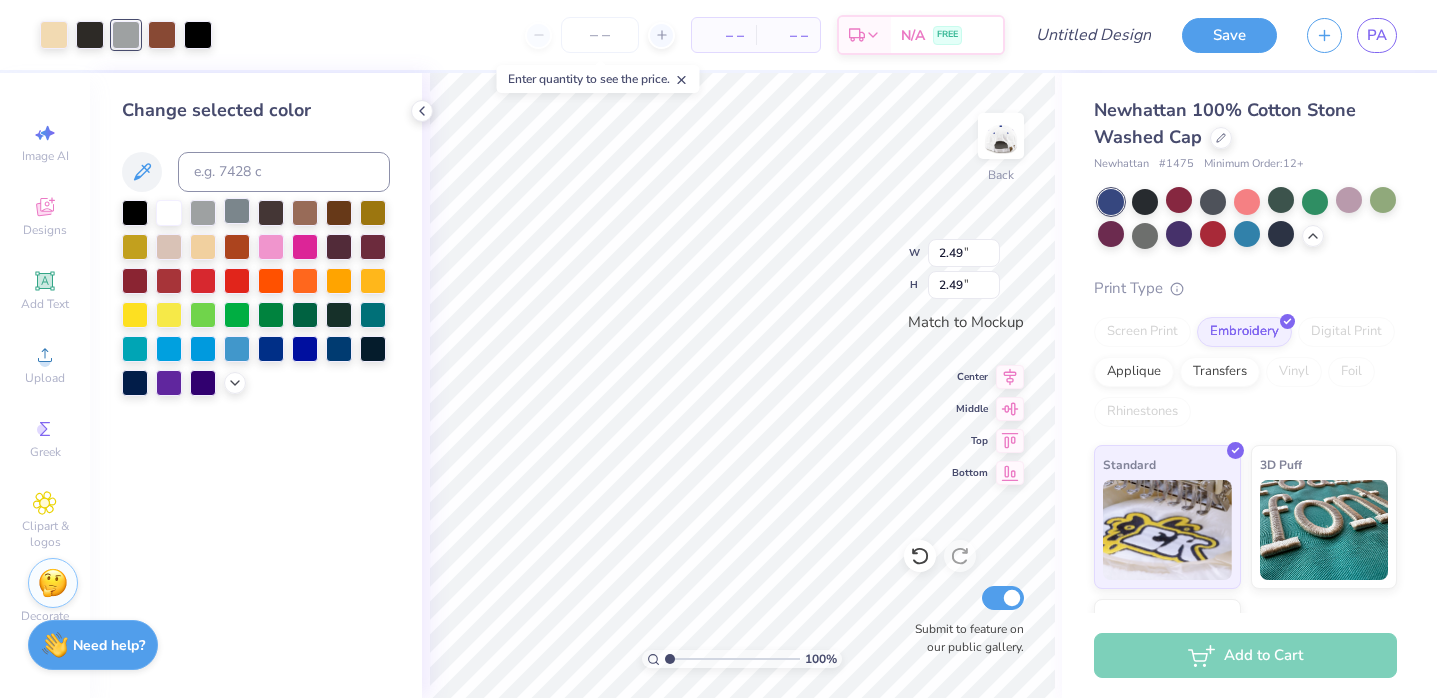 click at bounding box center [237, 211] 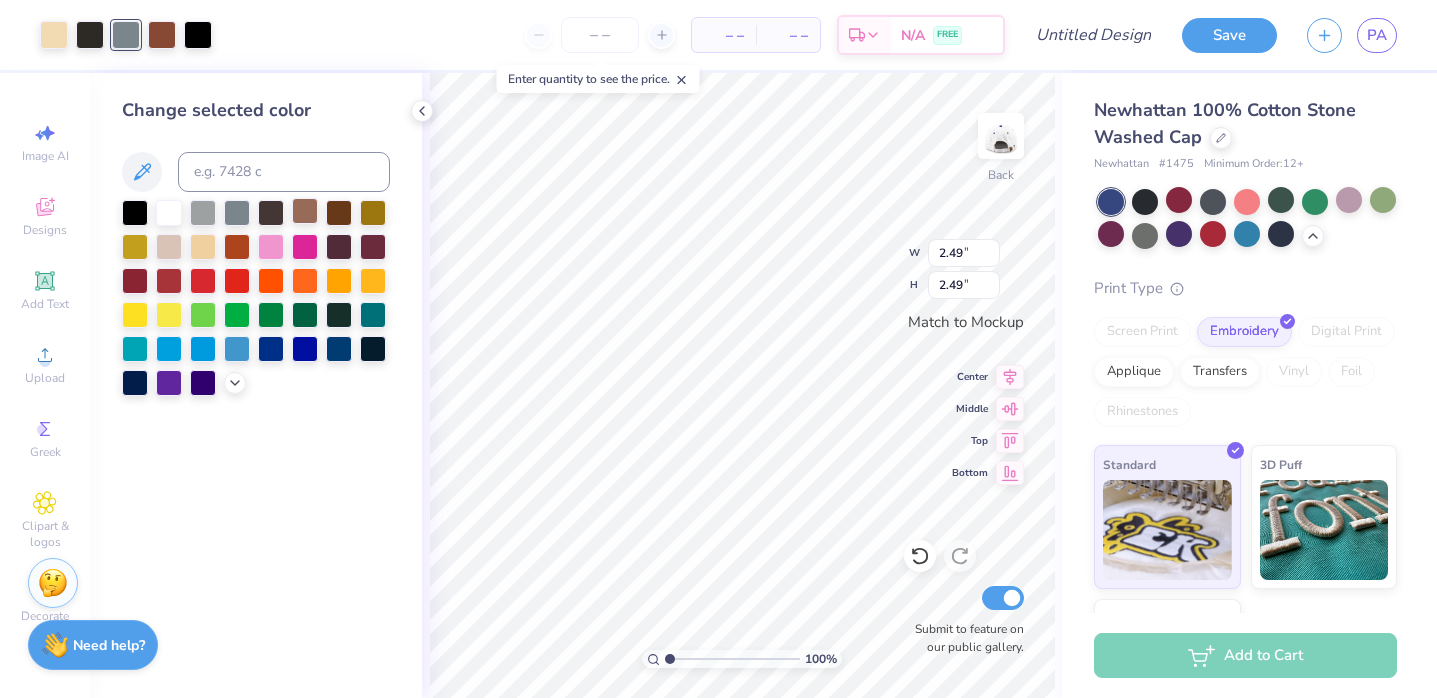 click at bounding box center [305, 211] 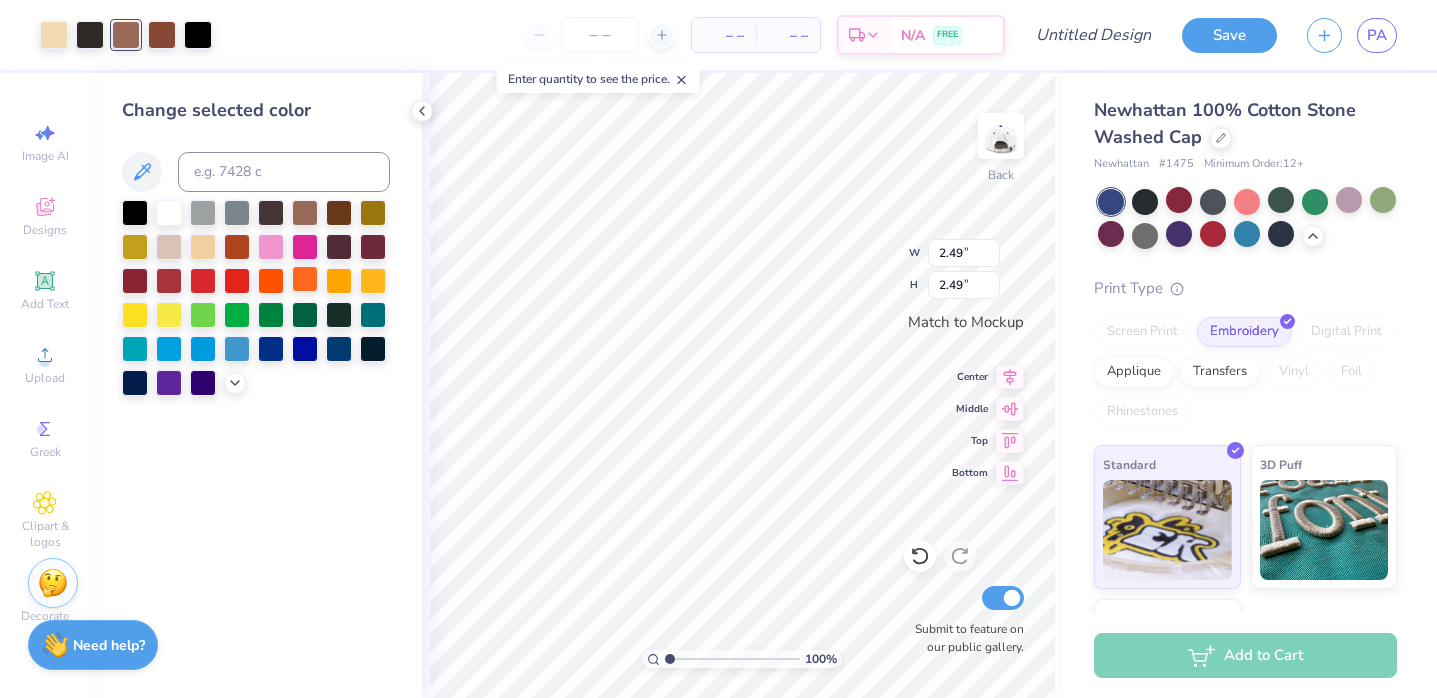 click at bounding box center [305, 279] 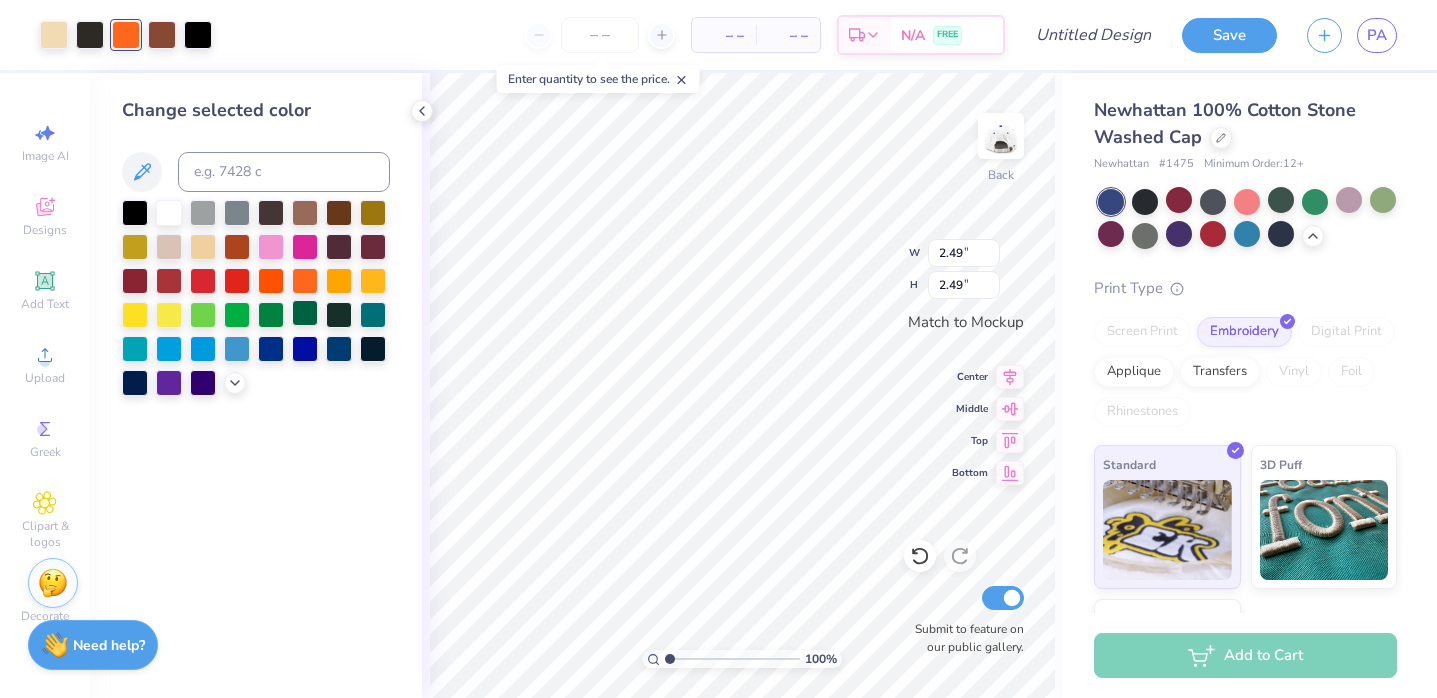 click at bounding box center [305, 313] 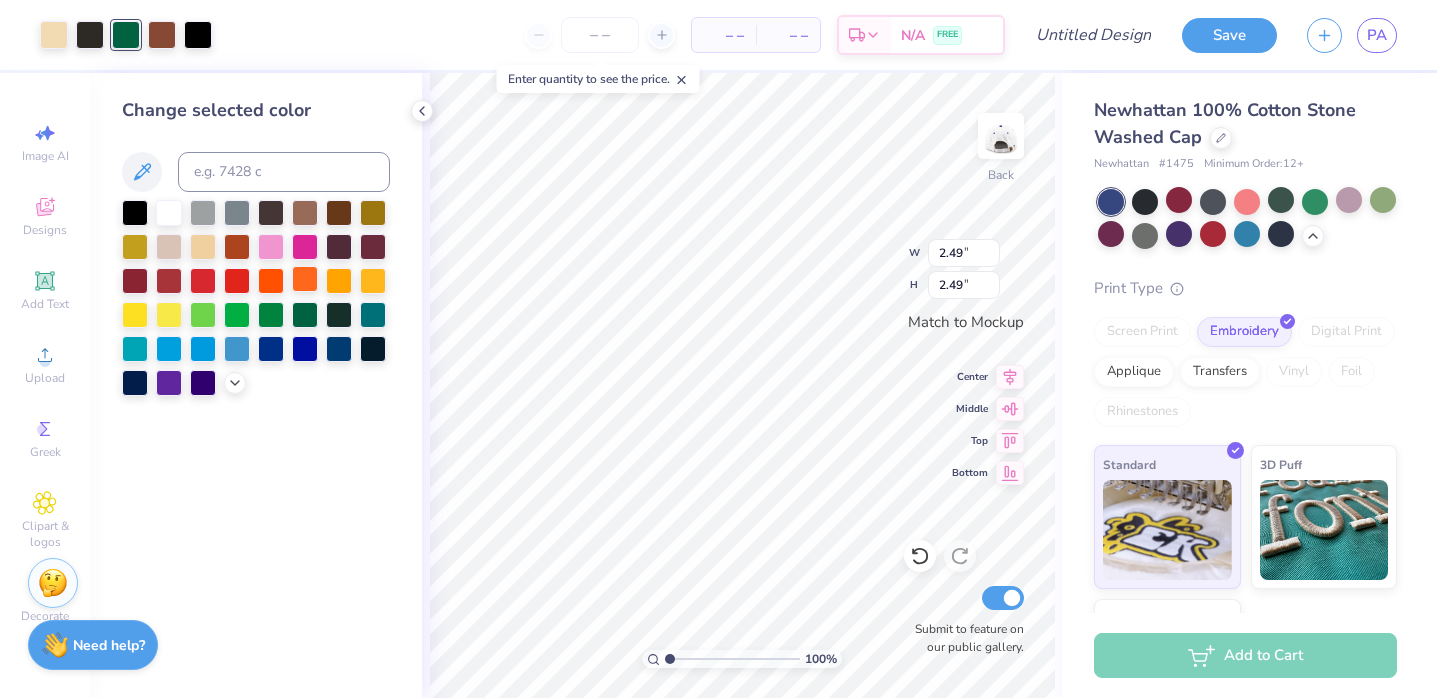 click at bounding box center [305, 279] 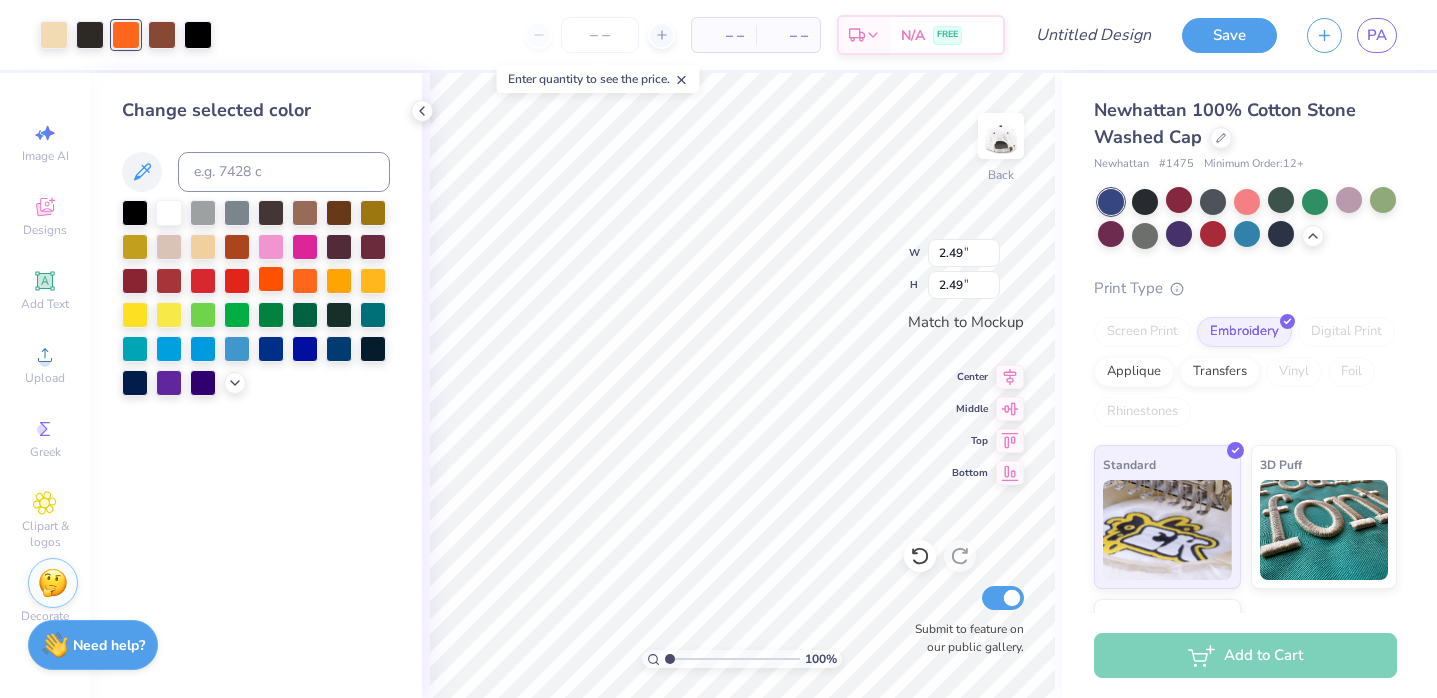 click at bounding box center (271, 279) 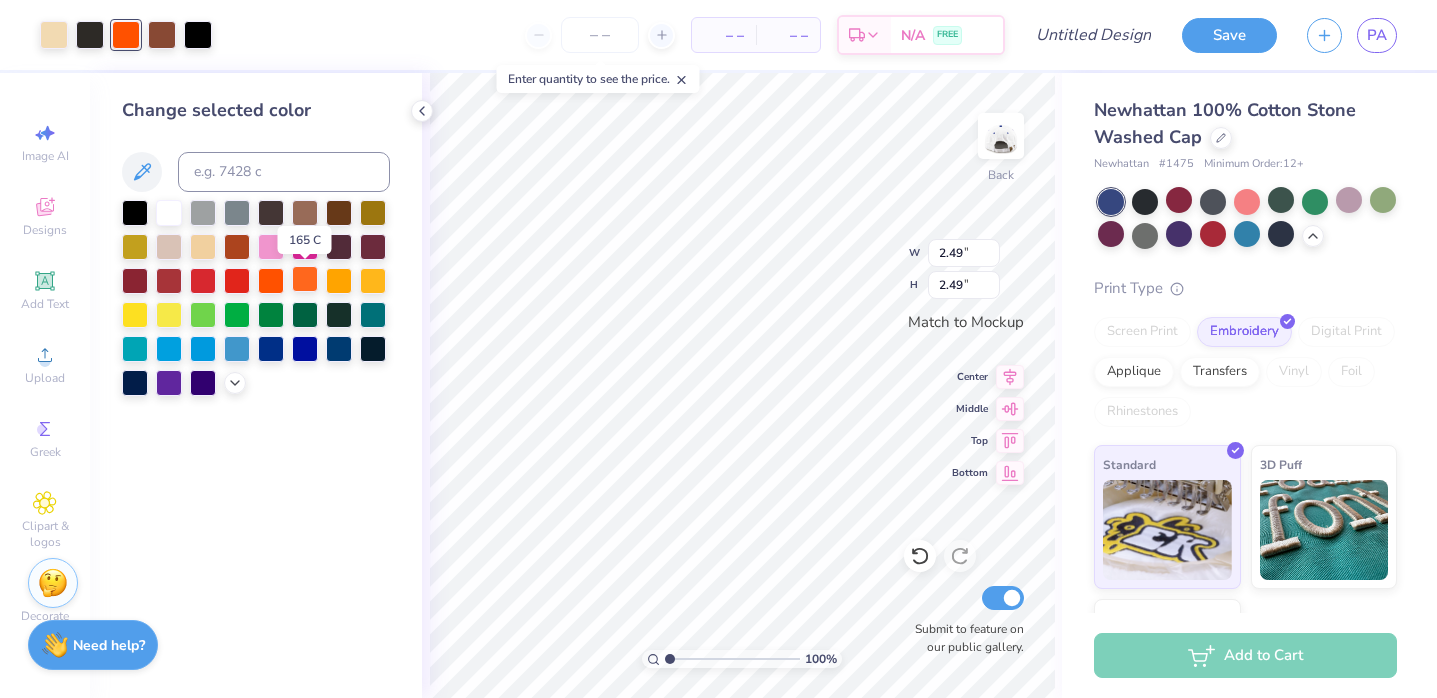 click at bounding box center (305, 279) 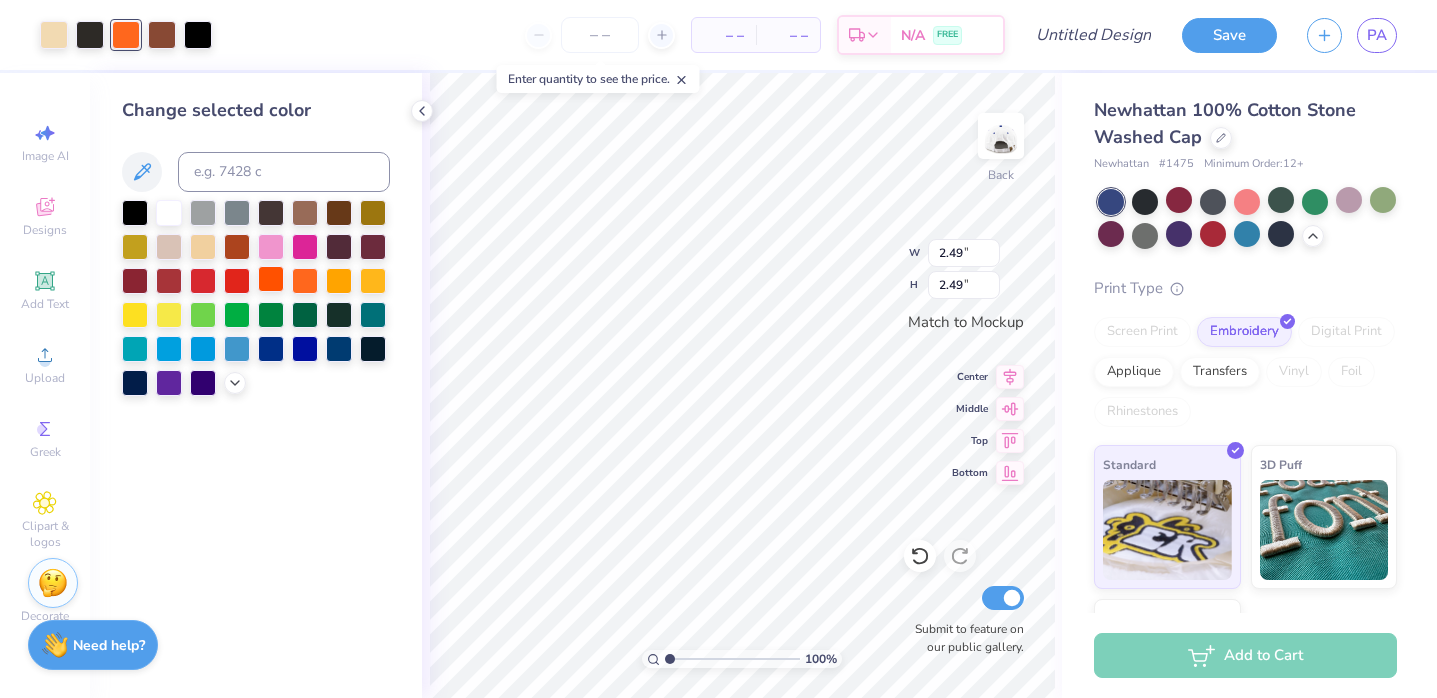 click at bounding box center [271, 279] 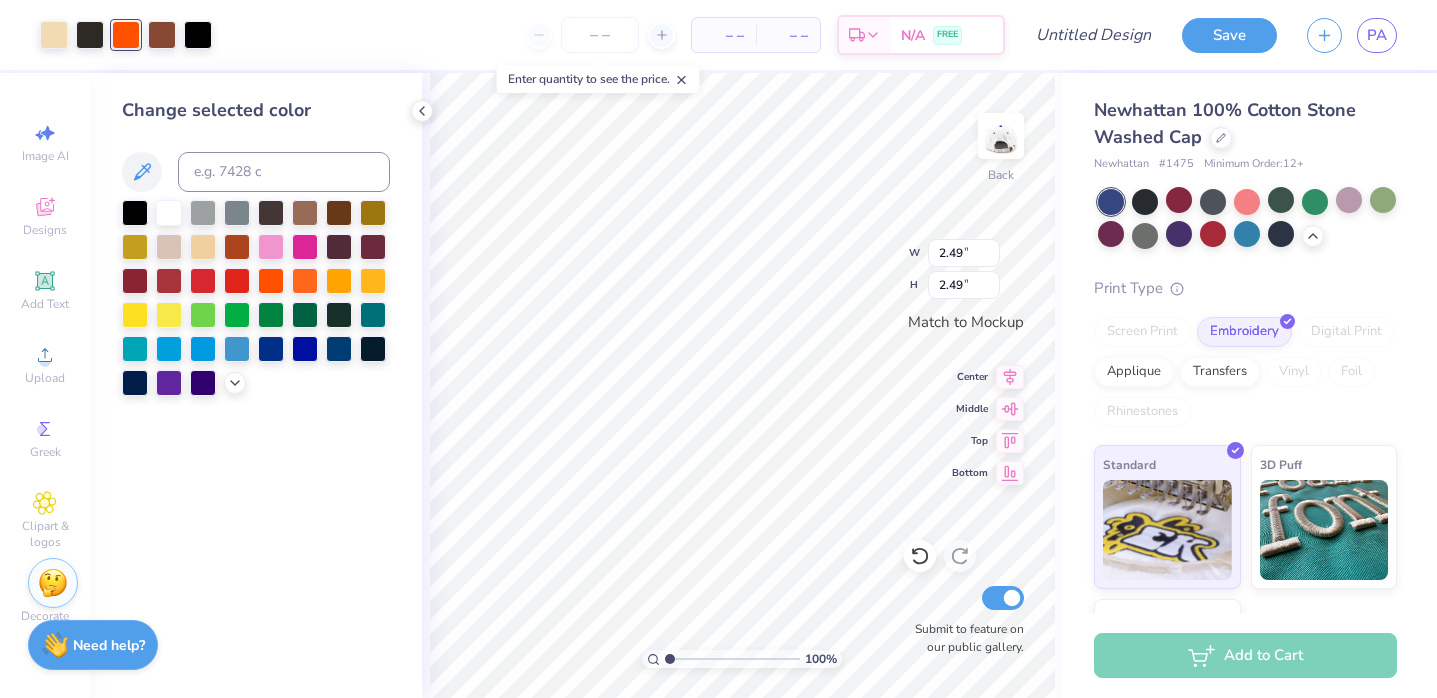 click at bounding box center (256, 298) 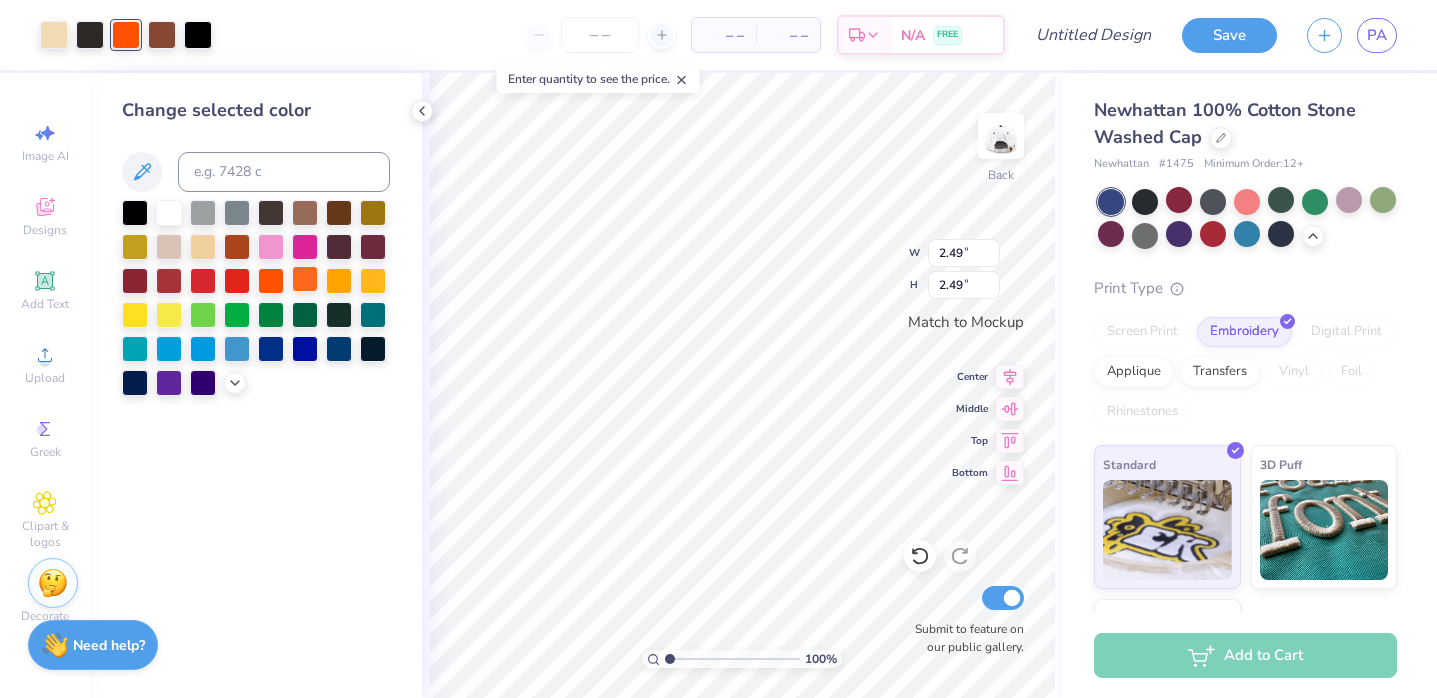 click at bounding box center [305, 279] 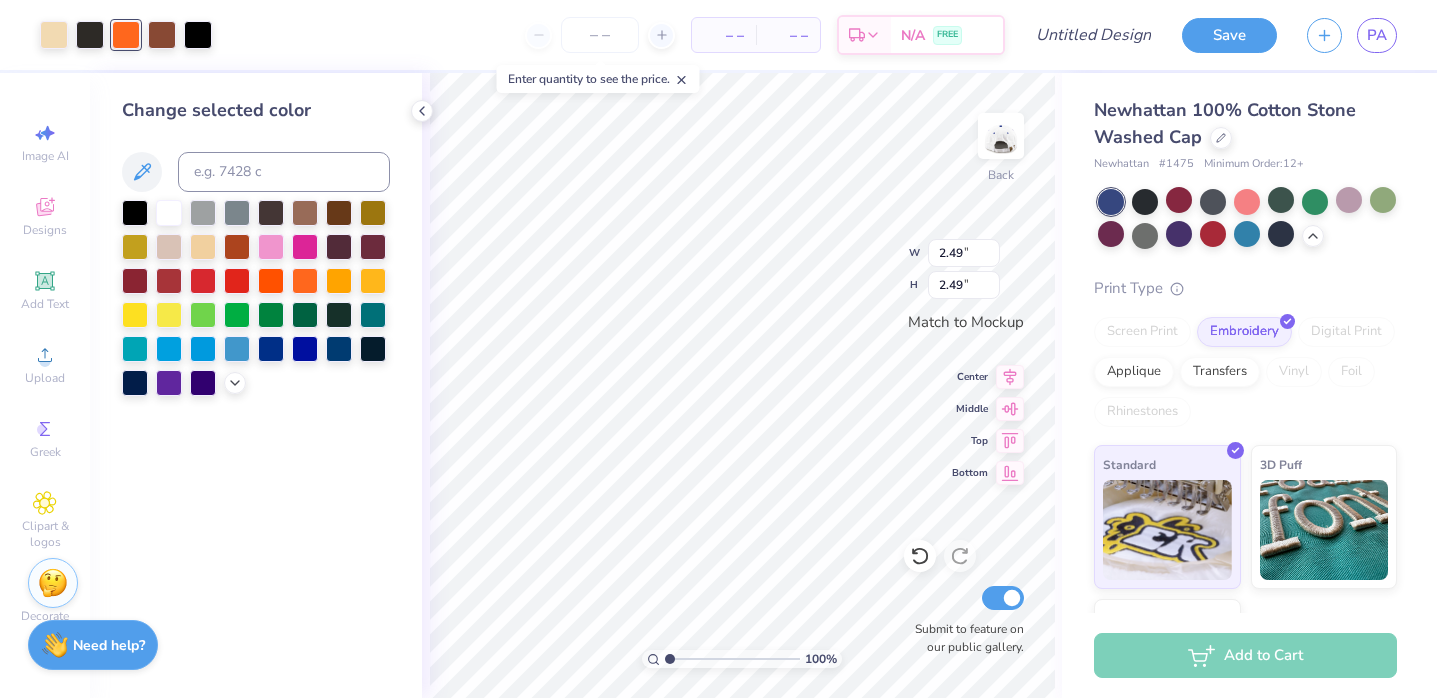 click on "Print Type" at bounding box center (1245, 288) 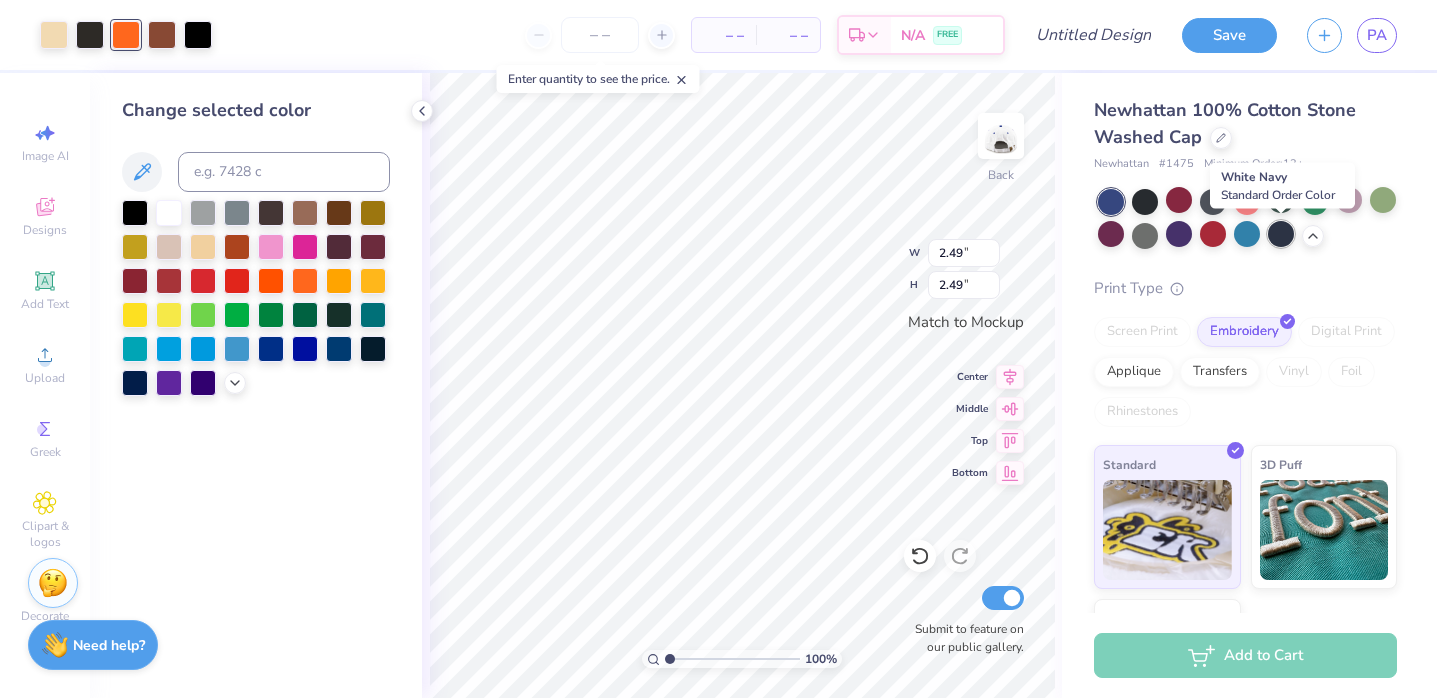 click at bounding box center [1281, 234] 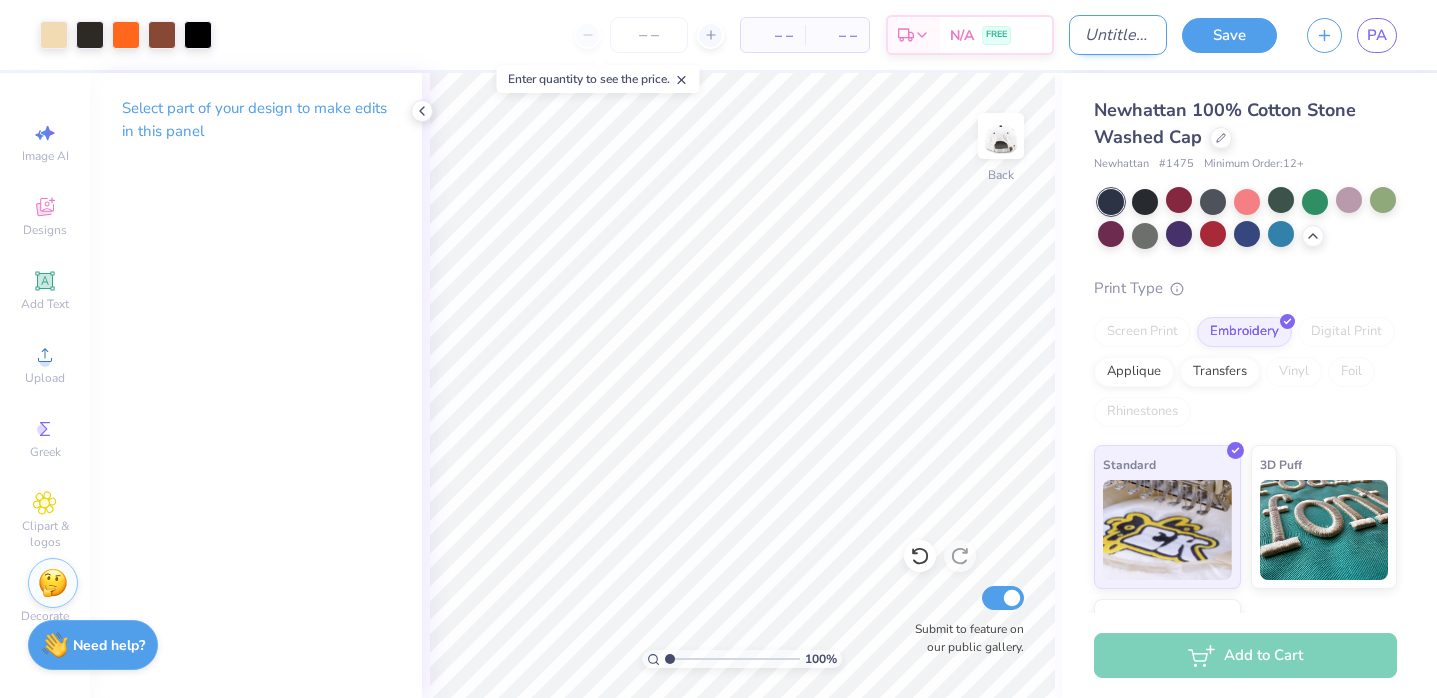 click on "Design Title" at bounding box center (1118, 35) 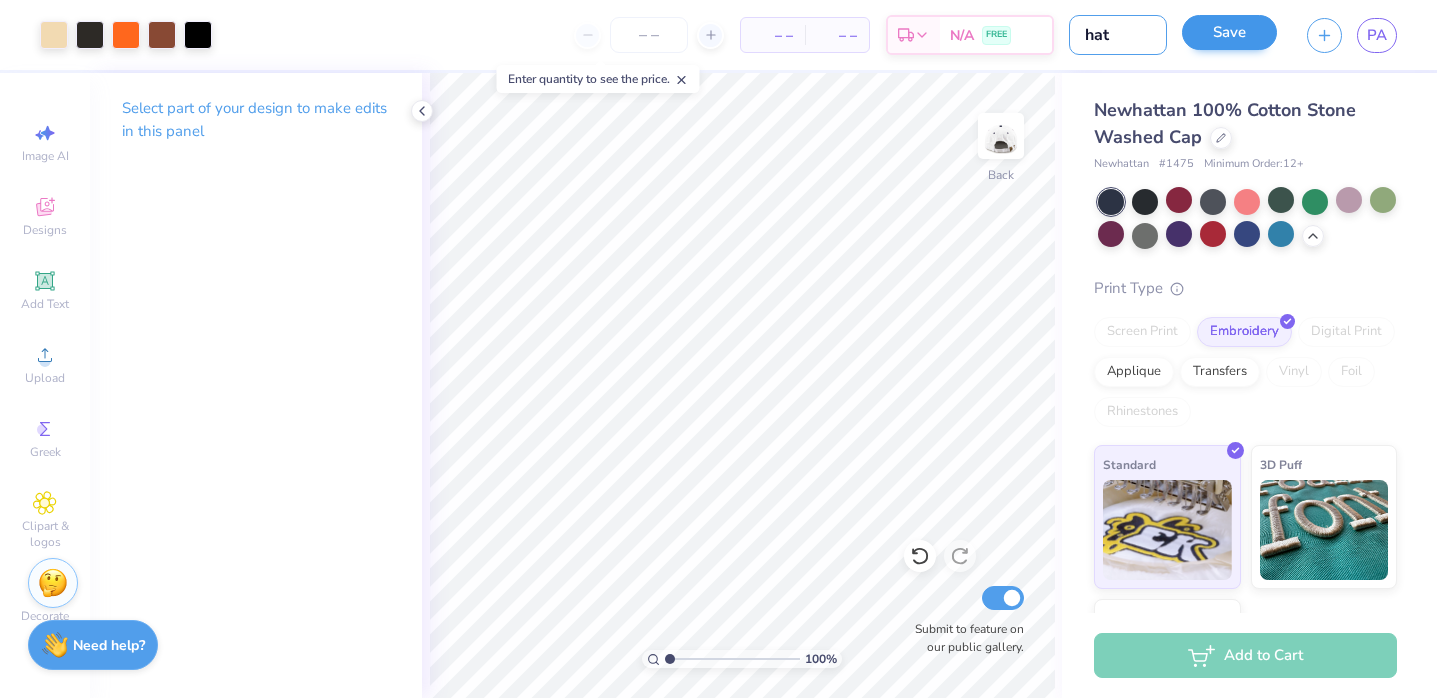 type on "hat" 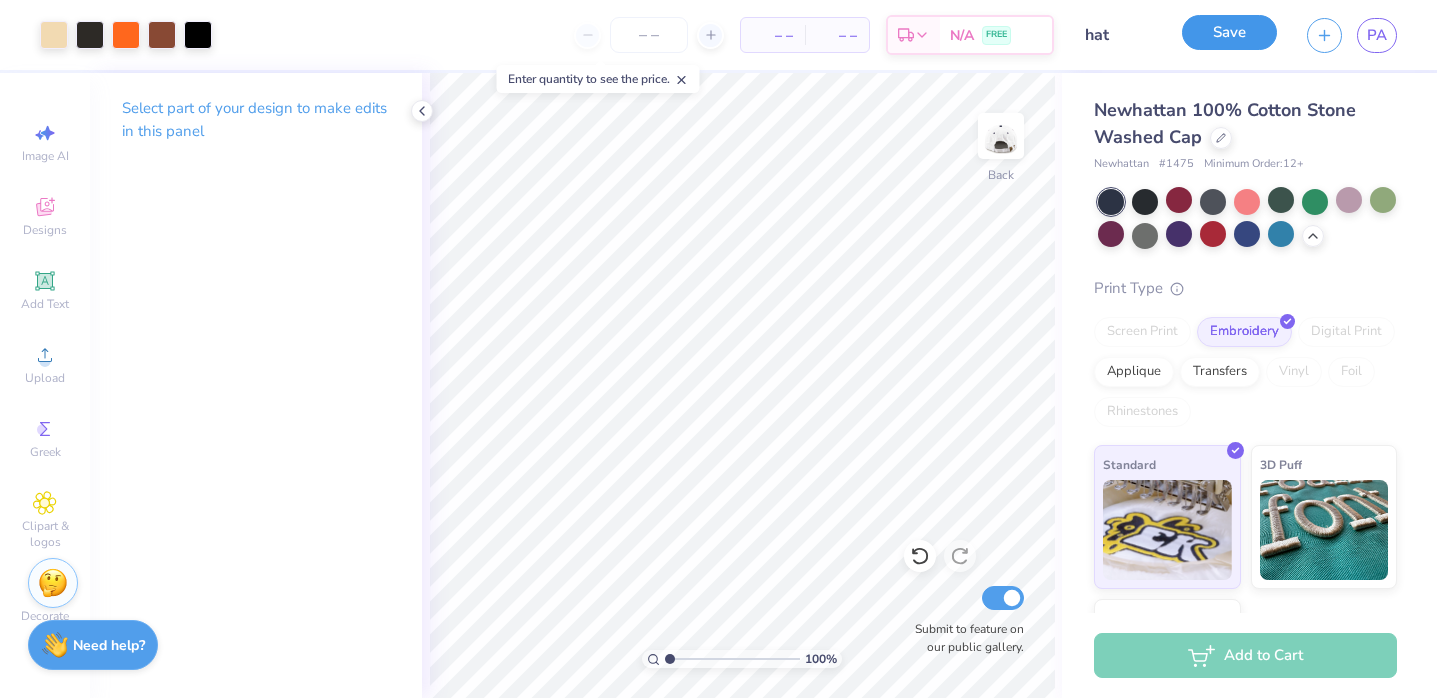 click on "Save" at bounding box center [1229, 32] 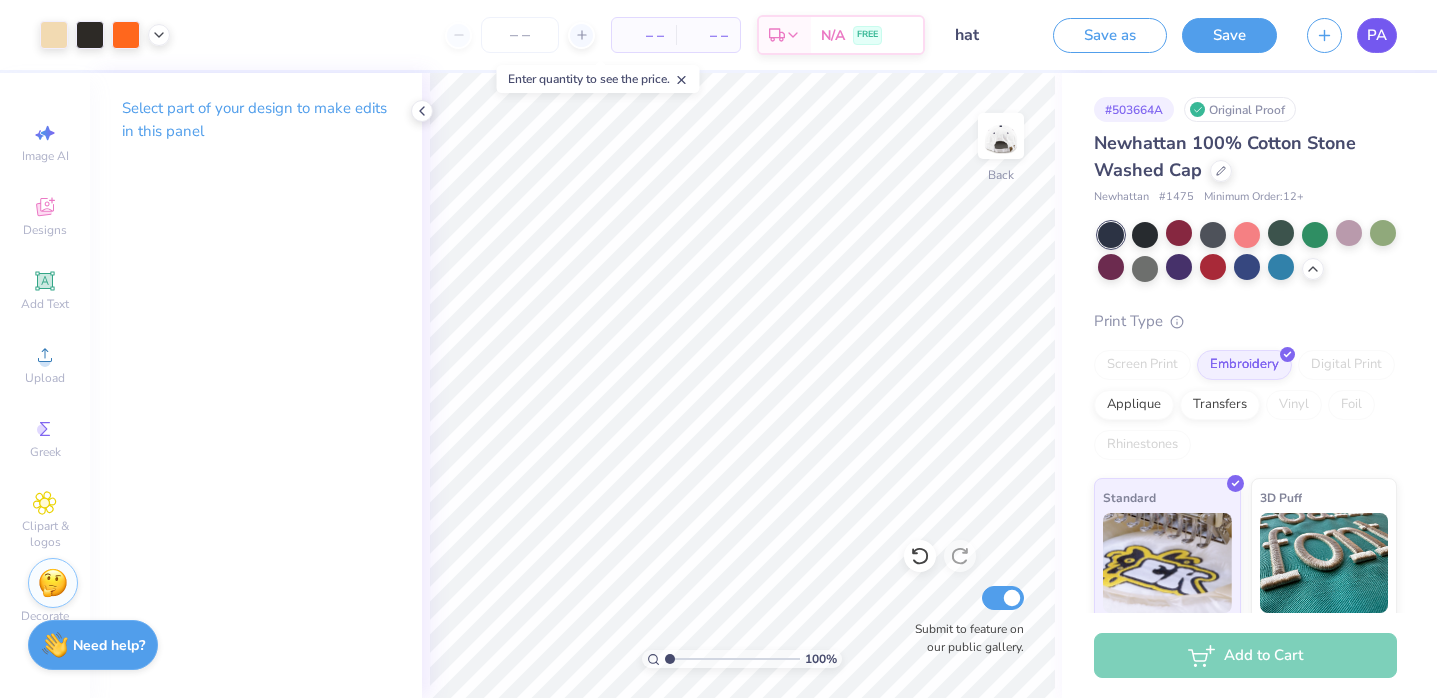click on "PA" at bounding box center [1377, 35] 